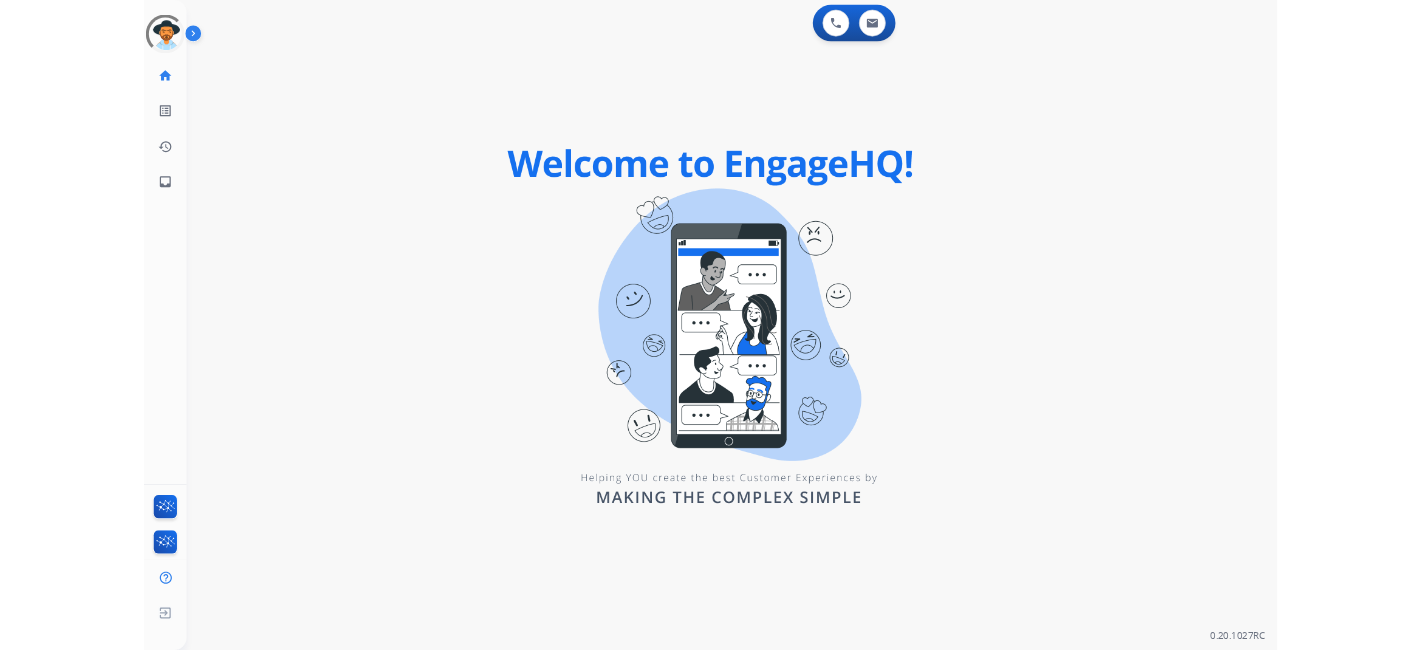 scroll, scrollTop: 0, scrollLeft: 0, axis: both 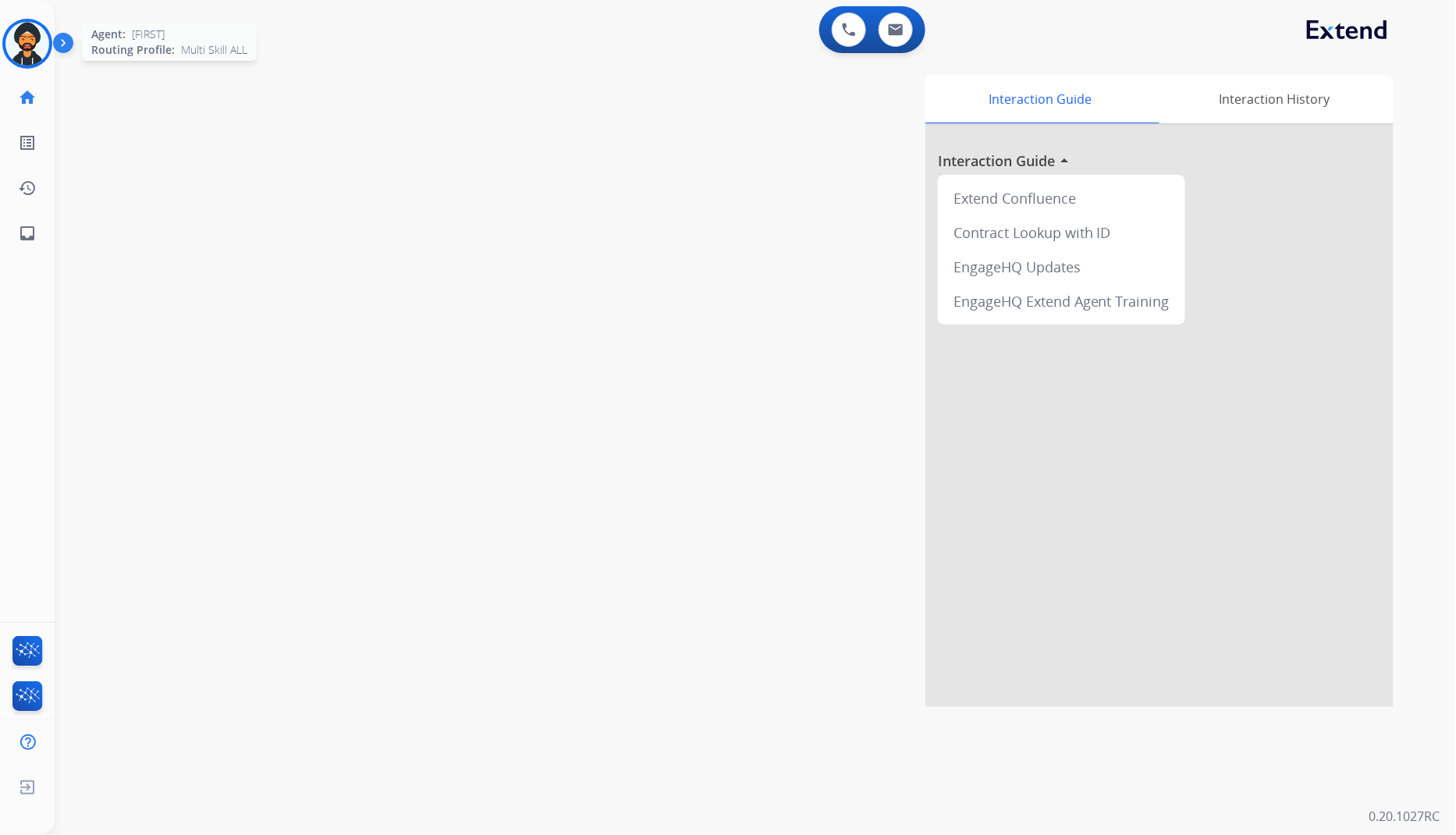 click at bounding box center (27, 44) 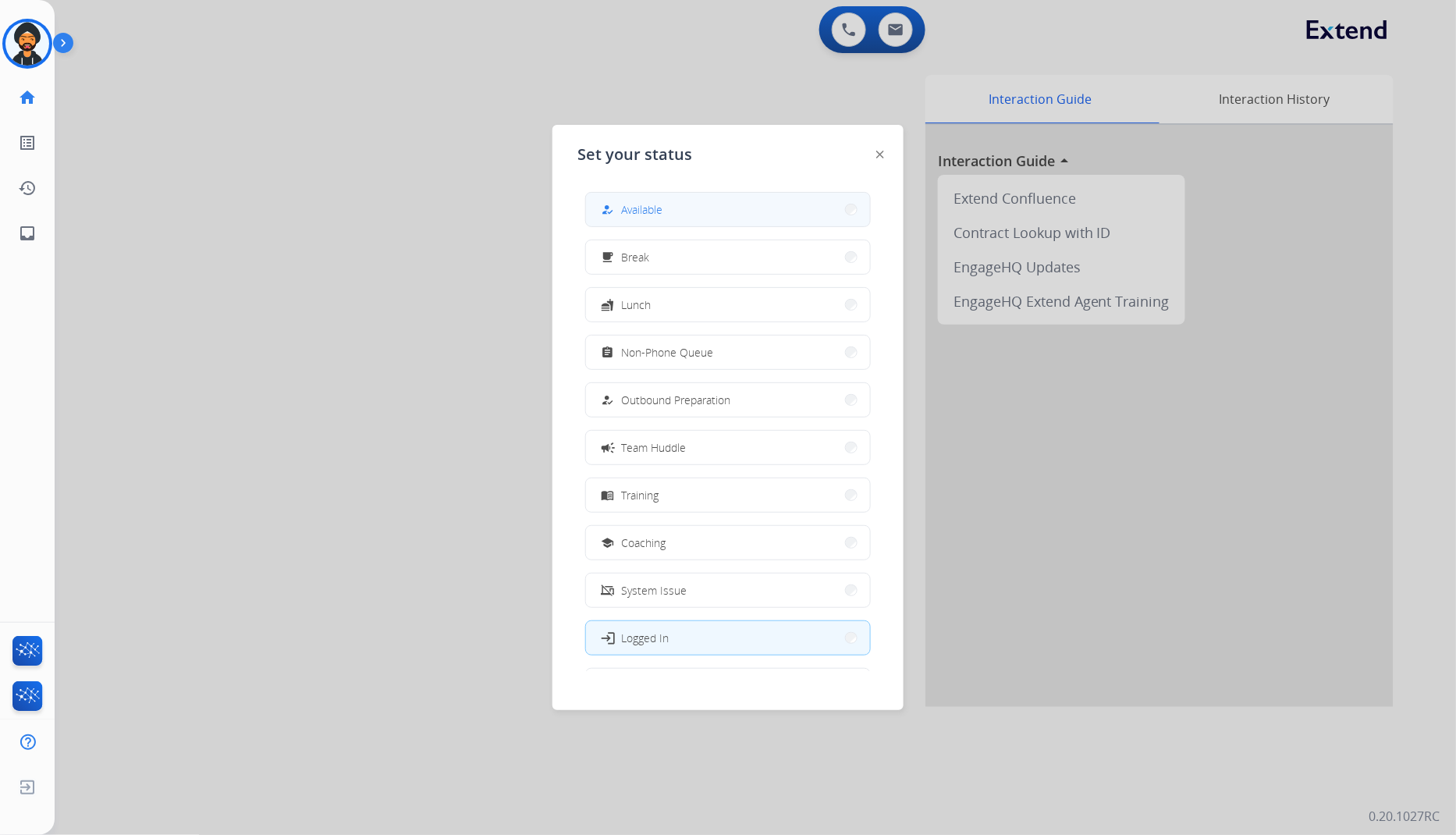 click on "how_to_reg Available" at bounding box center (728, 209) 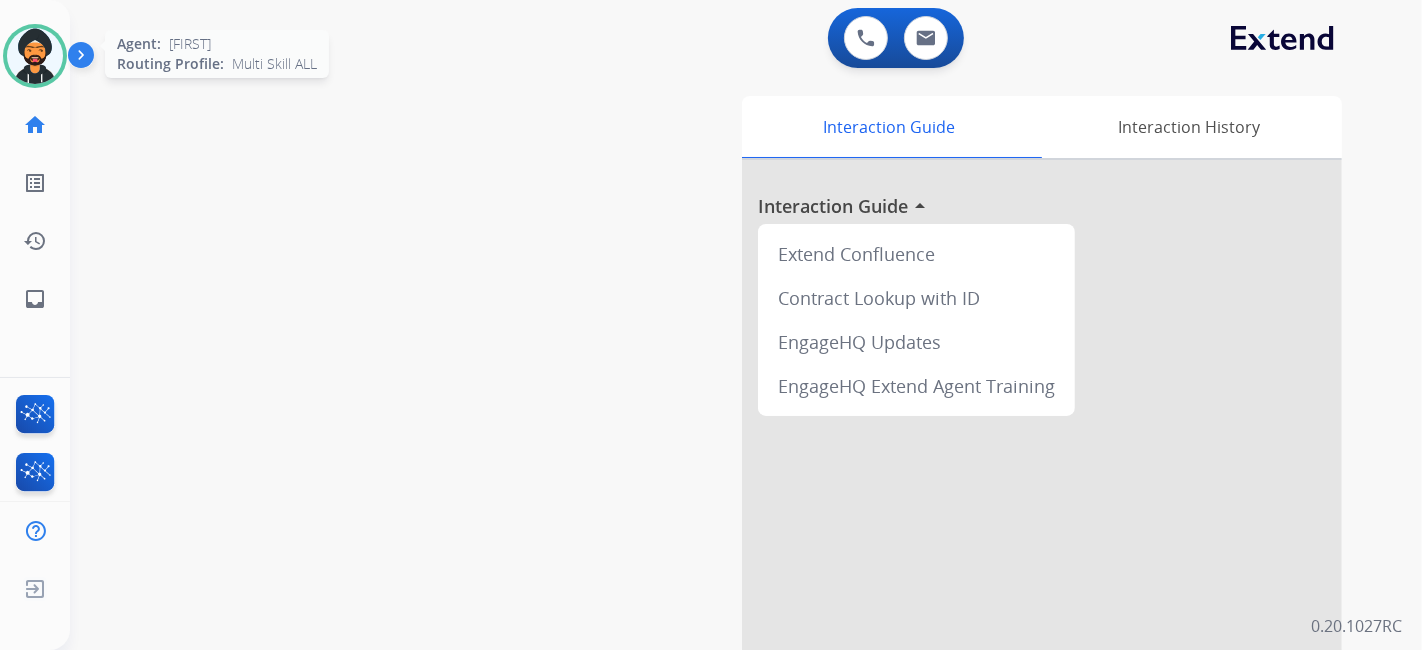 click at bounding box center [35, 56] 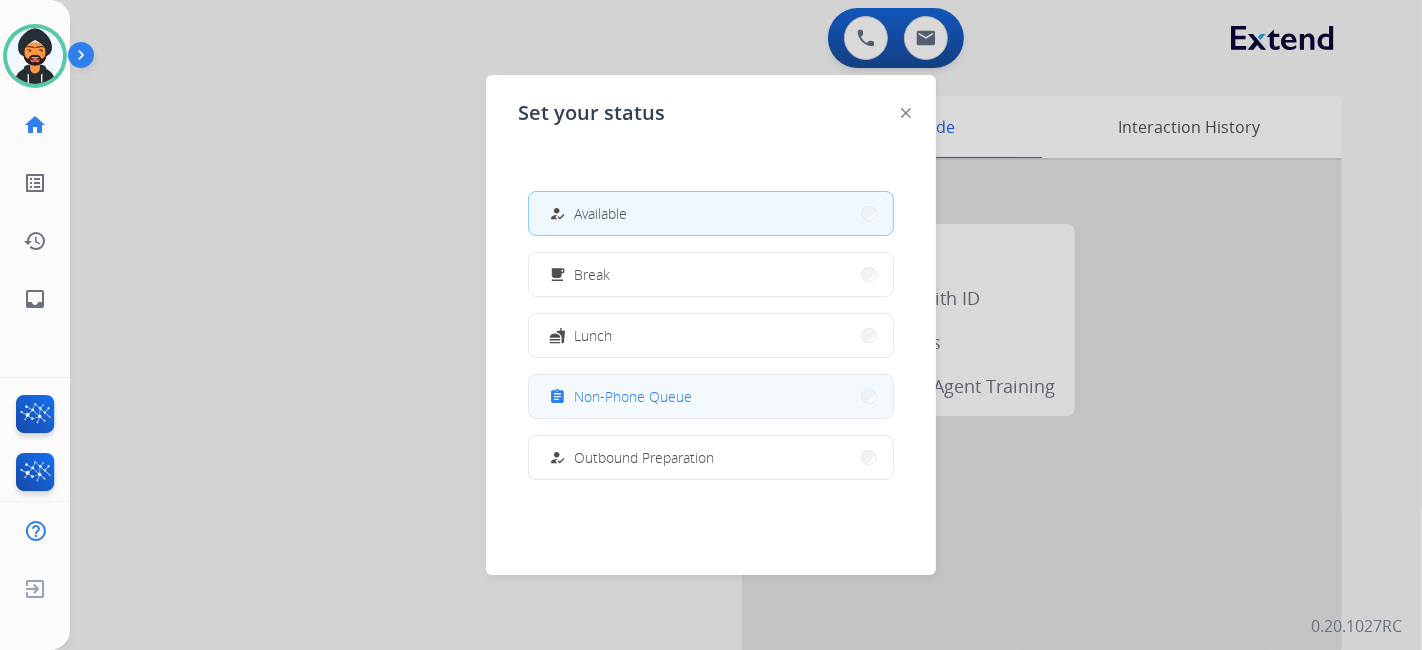 click on "Non-Phone Queue" at bounding box center [633, 396] 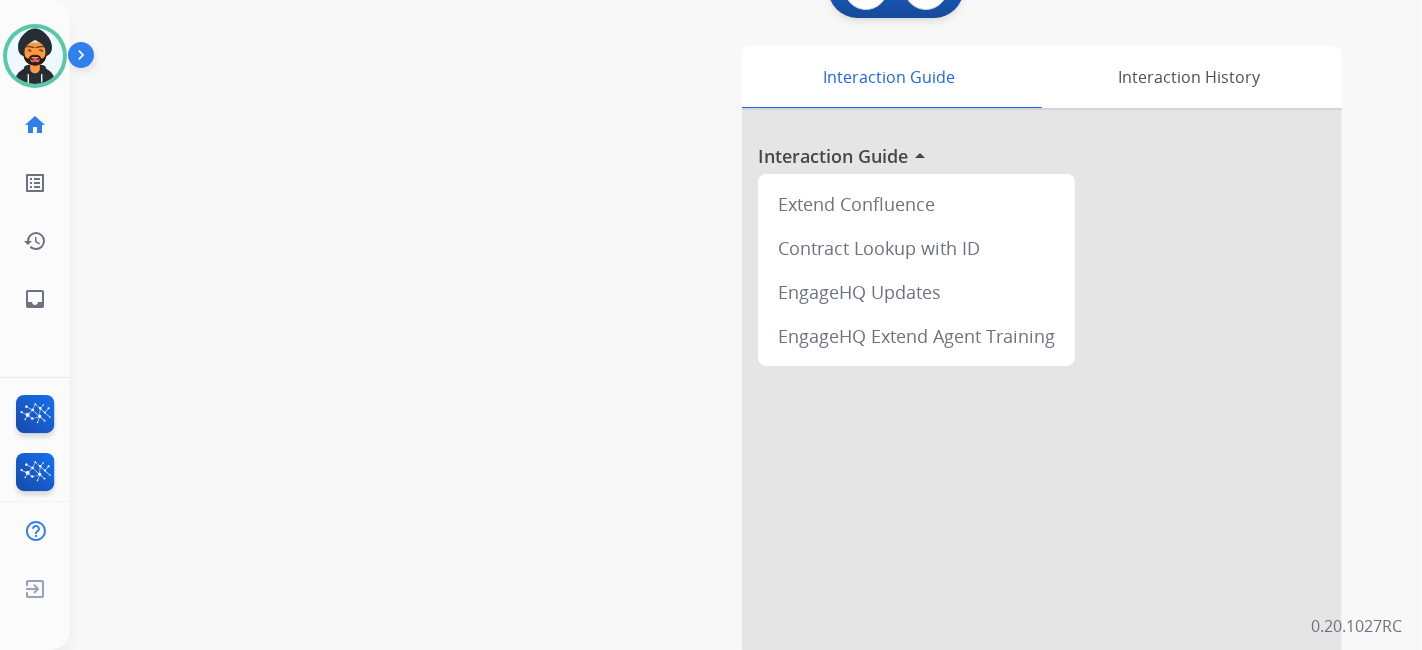 scroll, scrollTop: 0, scrollLeft: 0, axis: both 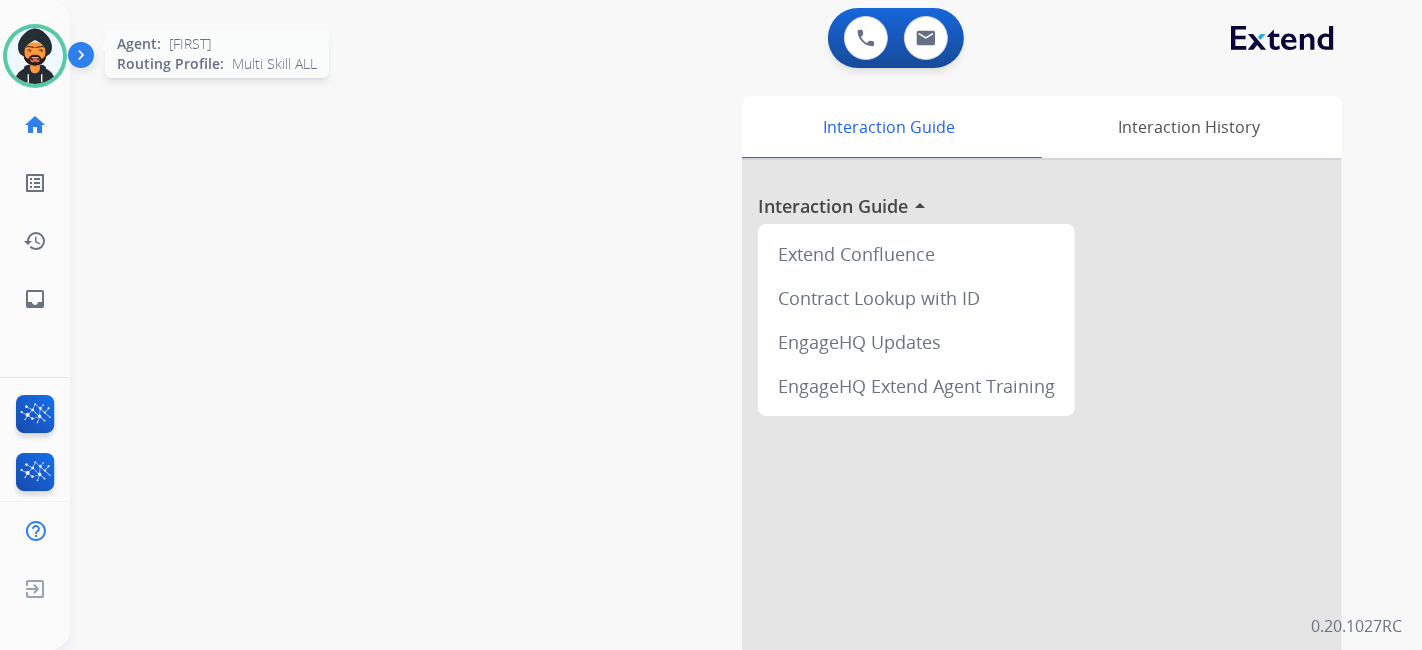 click at bounding box center [35, 56] 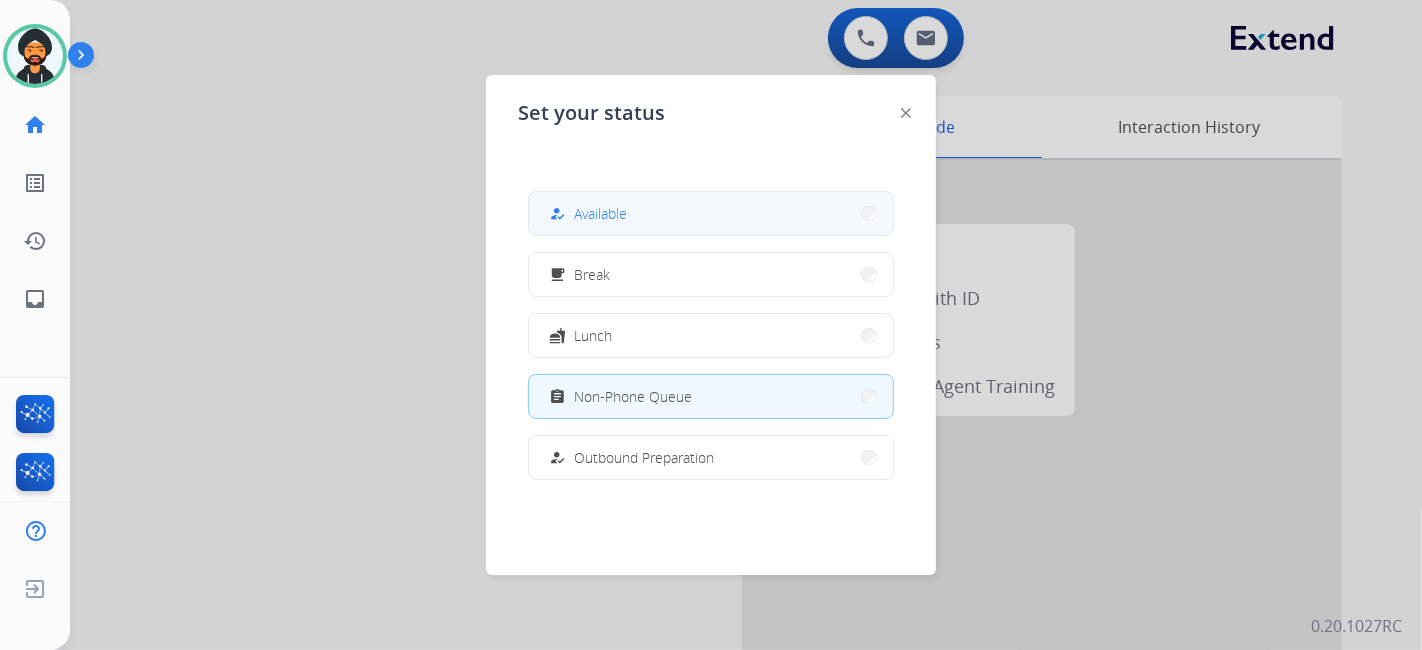 click on "how_to_reg Available" at bounding box center [711, 213] 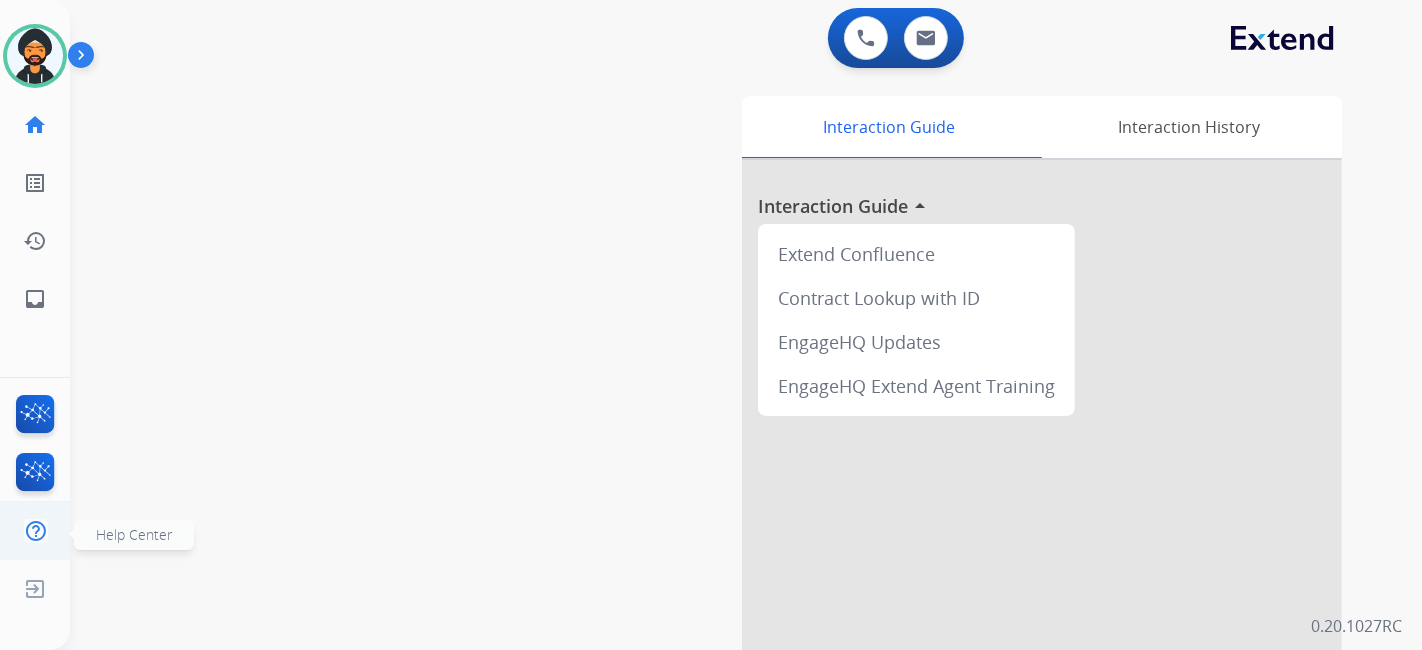 scroll, scrollTop: 0, scrollLeft: 0, axis: both 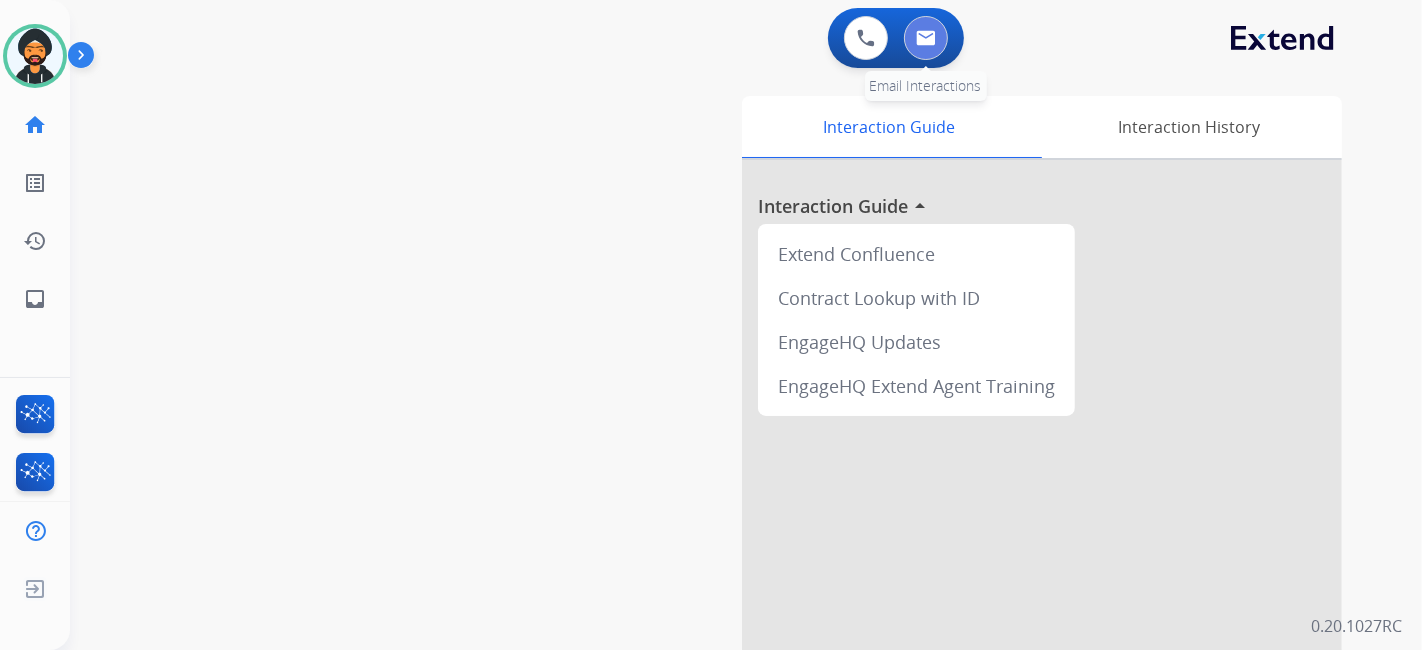 click at bounding box center (926, 38) 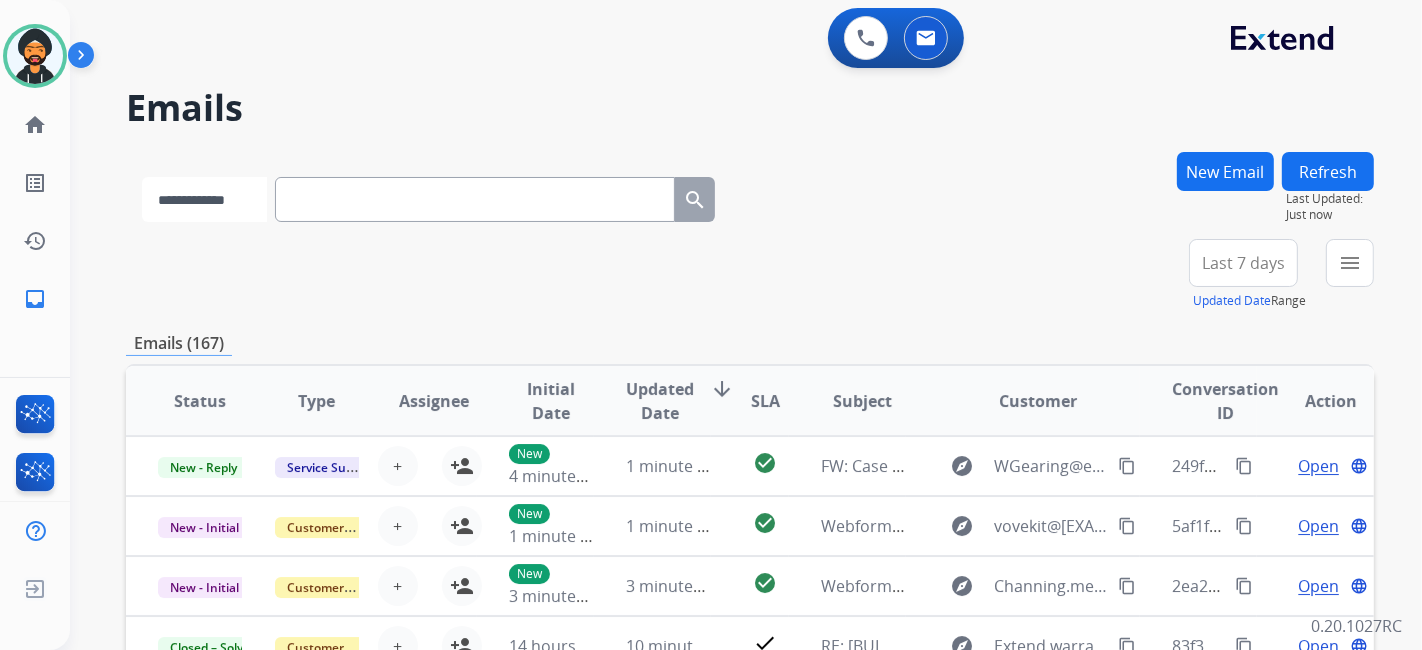 click on "**********" at bounding box center [204, 199] 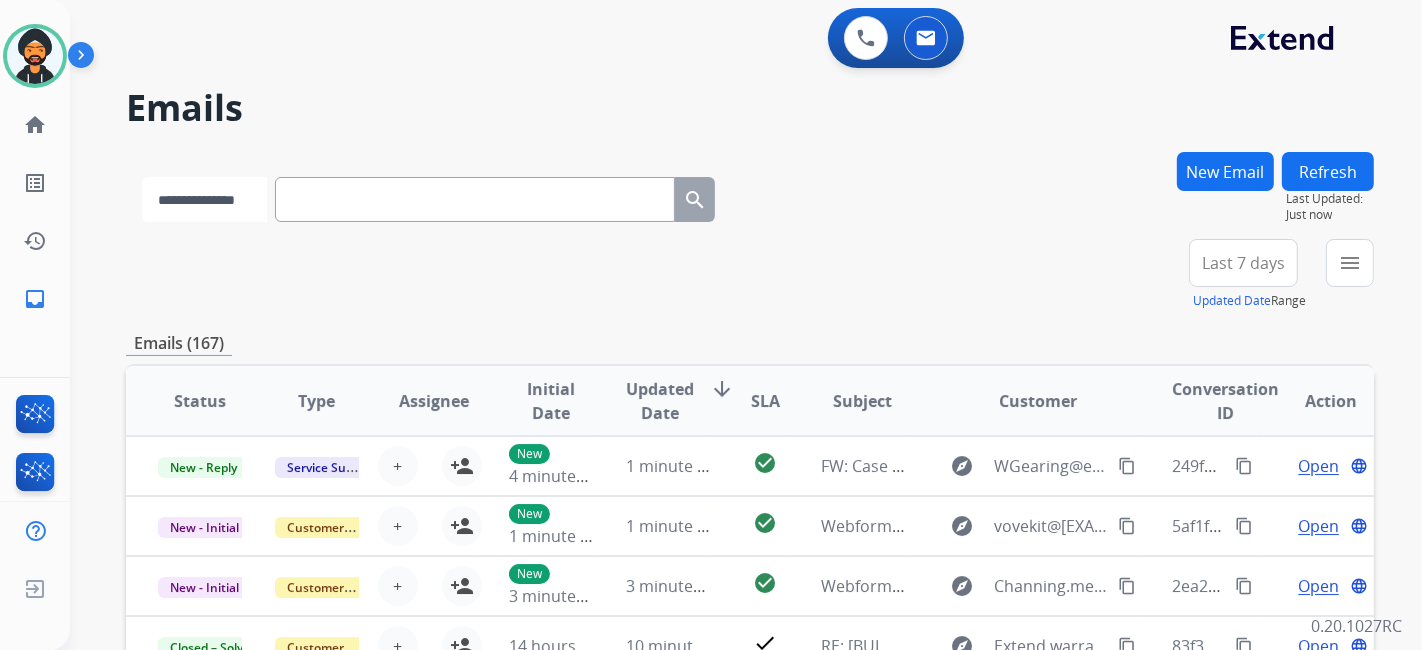 click on "**********" at bounding box center [204, 199] 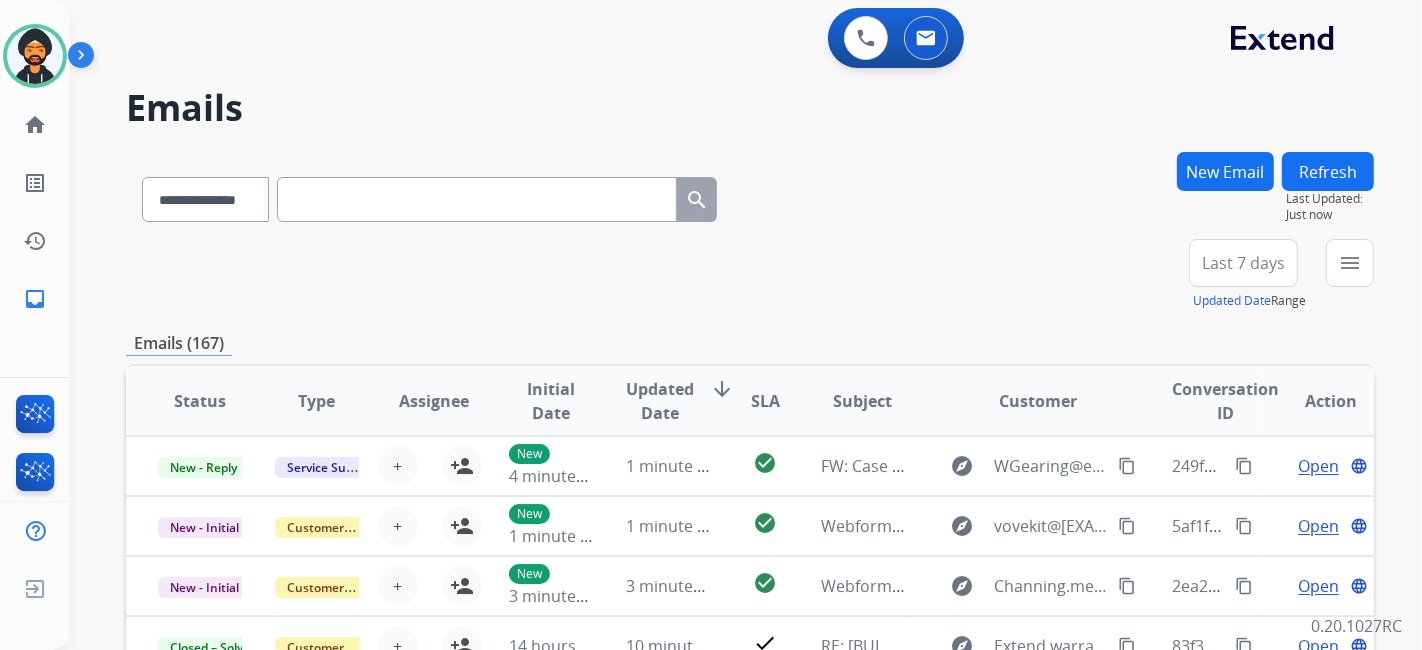 paste on "**********" 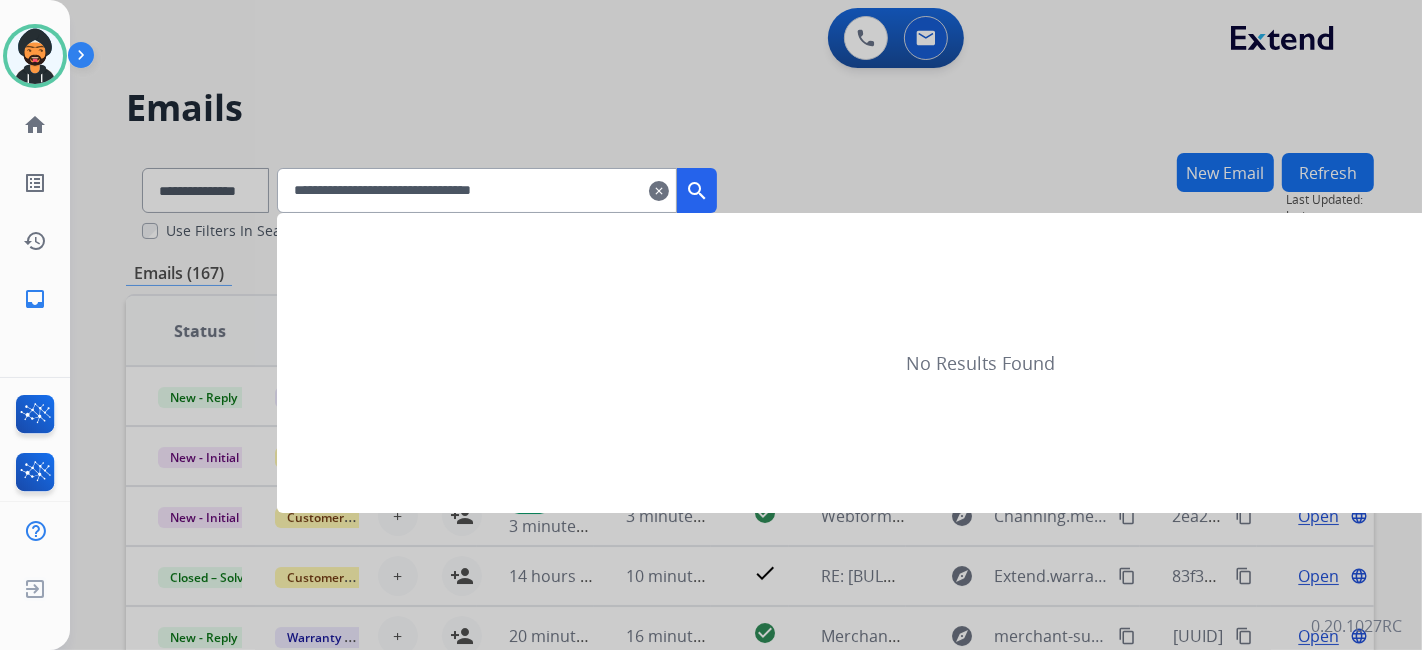 type on "**********" 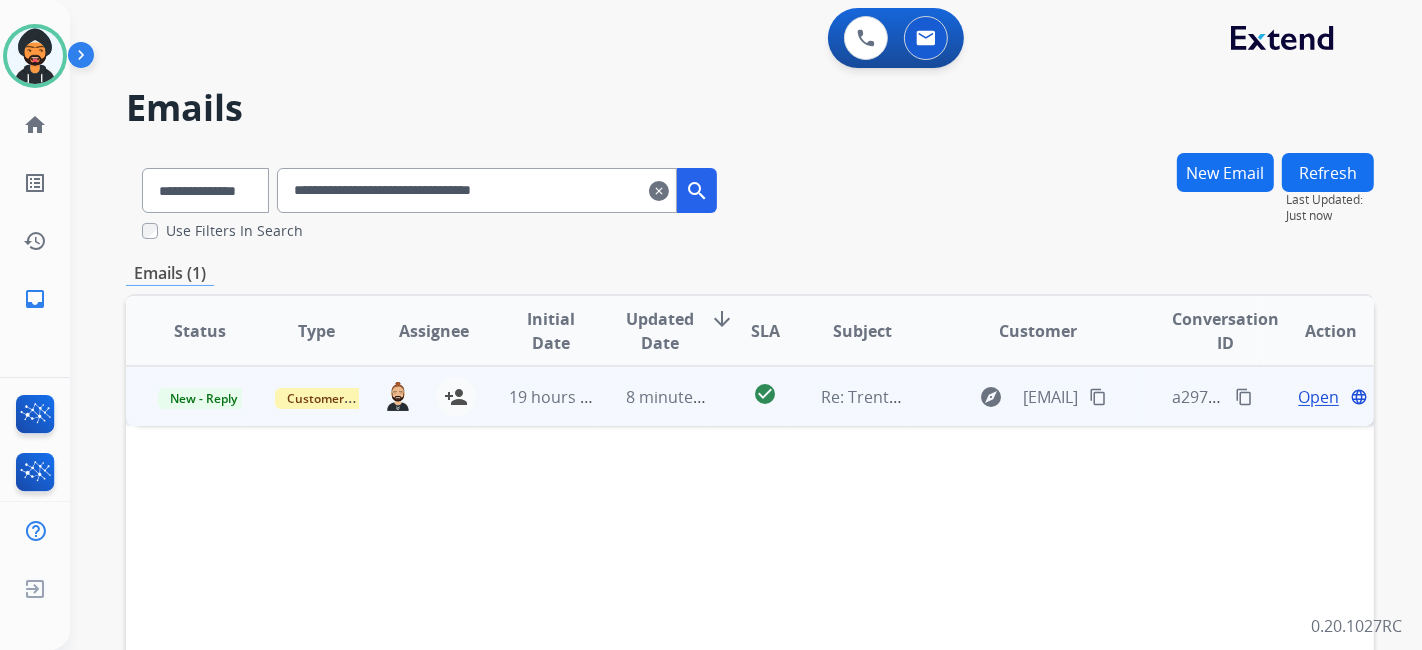 click on "Open" at bounding box center [1318, 397] 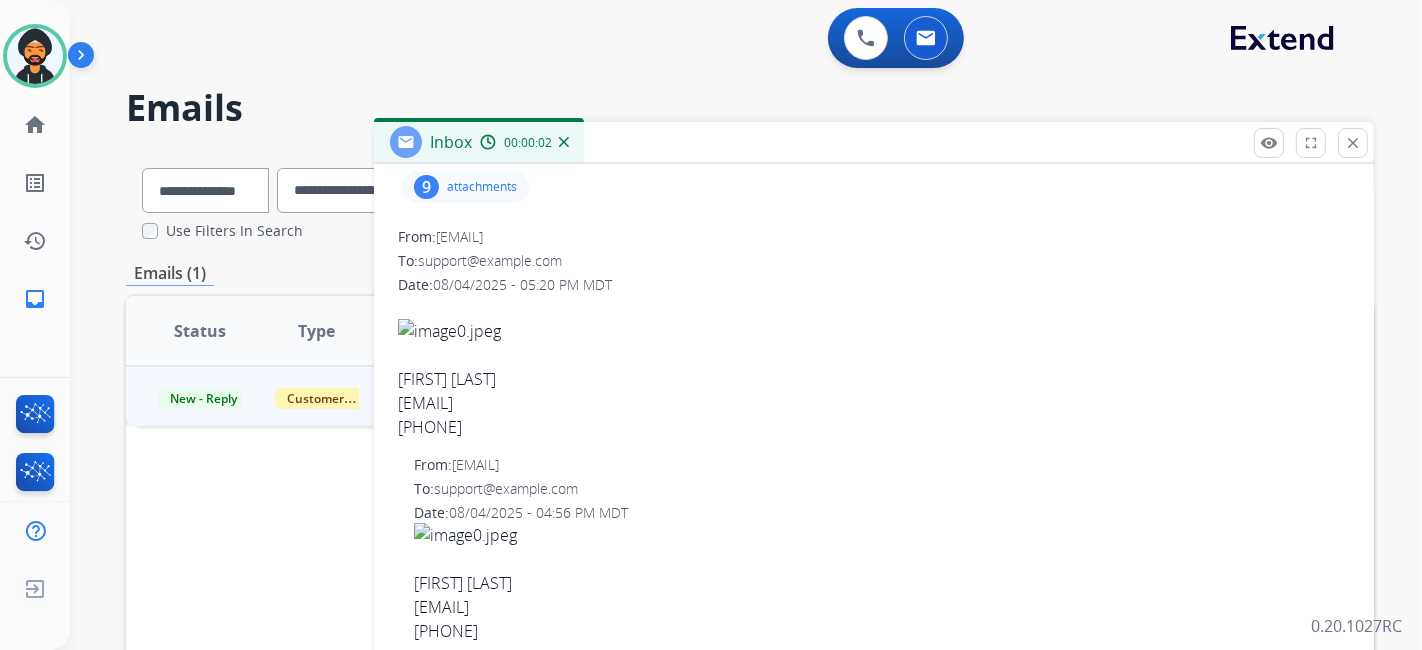 scroll, scrollTop: 0, scrollLeft: 0, axis: both 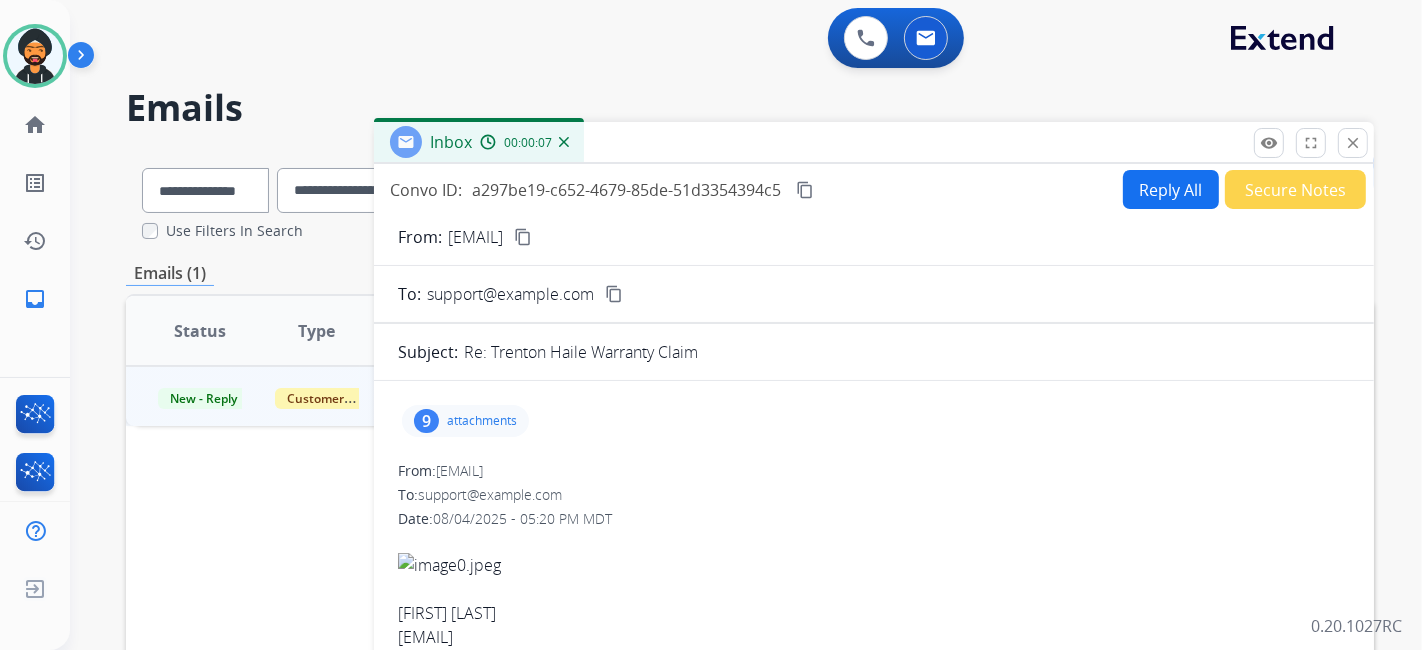 click on "attachments" at bounding box center [482, 421] 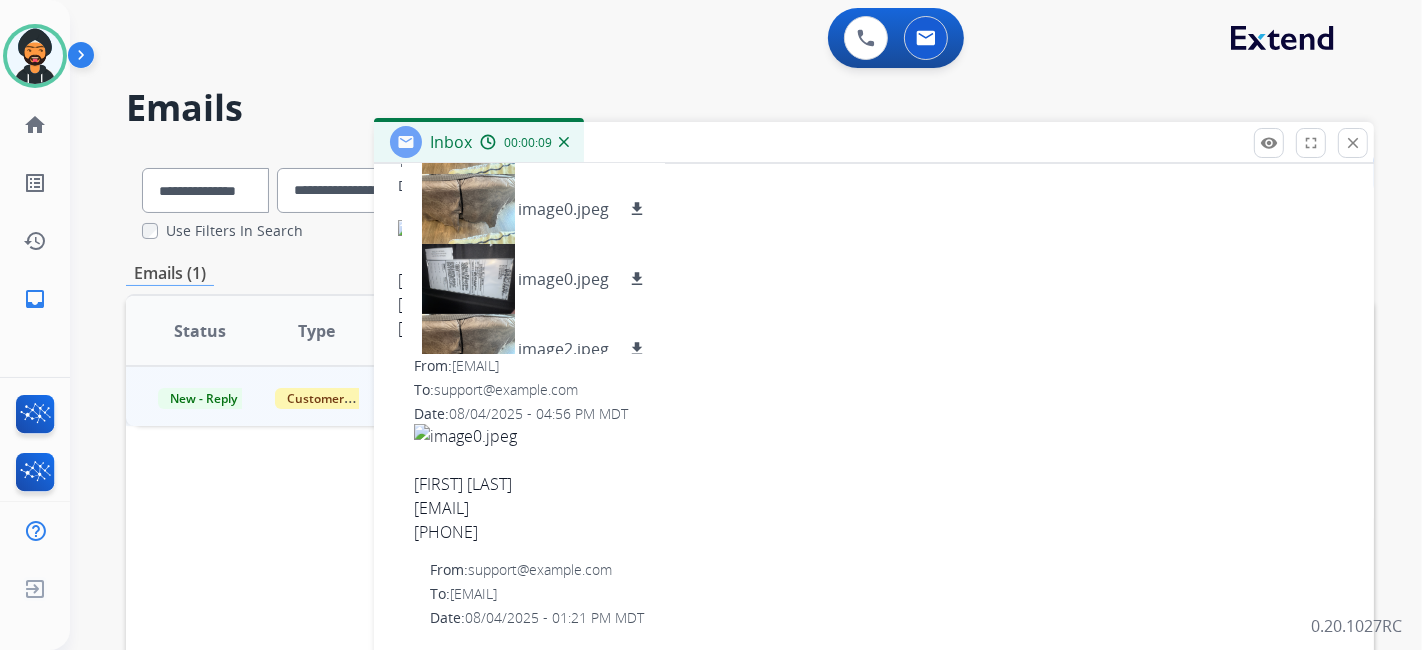 scroll, scrollTop: 0, scrollLeft: 0, axis: both 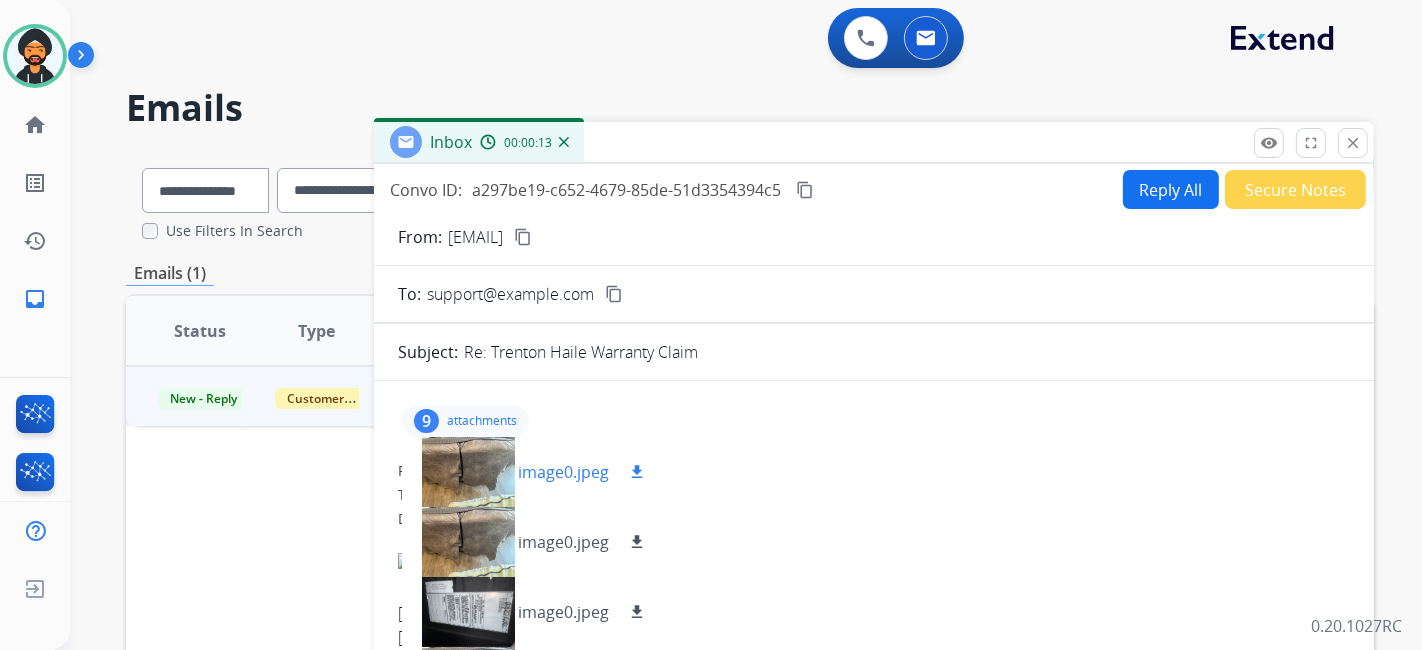 click at bounding box center [468, 472] 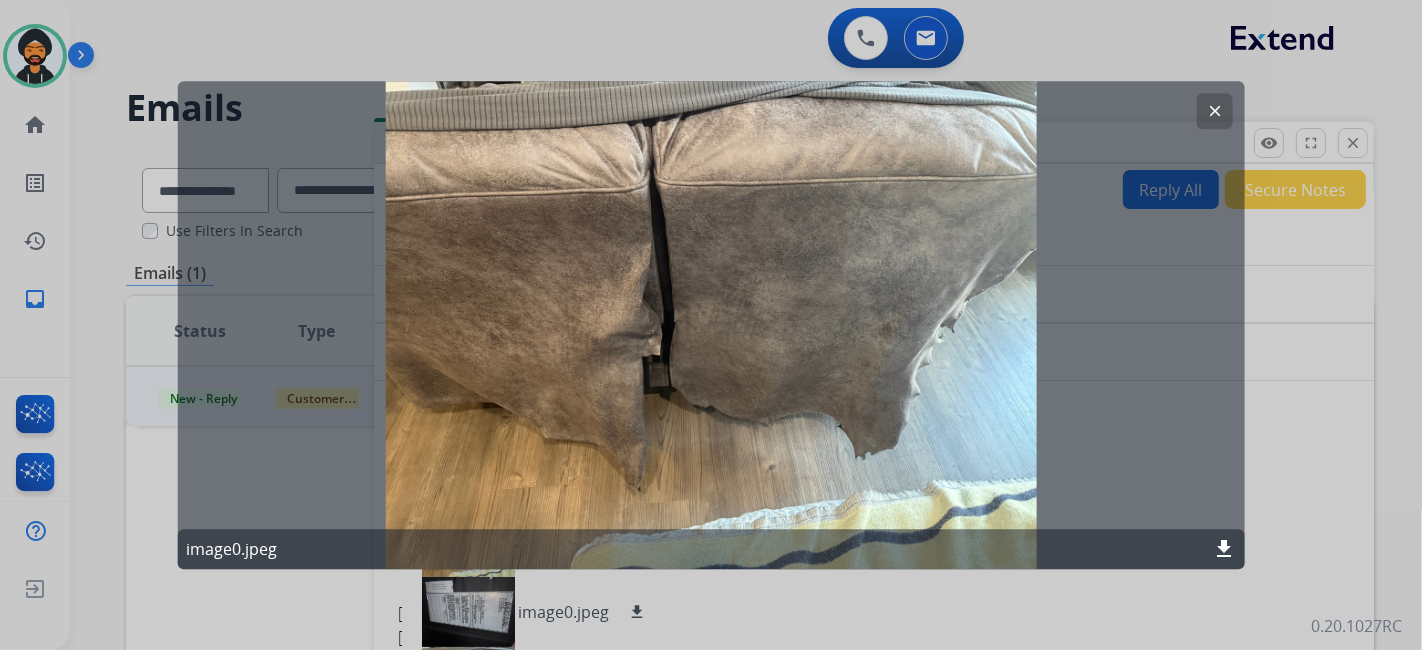 click on "clear" 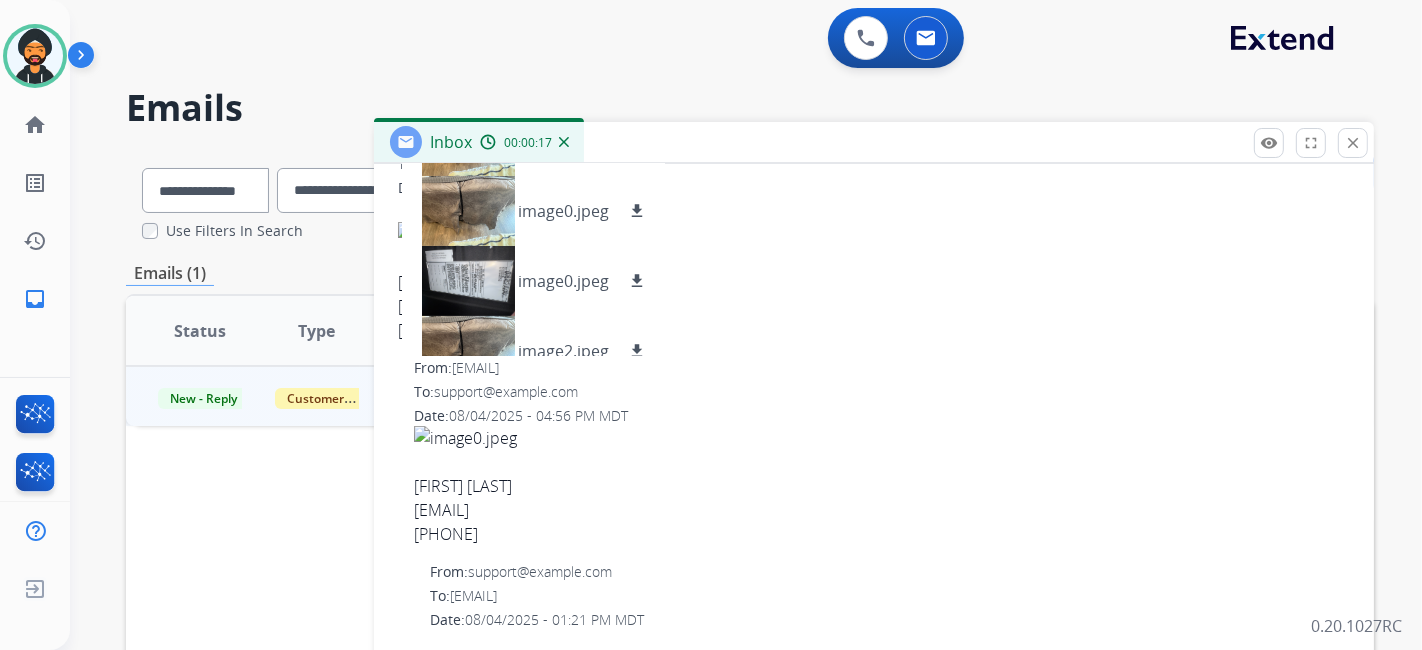 scroll, scrollTop: 333, scrollLeft: 0, axis: vertical 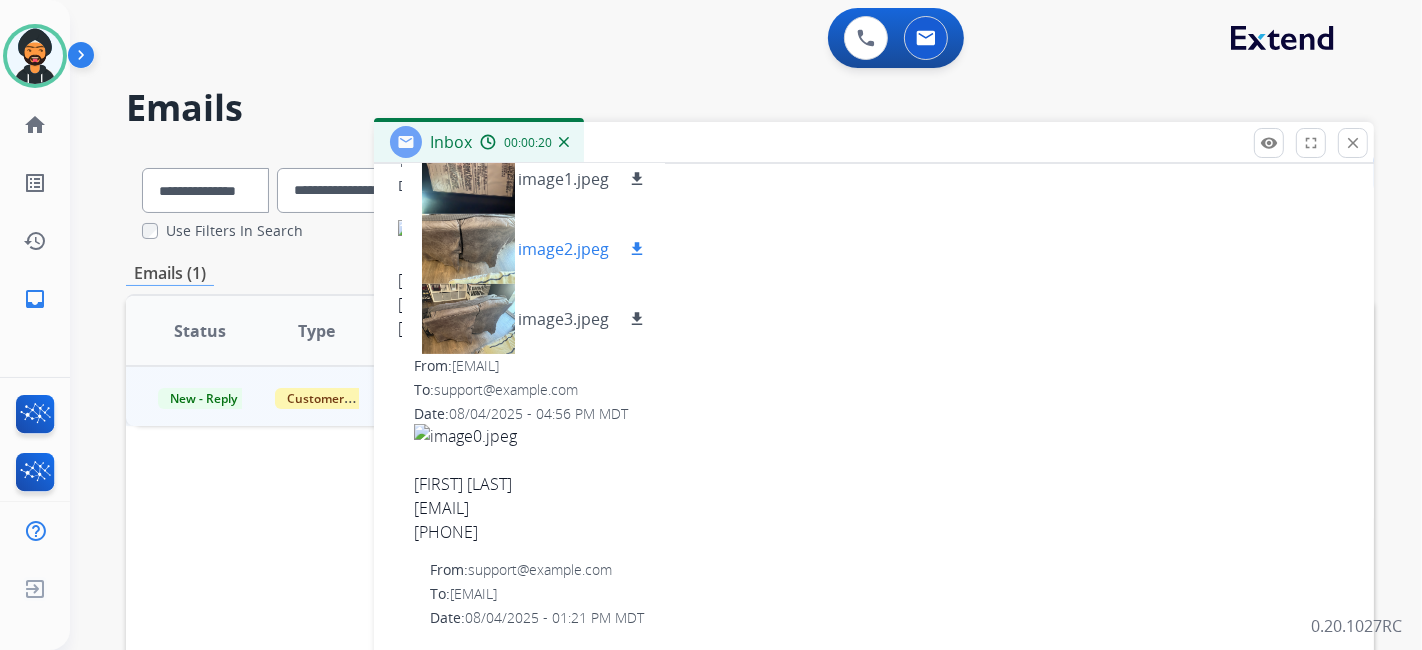 click at bounding box center [468, 249] 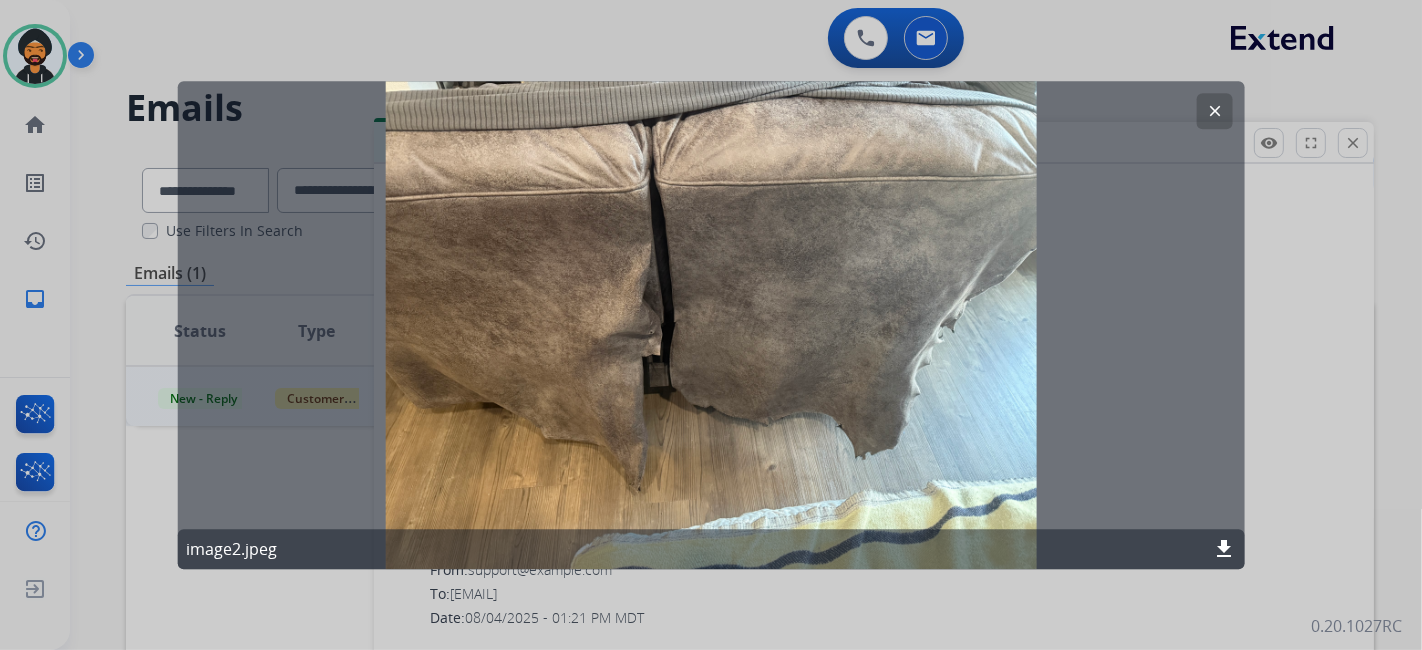 click on "download" 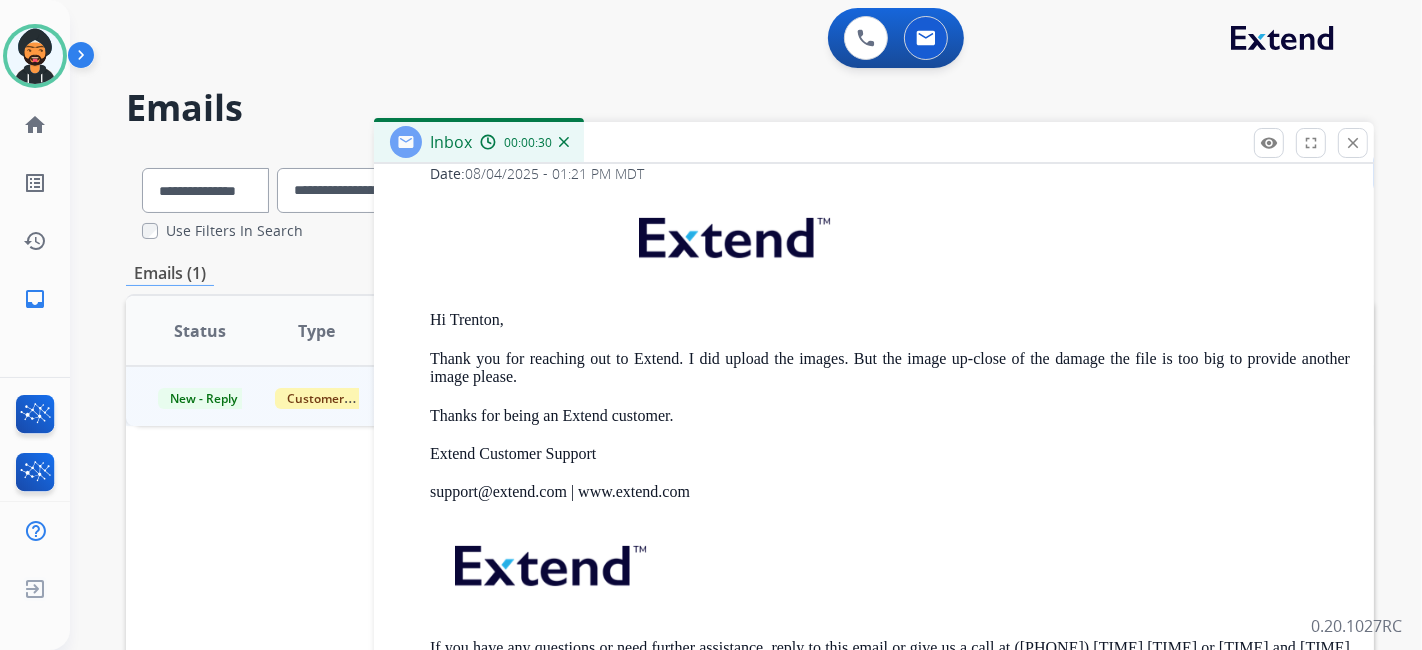scroll, scrollTop: 777, scrollLeft: 0, axis: vertical 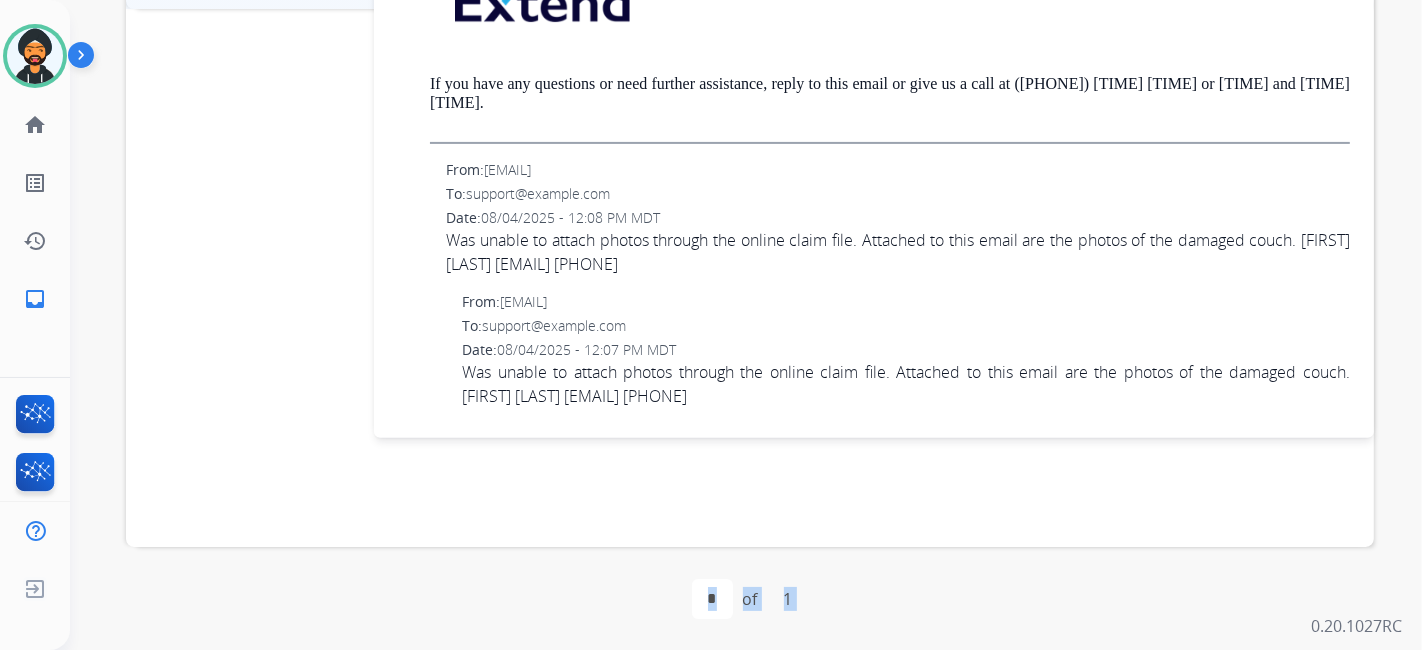 drag, startPoint x: 428, startPoint y: 311, endPoint x: 841, endPoint y: 116, distance: 456.72092 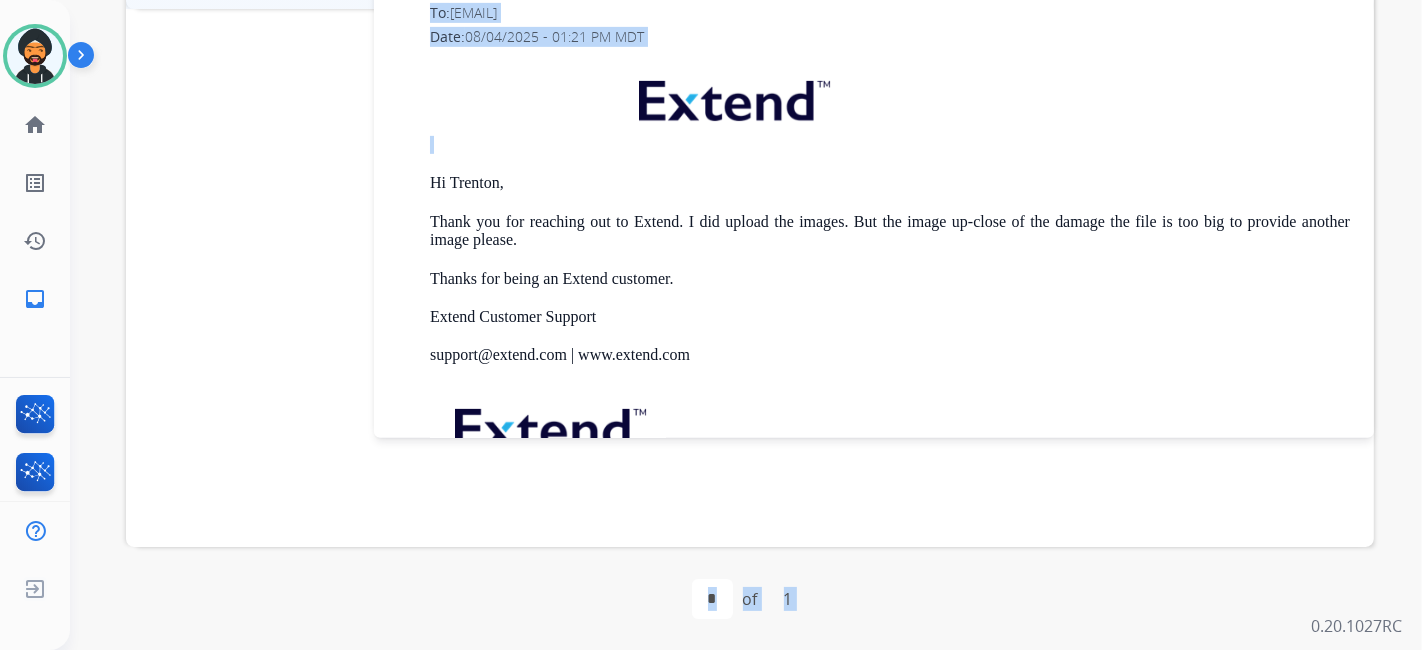 scroll, scrollTop: 0, scrollLeft: 0, axis: both 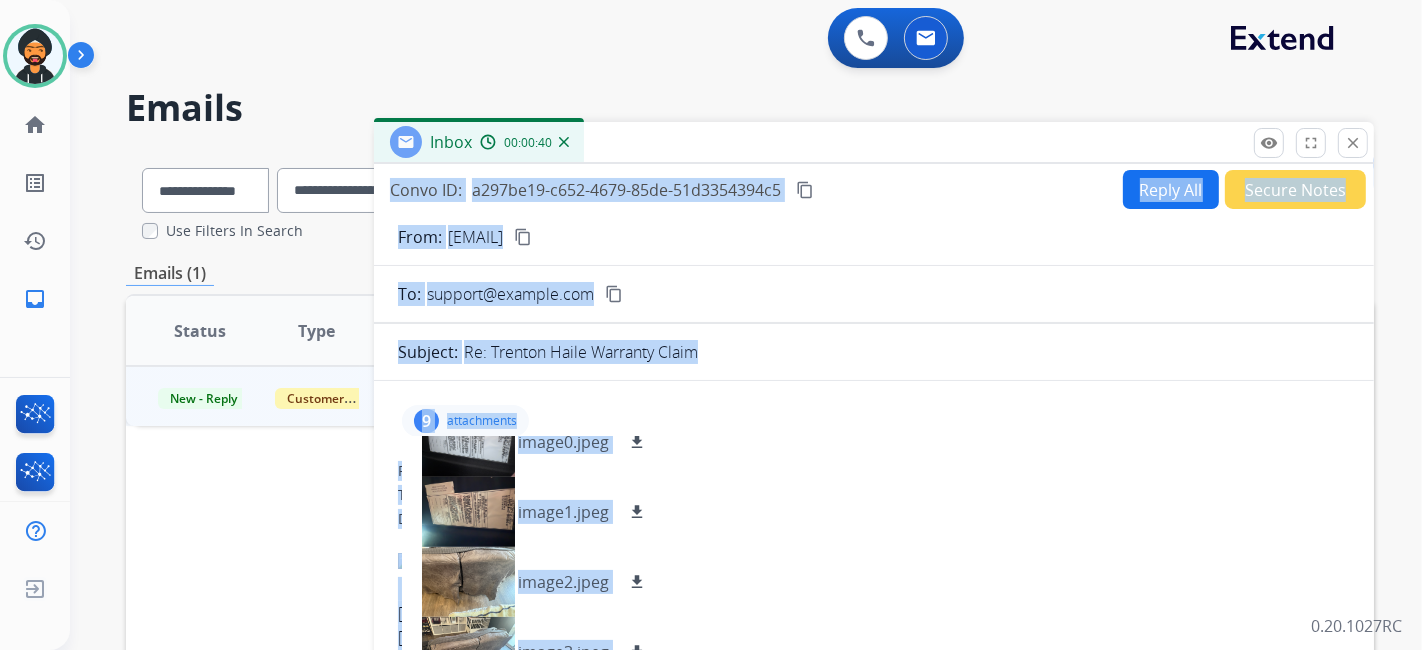 click on "Reply All" at bounding box center (1171, 189) 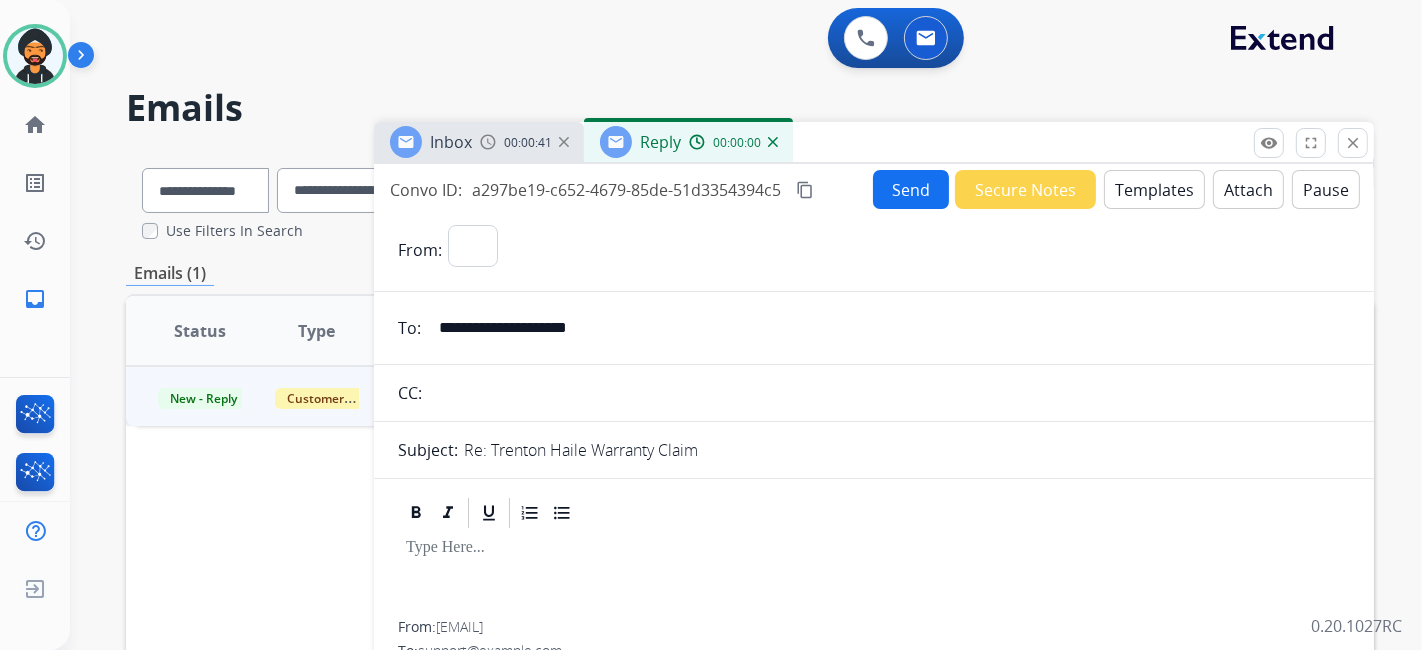 select on "**********" 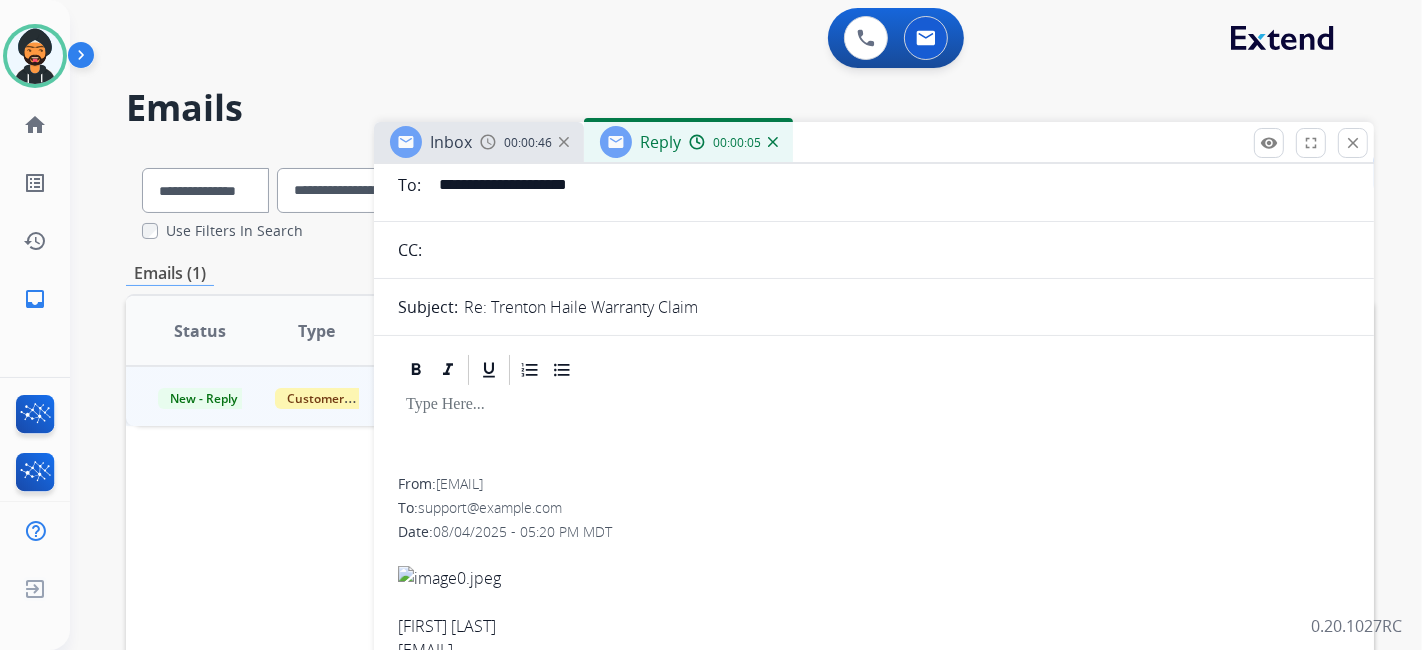 scroll, scrollTop: 222, scrollLeft: 0, axis: vertical 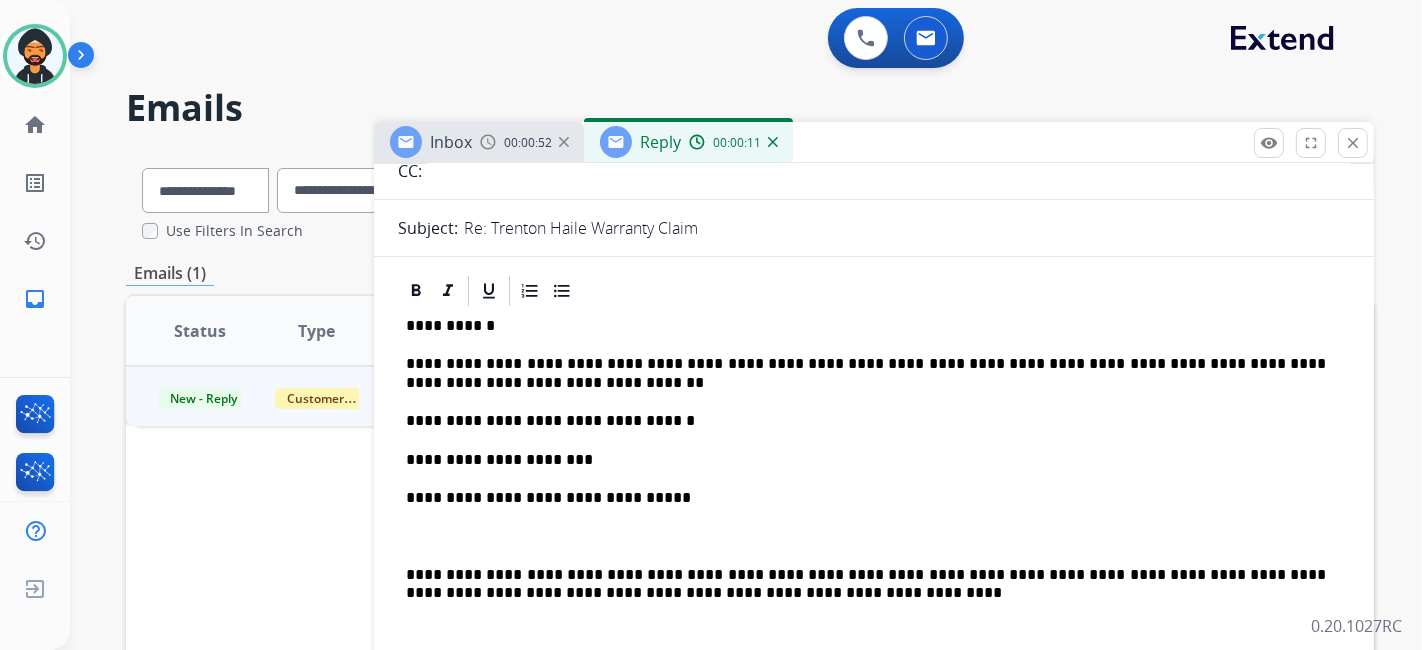 click on "**********" at bounding box center (866, 373) 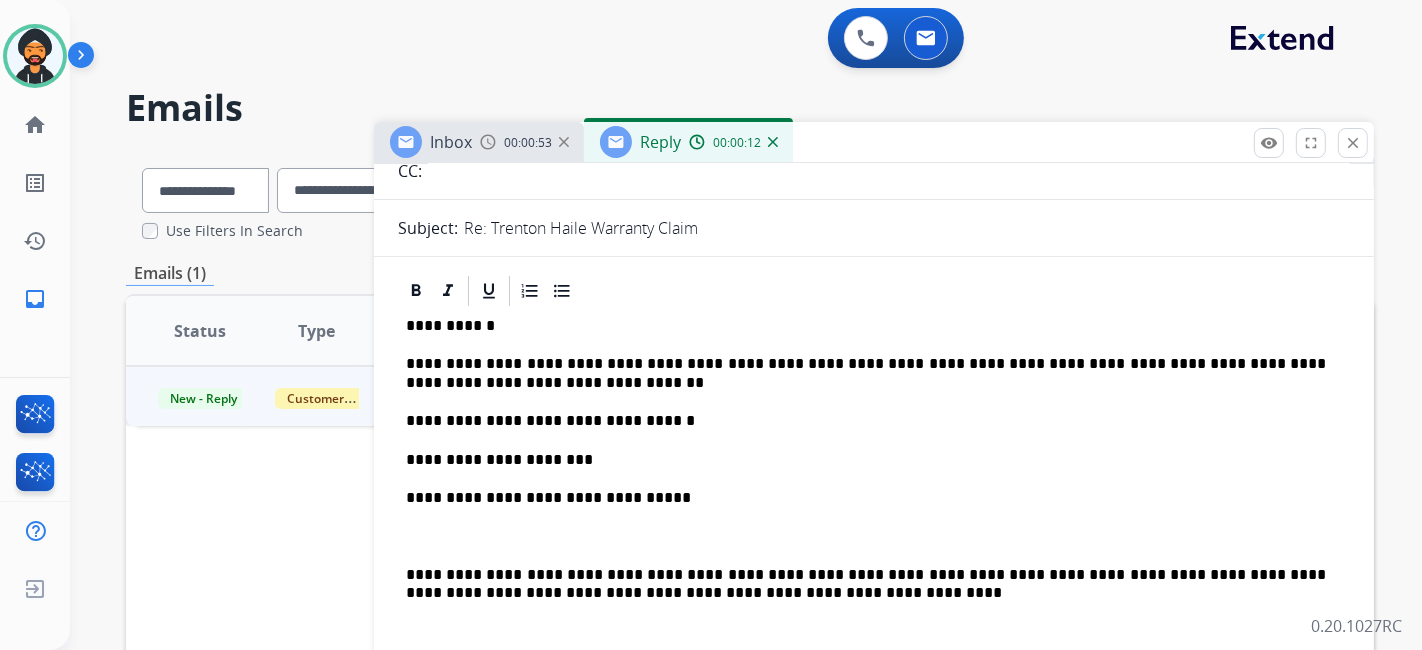 type 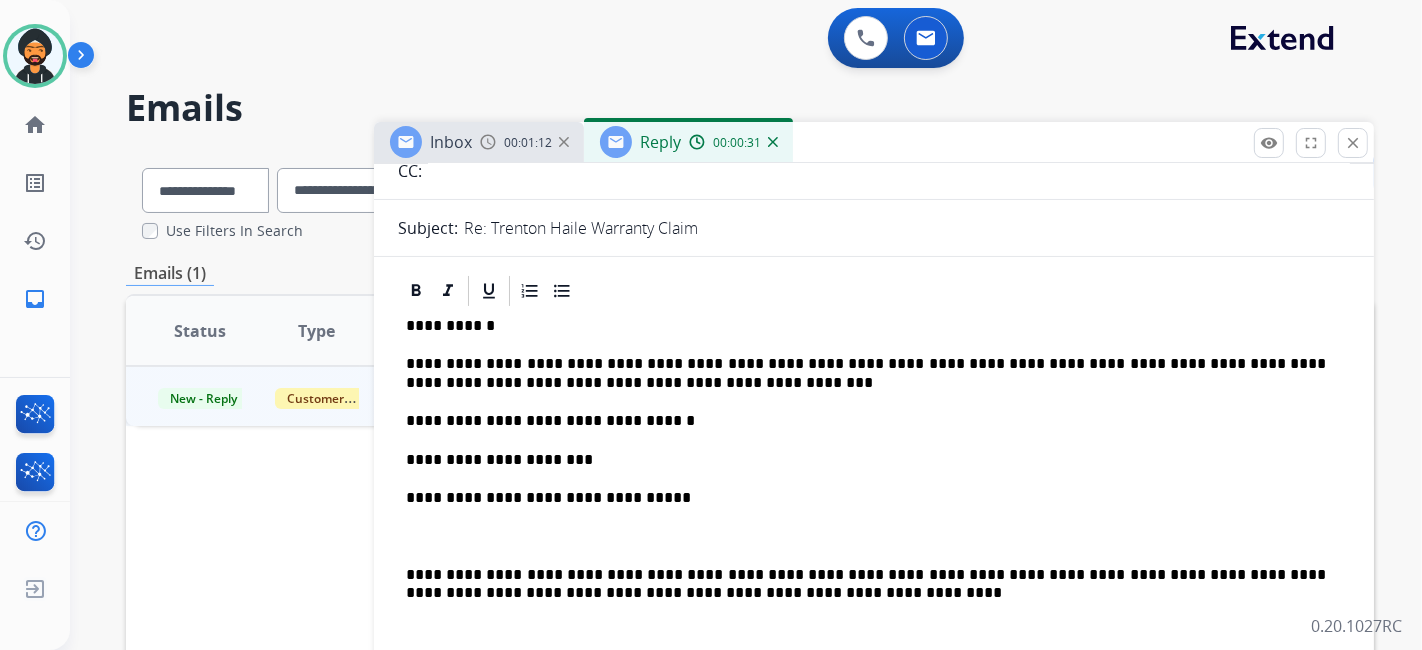 click on "**********" at bounding box center [874, 488] 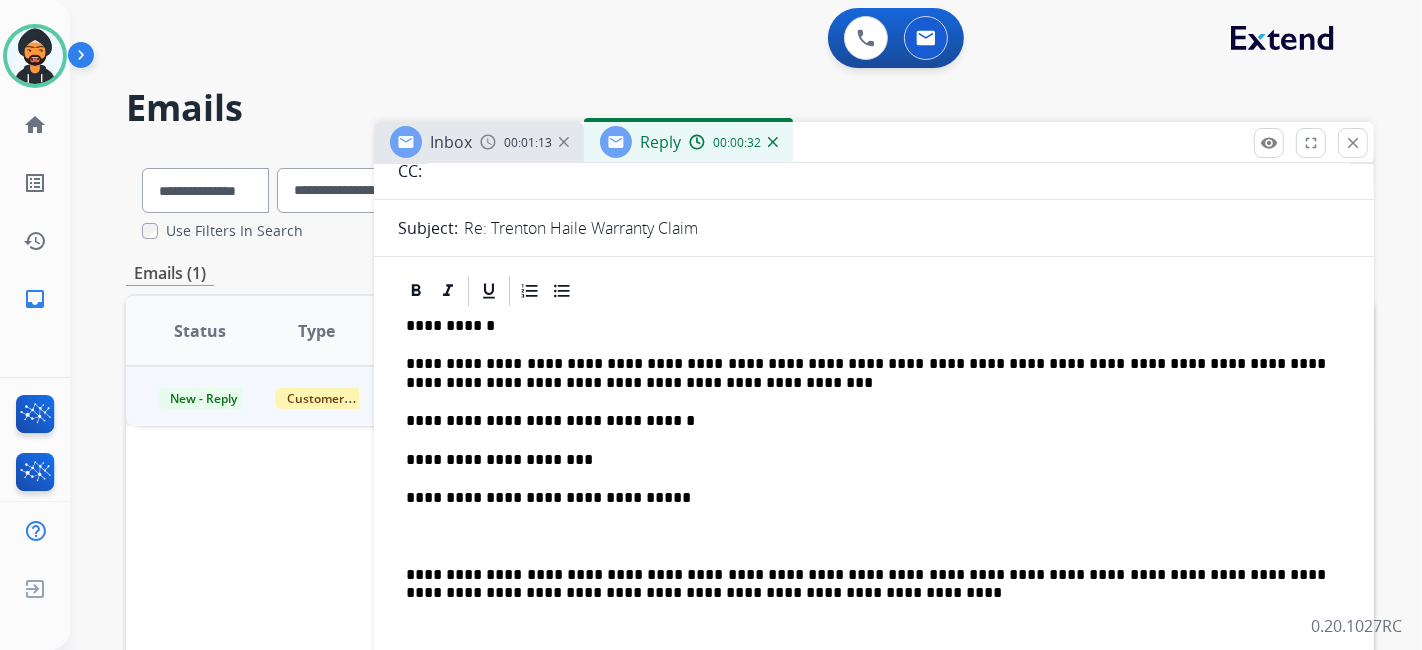 click on "**********" at bounding box center [866, 373] 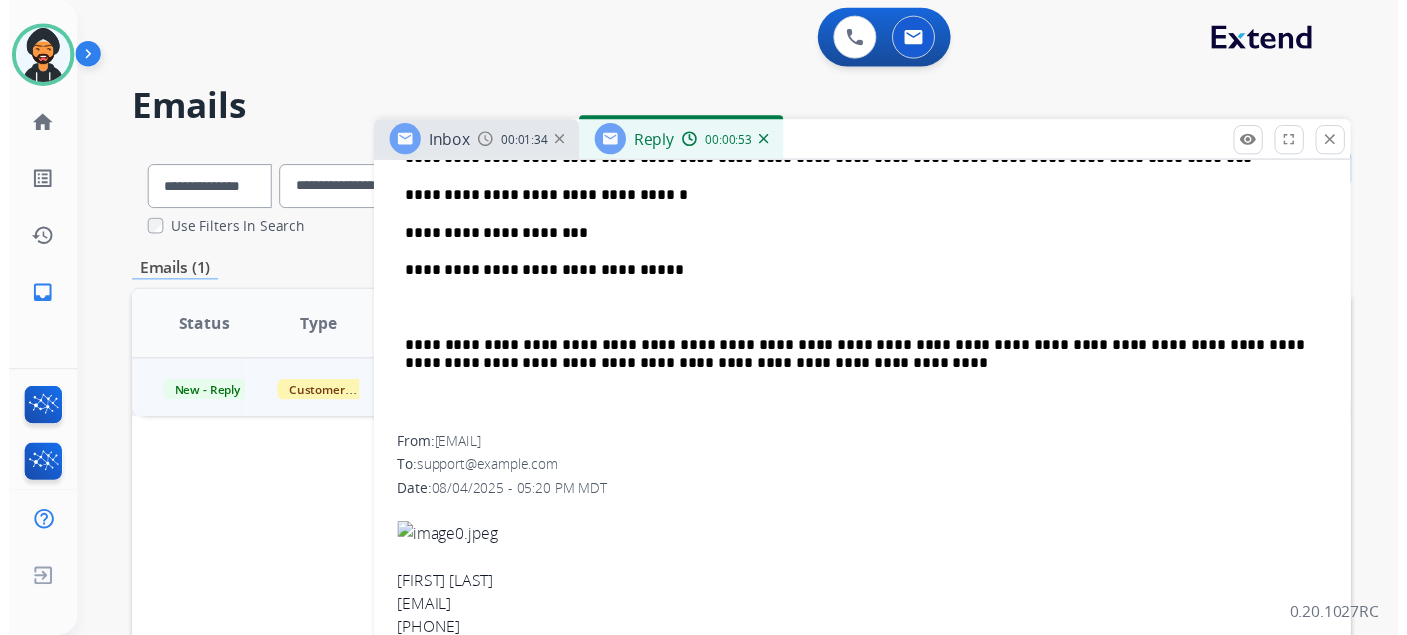 scroll, scrollTop: 0, scrollLeft: 0, axis: both 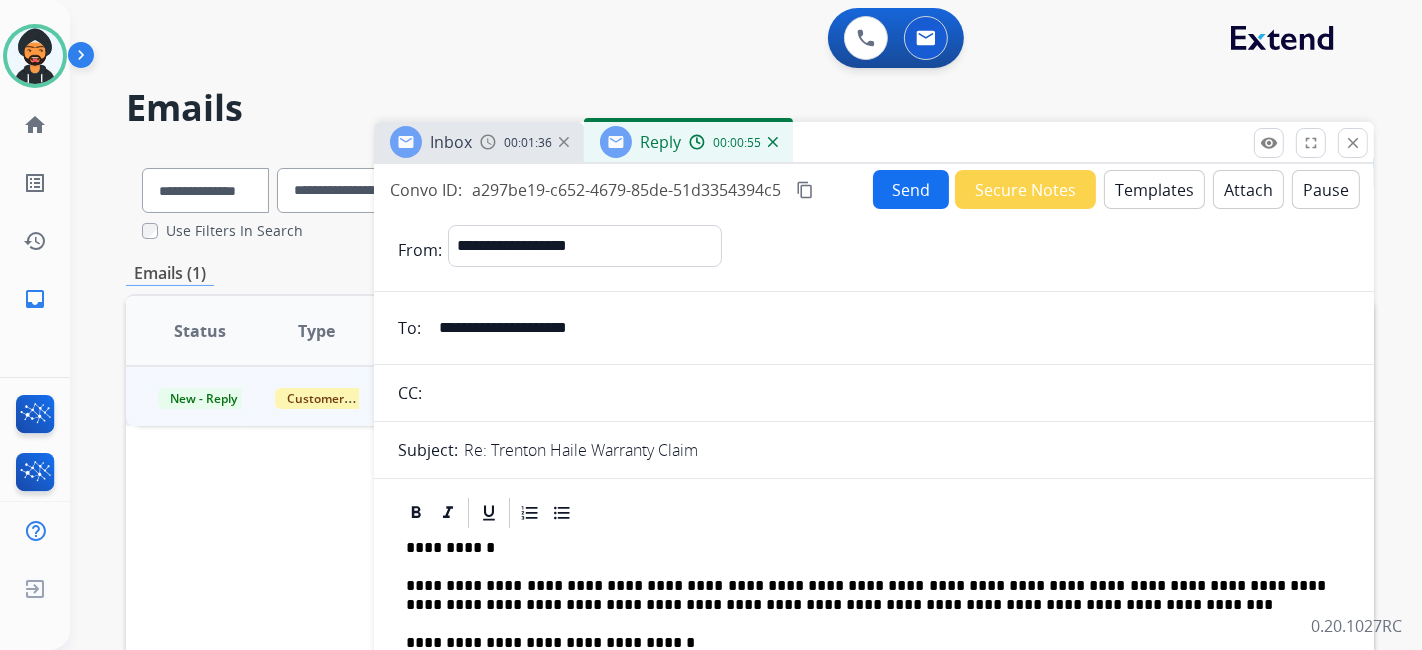 click on "Send" at bounding box center [911, 189] 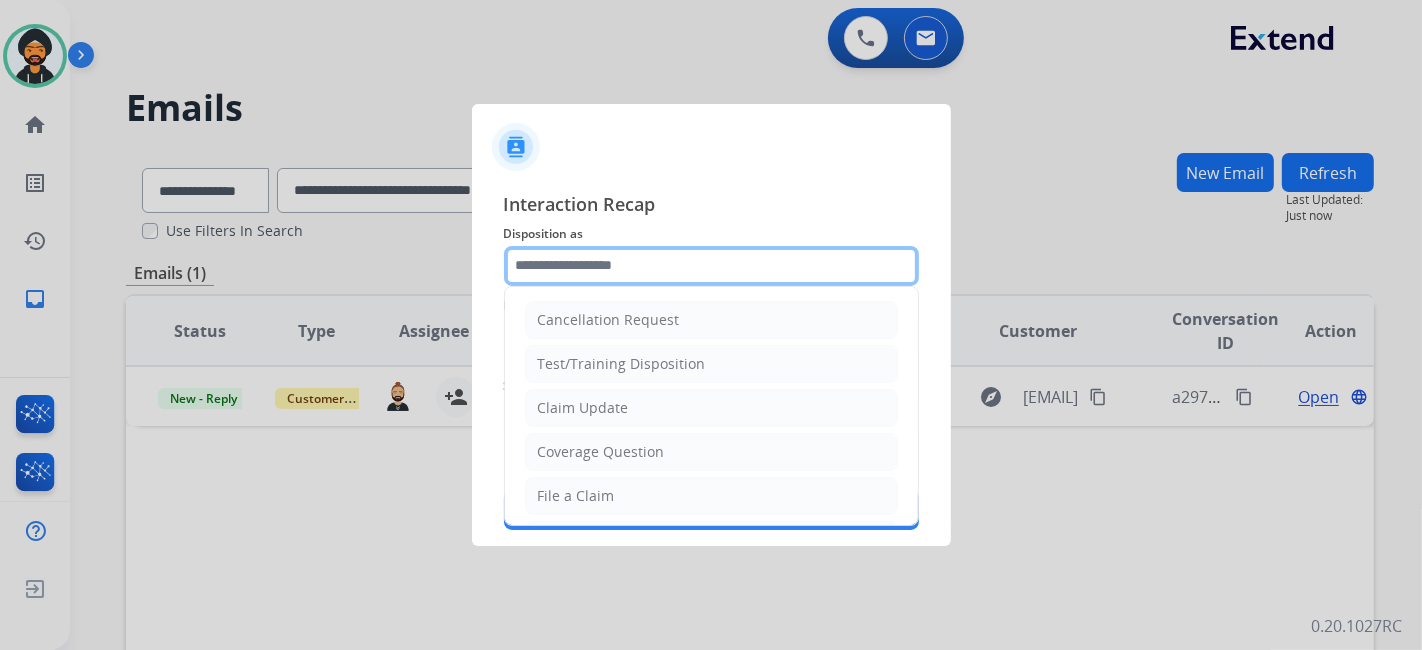 click 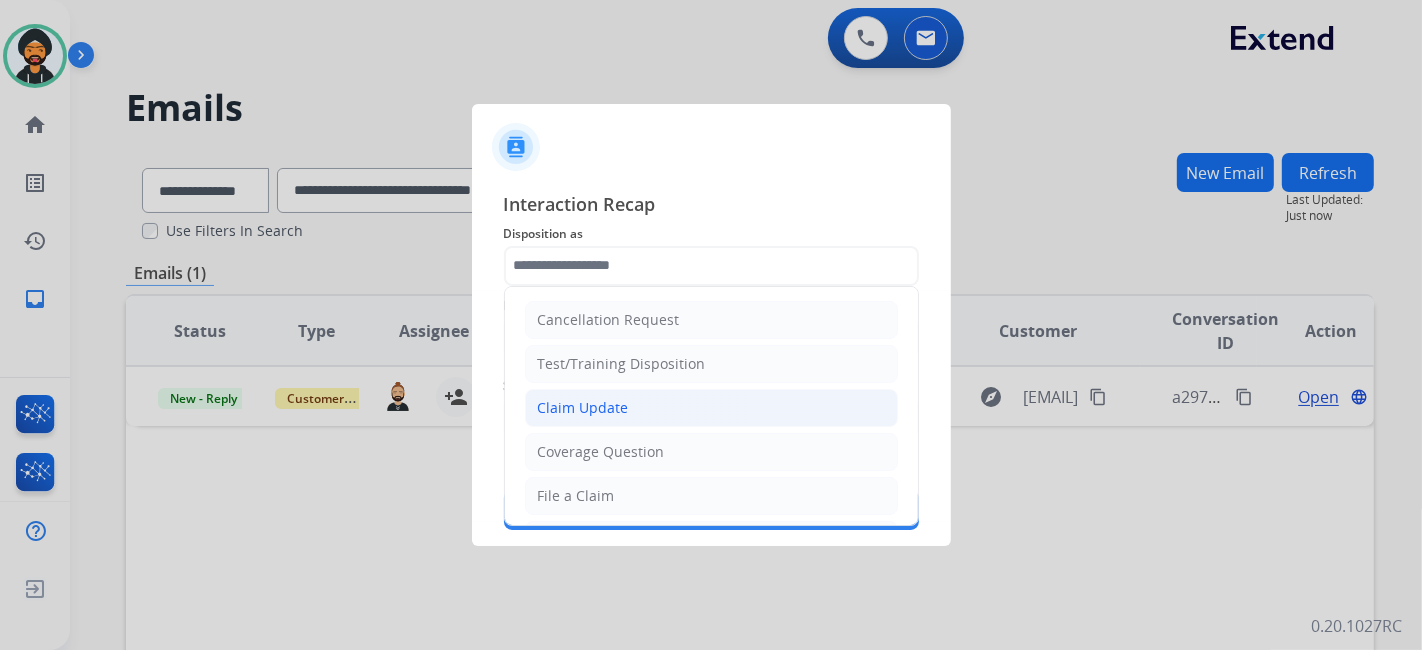 click on "Claim Update" 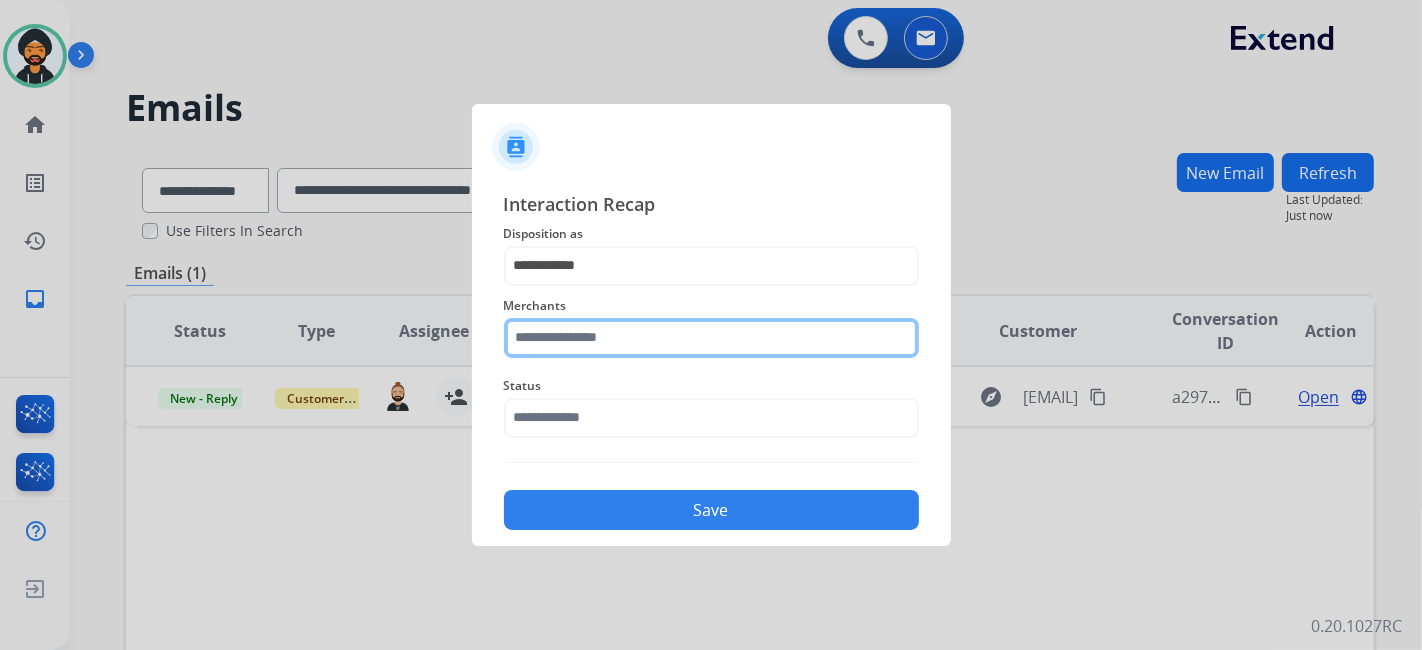 click 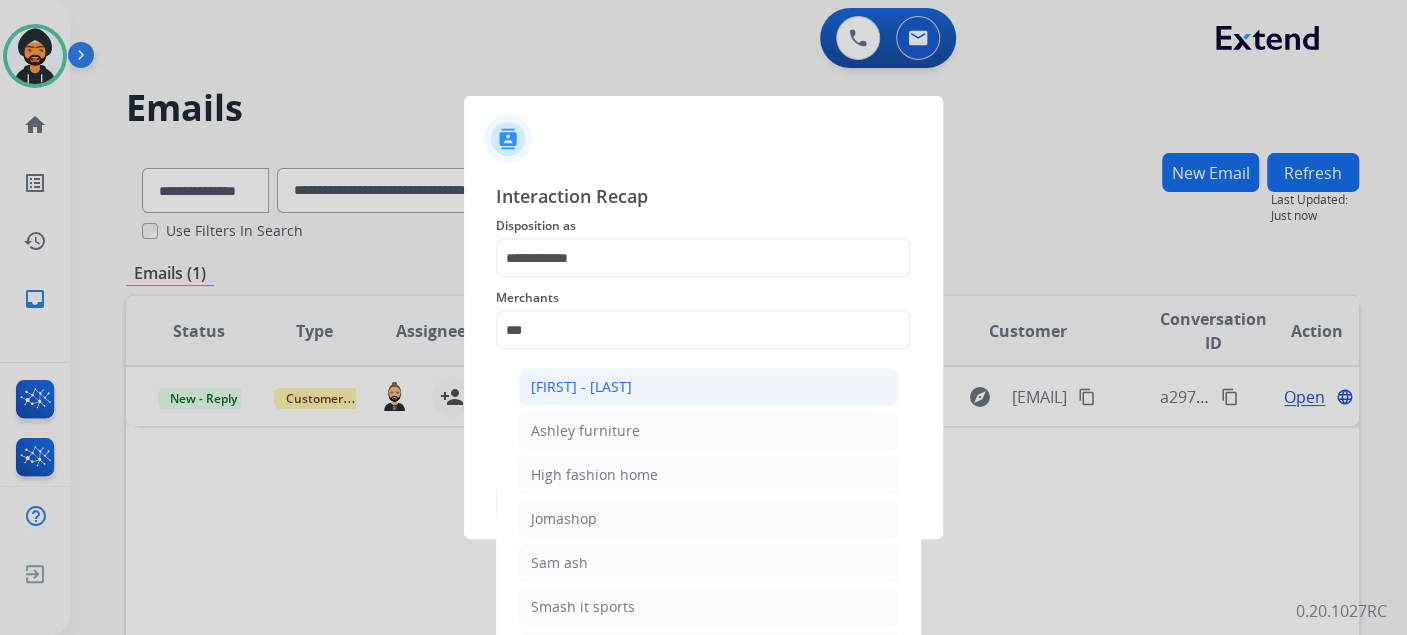 click on "[FIRST] - [LAST]" 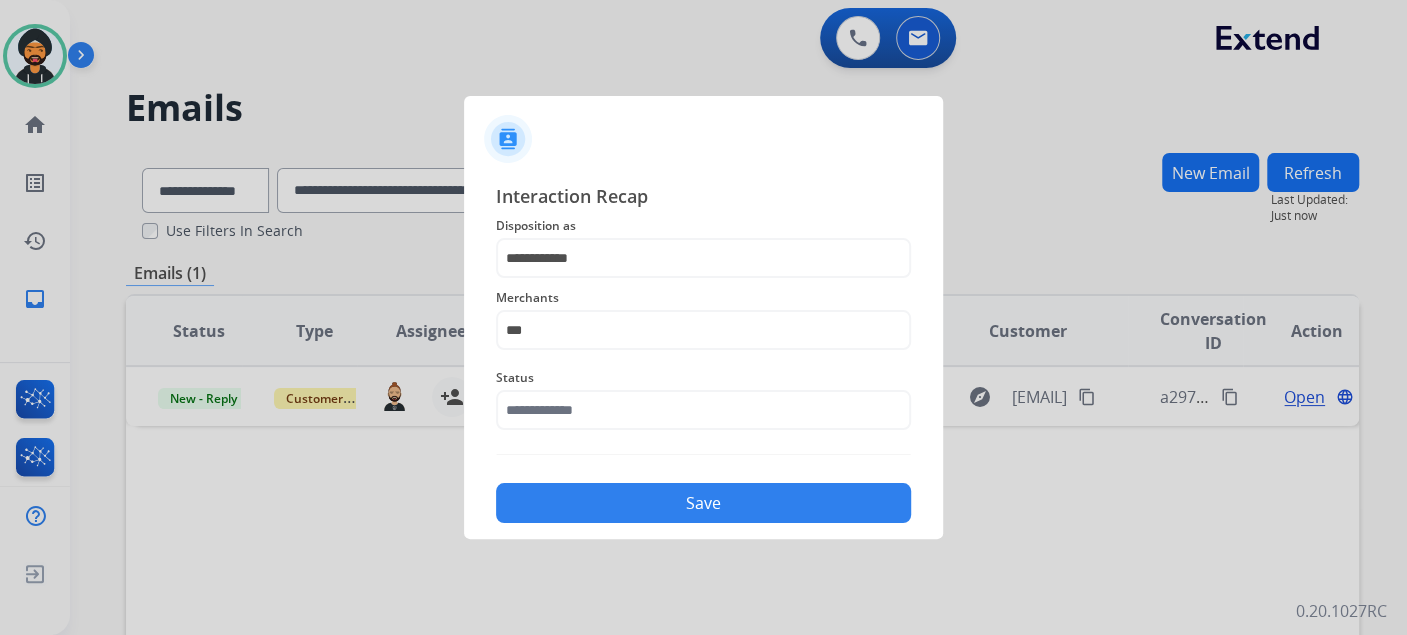 type on "**********" 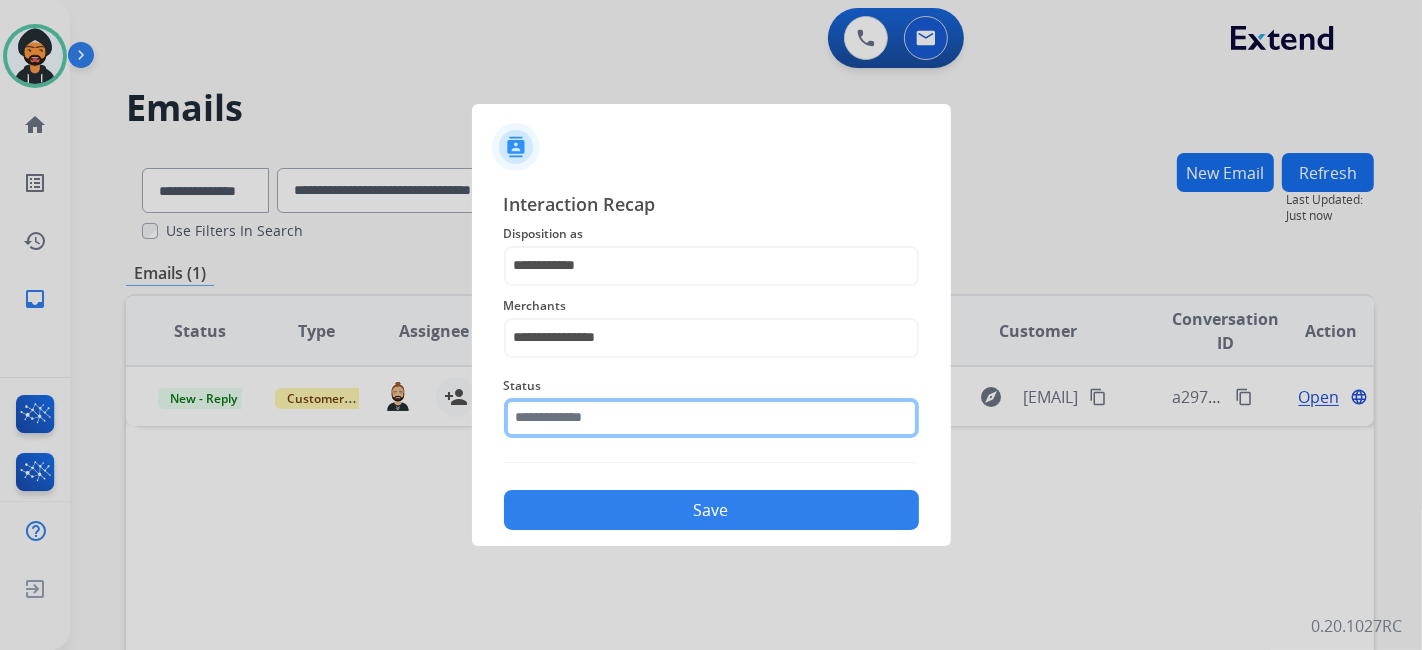 click 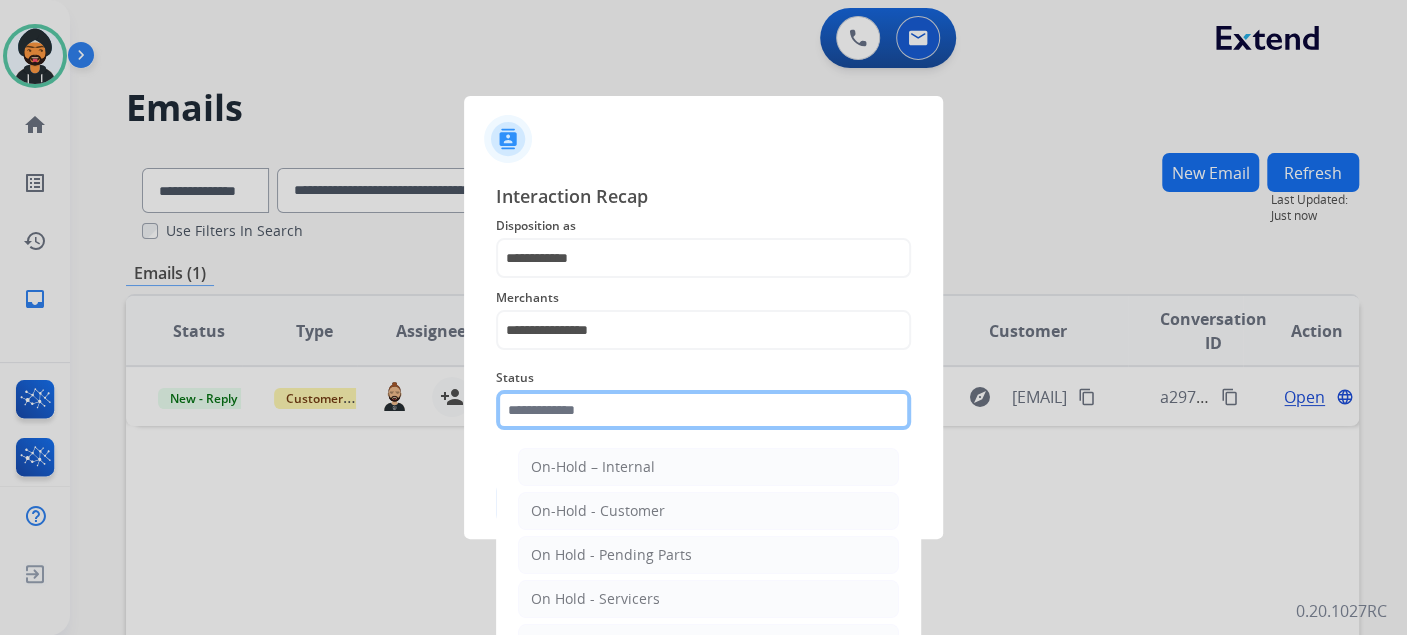 scroll, scrollTop: 102, scrollLeft: 0, axis: vertical 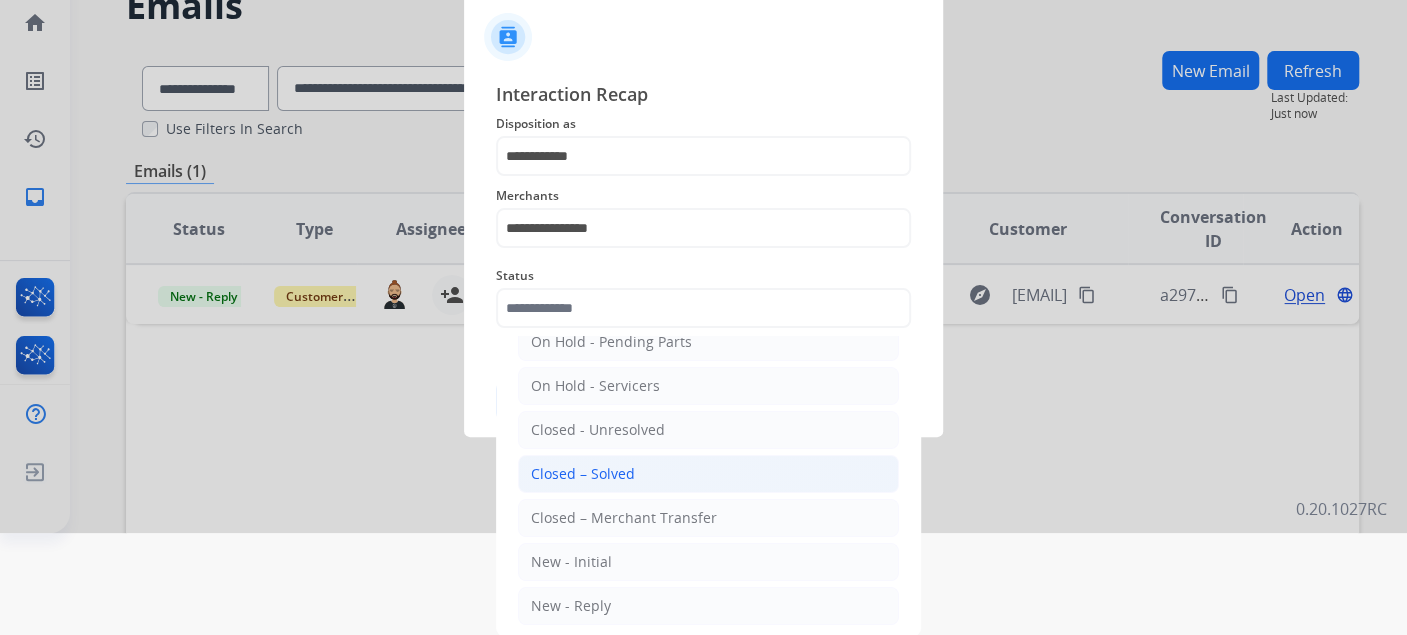 click on "Closed – Solved" 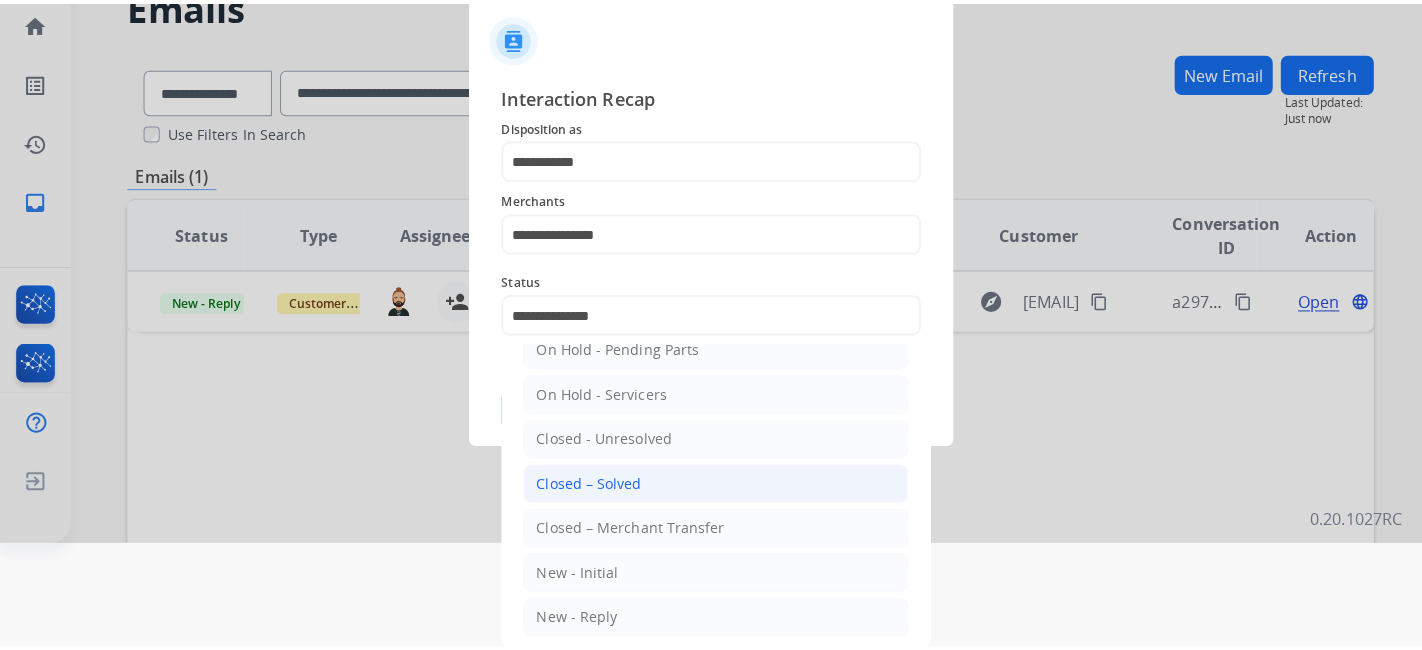 scroll, scrollTop: 0, scrollLeft: 0, axis: both 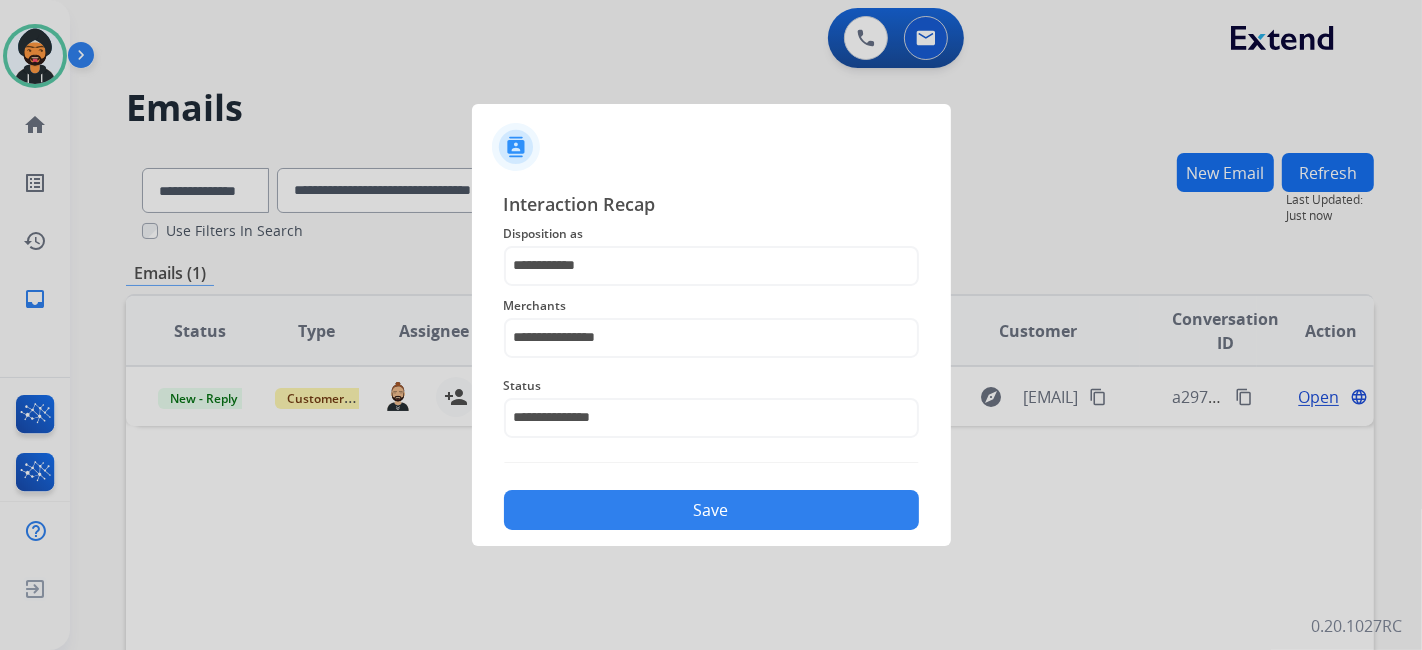 click on "Save" 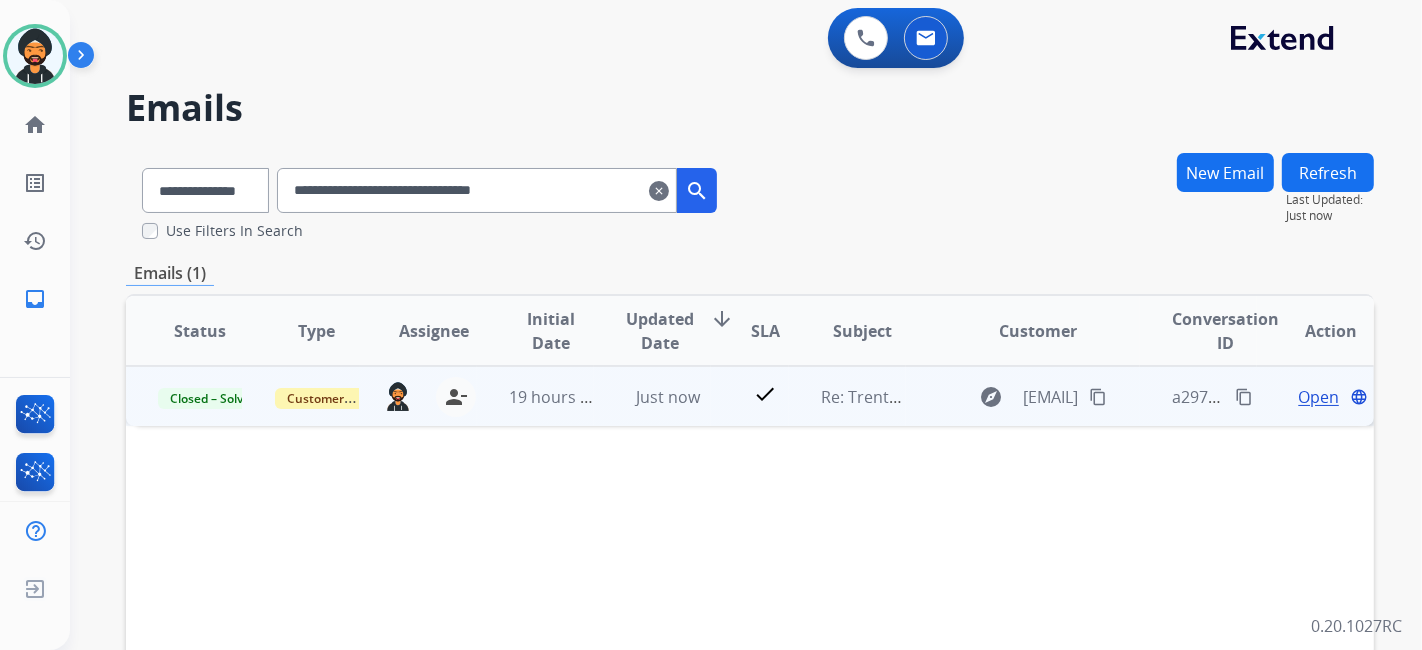 click on "content_copy" at bounding box center [1244, 397] 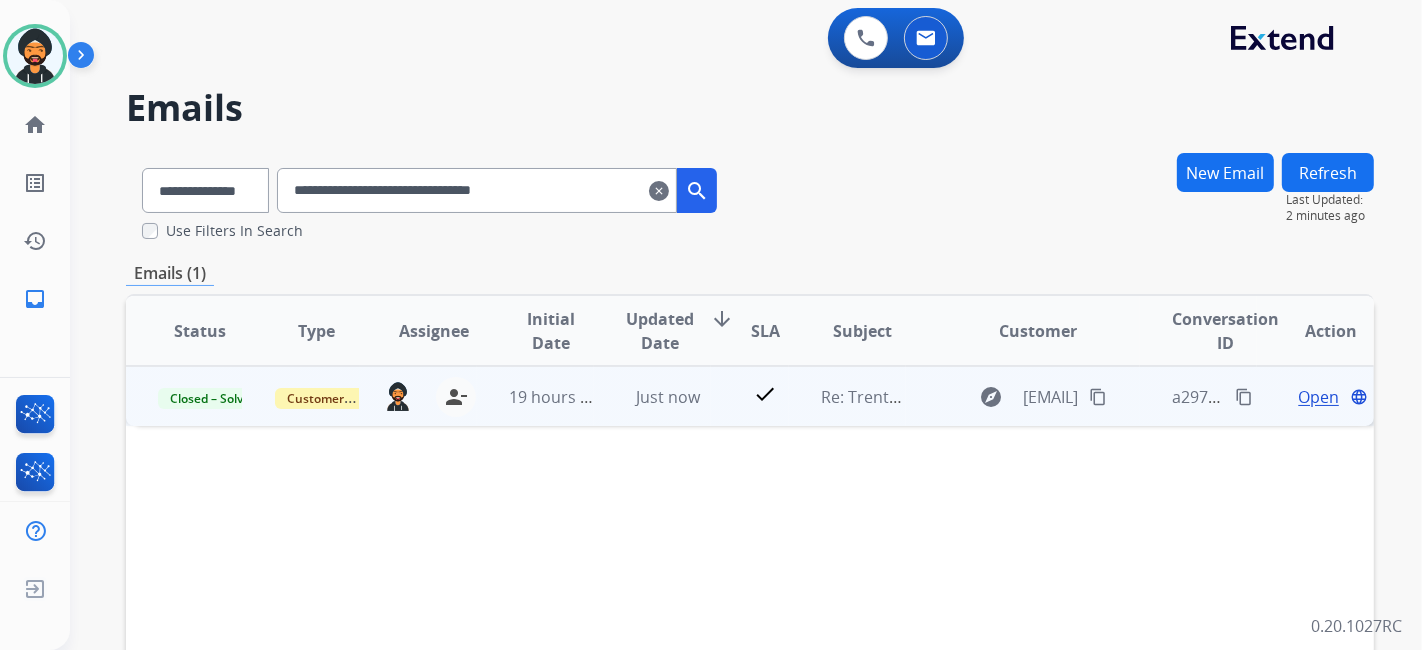 drag, startPoint x: 1232, startPoint y: 399, endPoint x: 1163, endPoint y: 398, distance: 69.00725 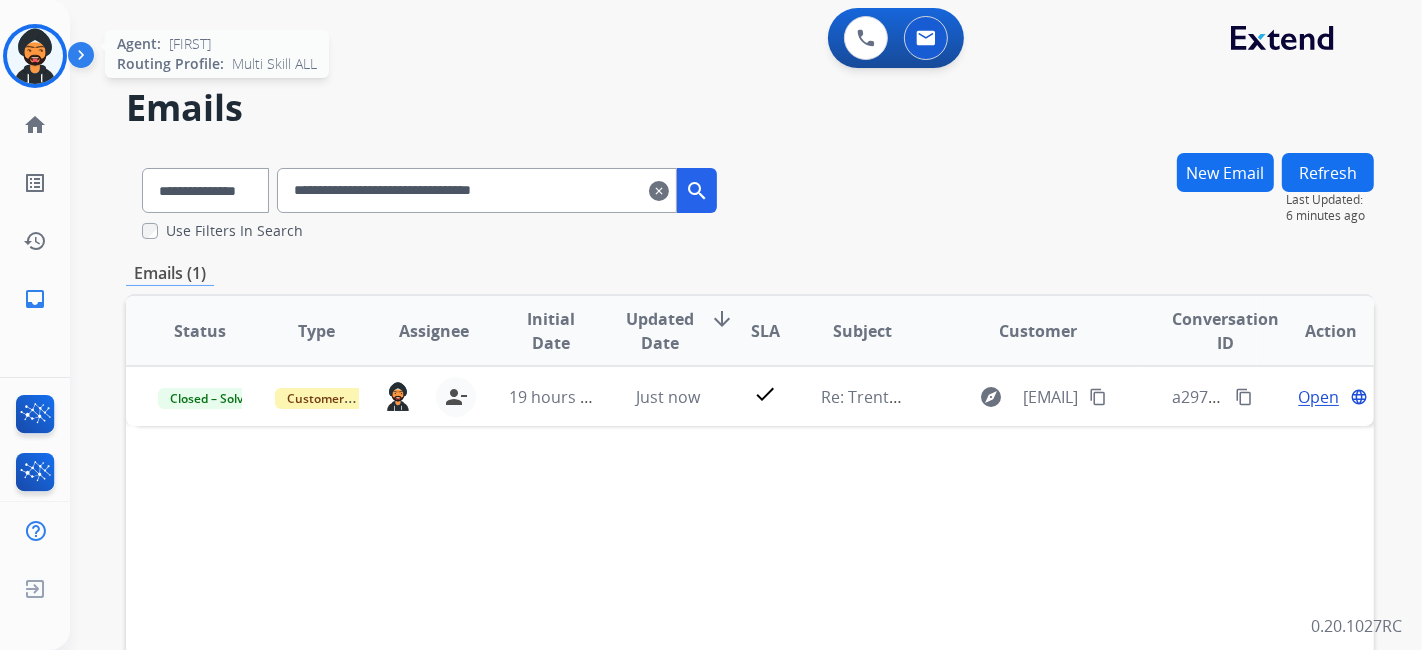 click at bounding box center [35, 56] 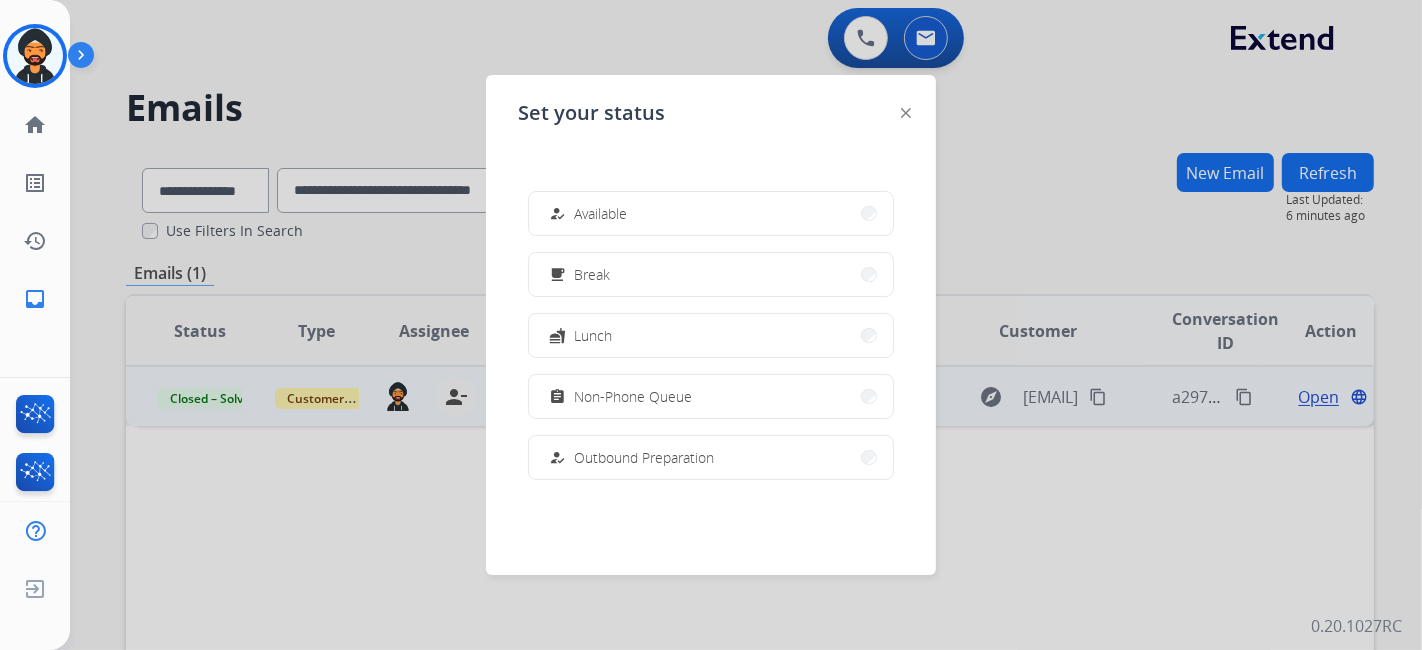 click on "Non-Phone Queue" at bounding box center [633, 396] 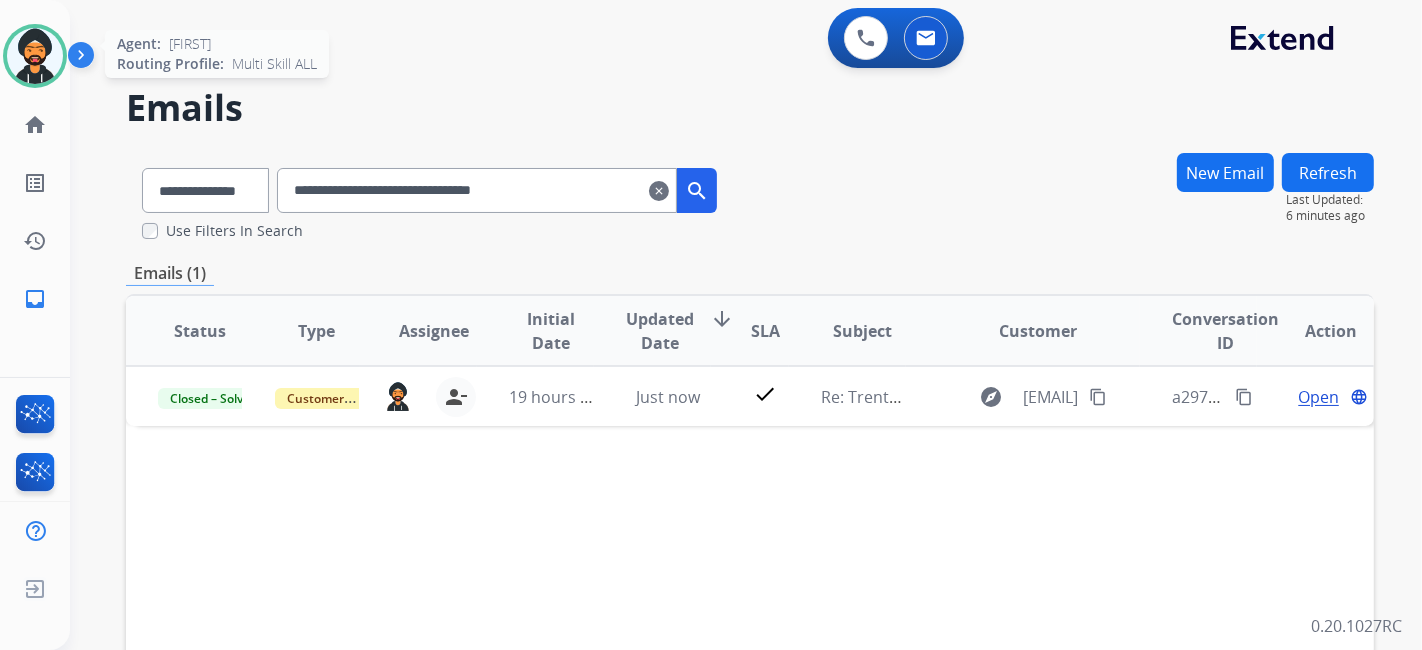 click at bounding box center [35, 56] 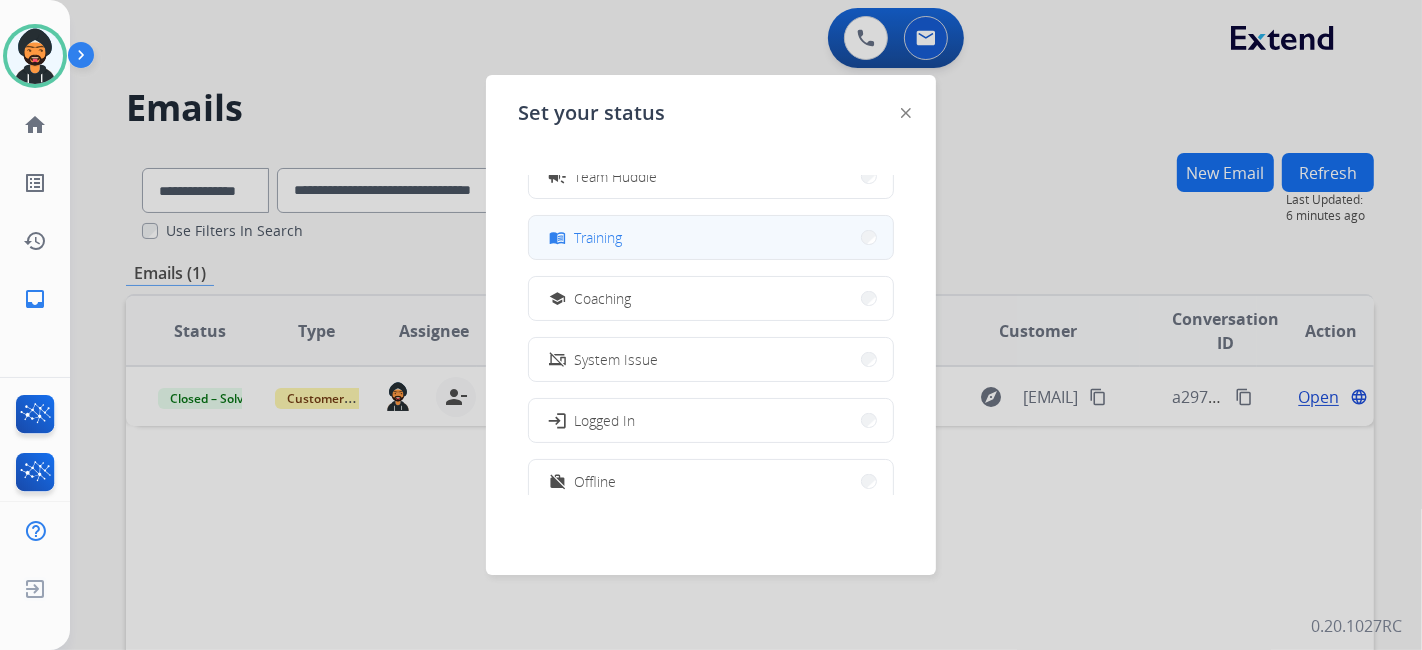 scroll, scrollTop: 377, scrollLeft: 0, axis: vertical 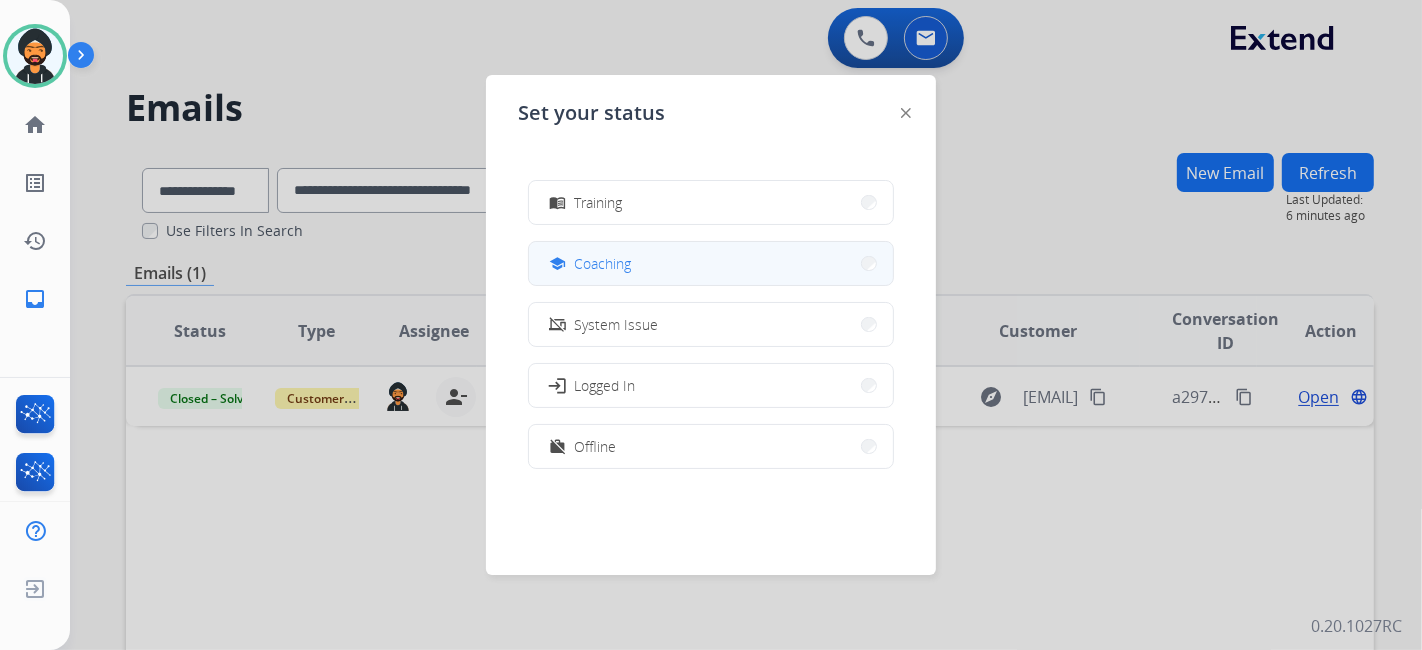 click on "Coaching" at bounding box center (602, 263) 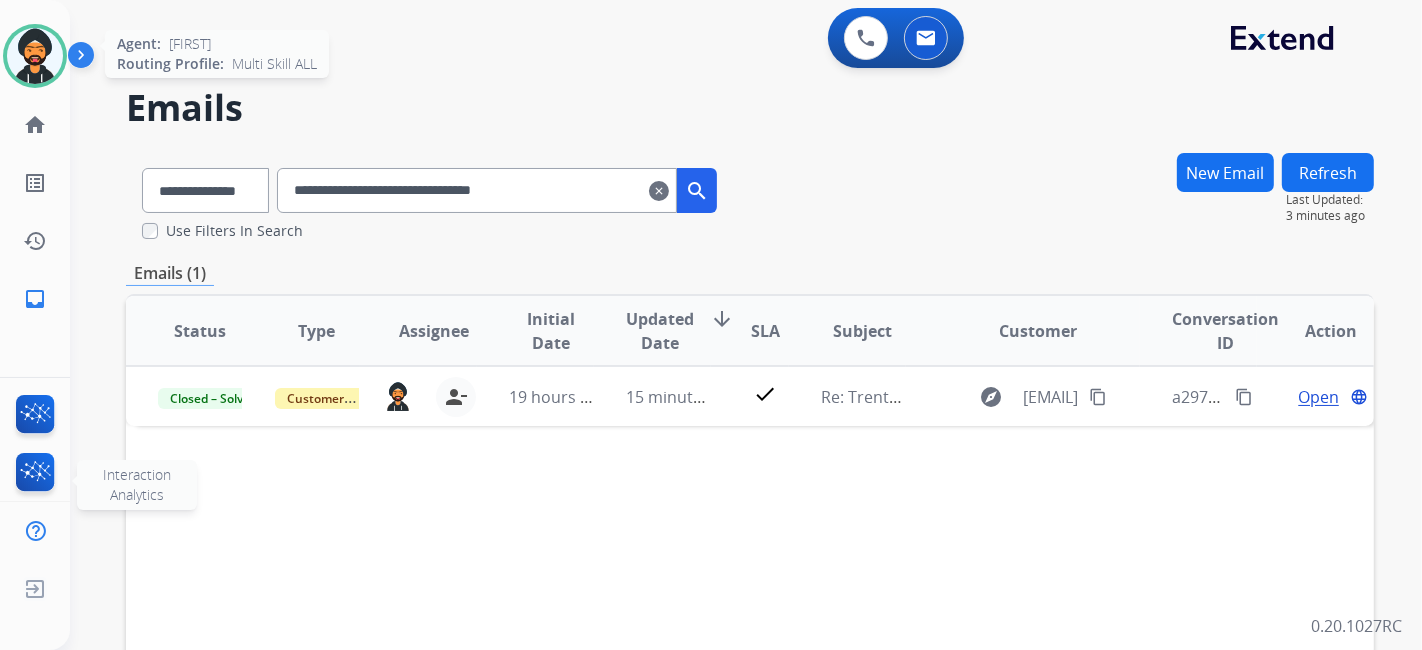 click at bounding box center [35, 56] 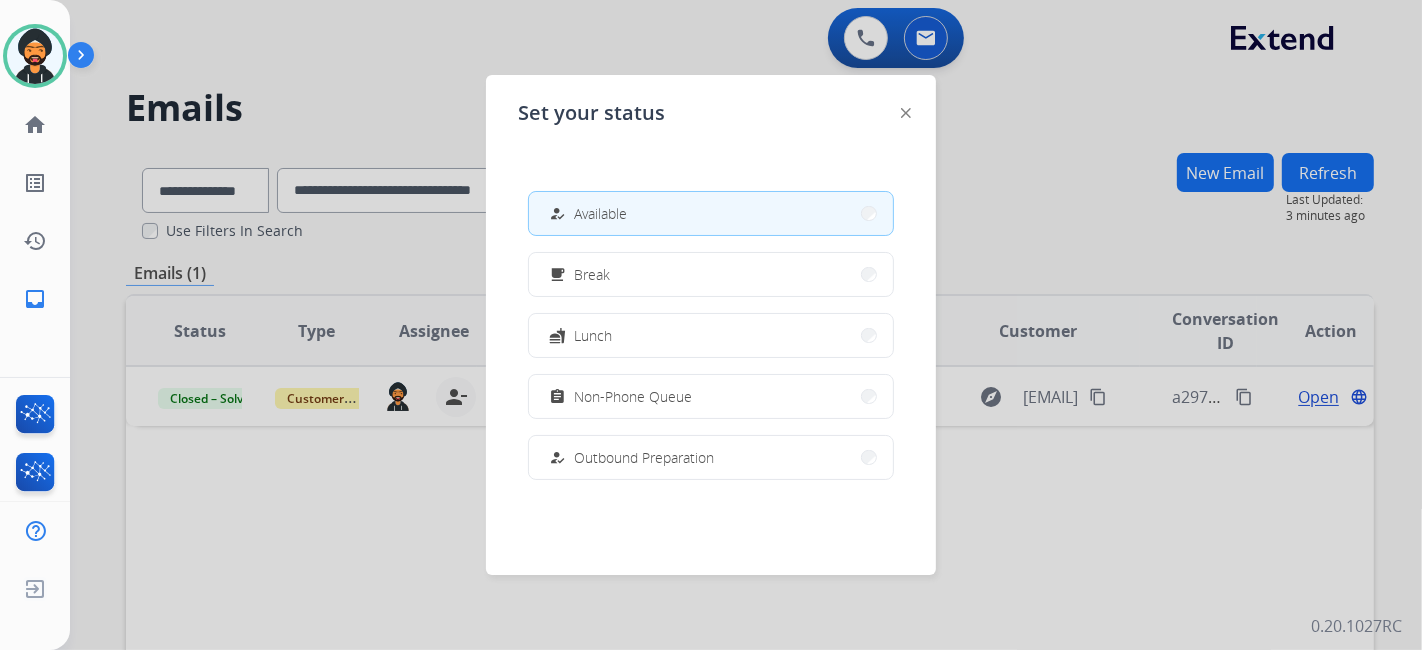 click at bounding box center [711, 325] 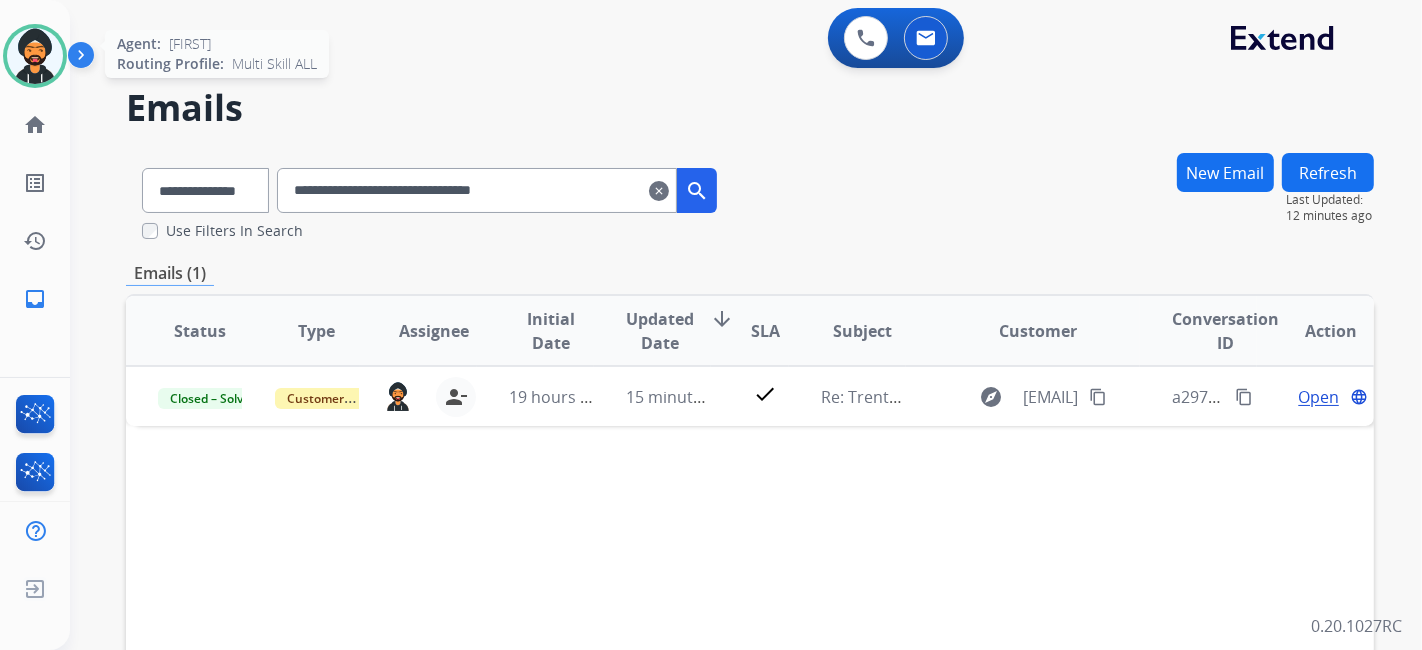 click at bounding box center [35, 56] 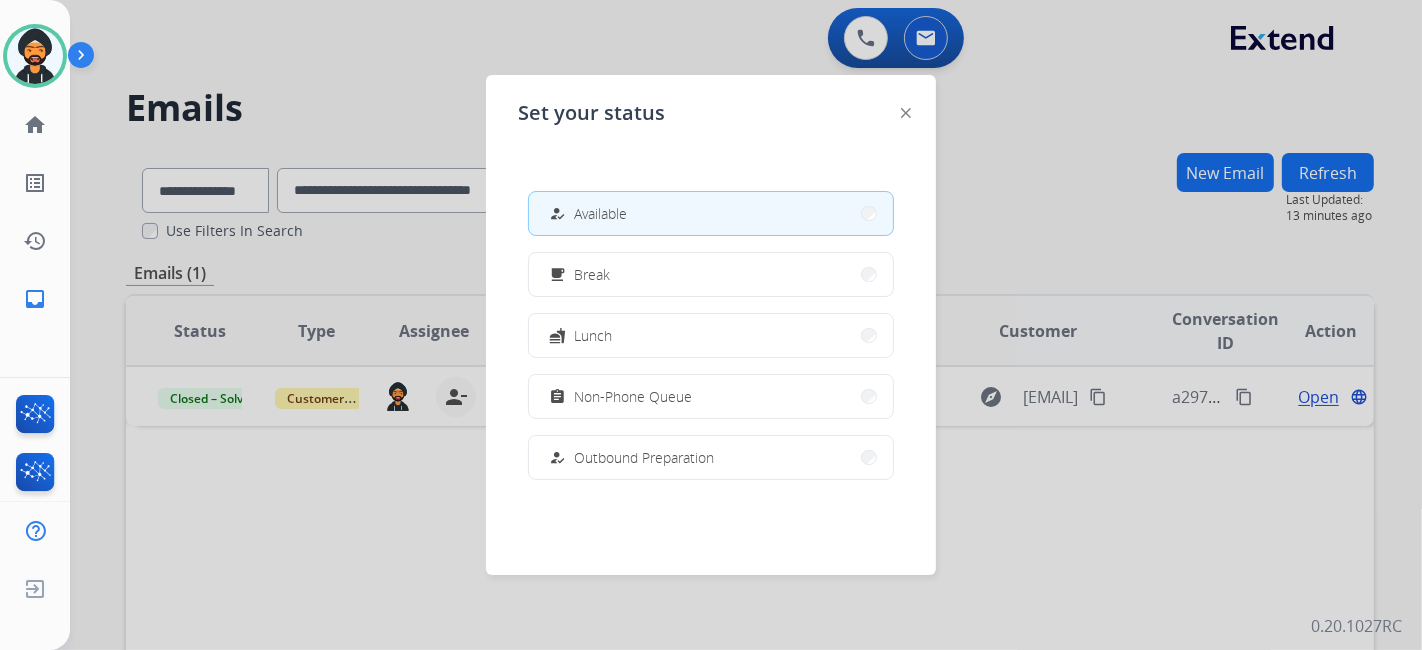 click at bounding box center [711, 325] 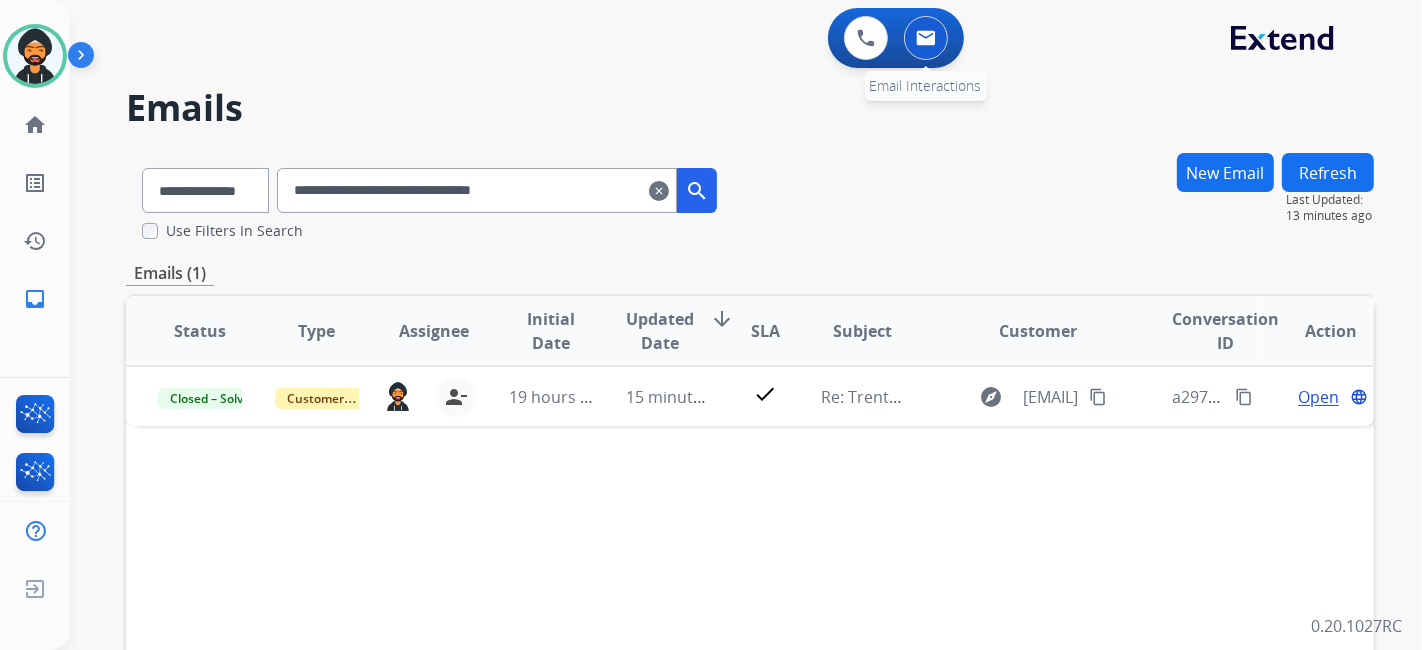 click at bounding box center (926, 38) 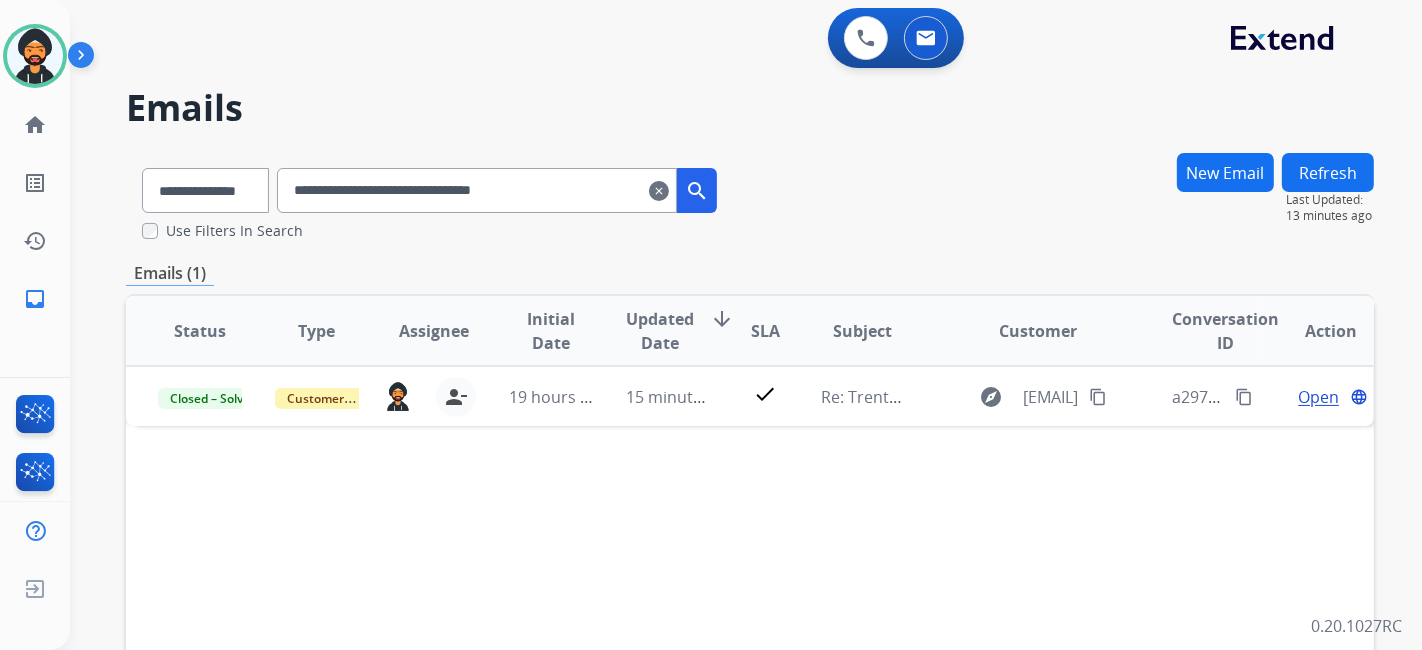 click on "clear" at bounding box center [659, 191] 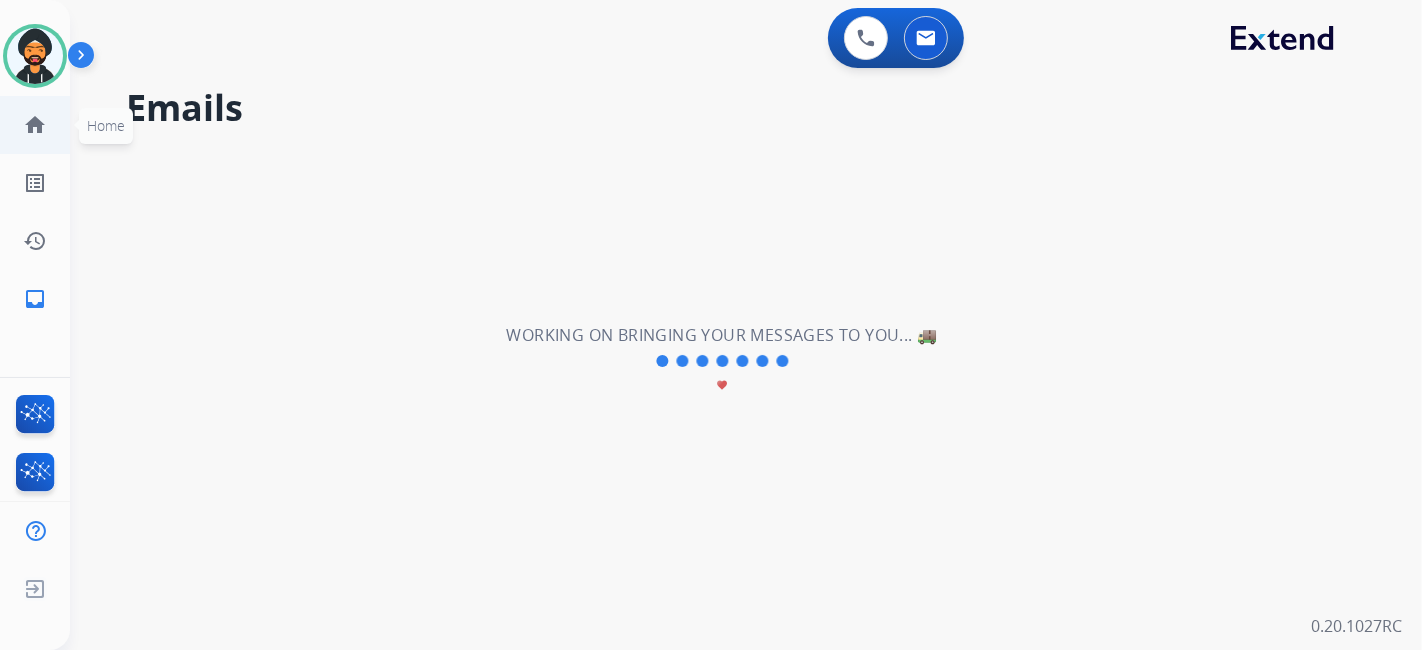 select on "**********" 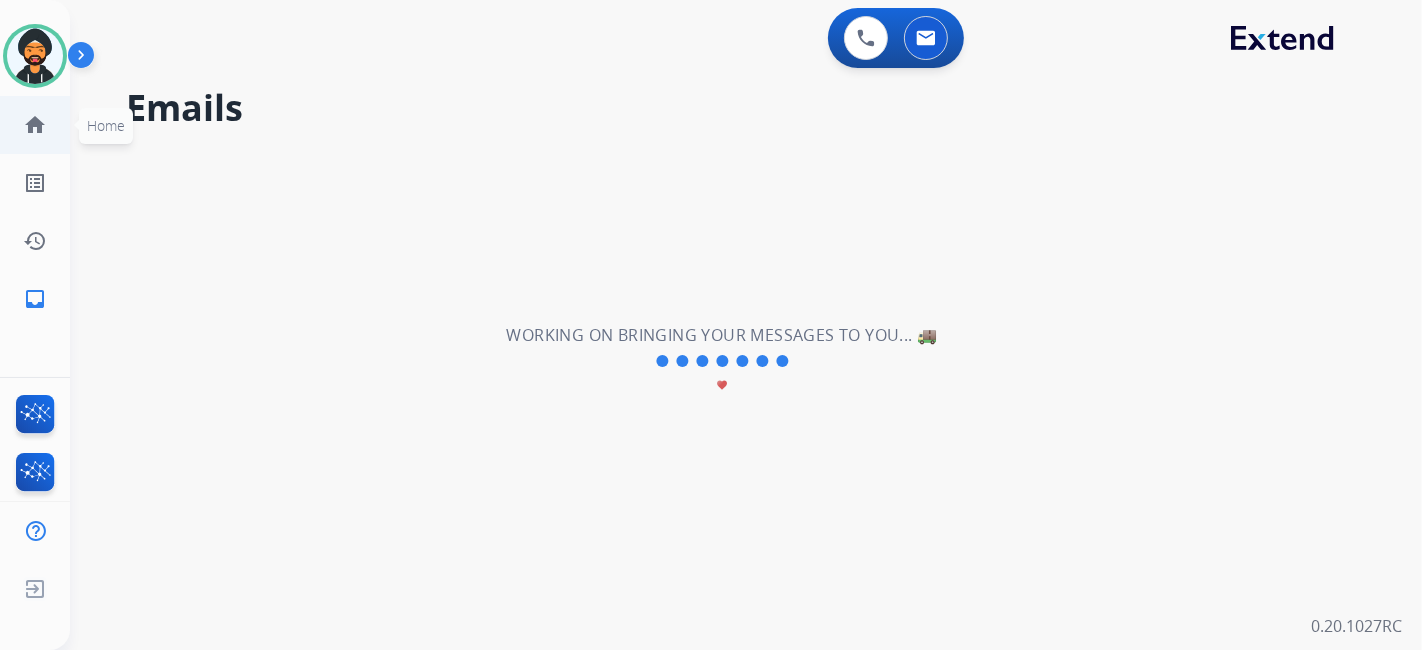 type 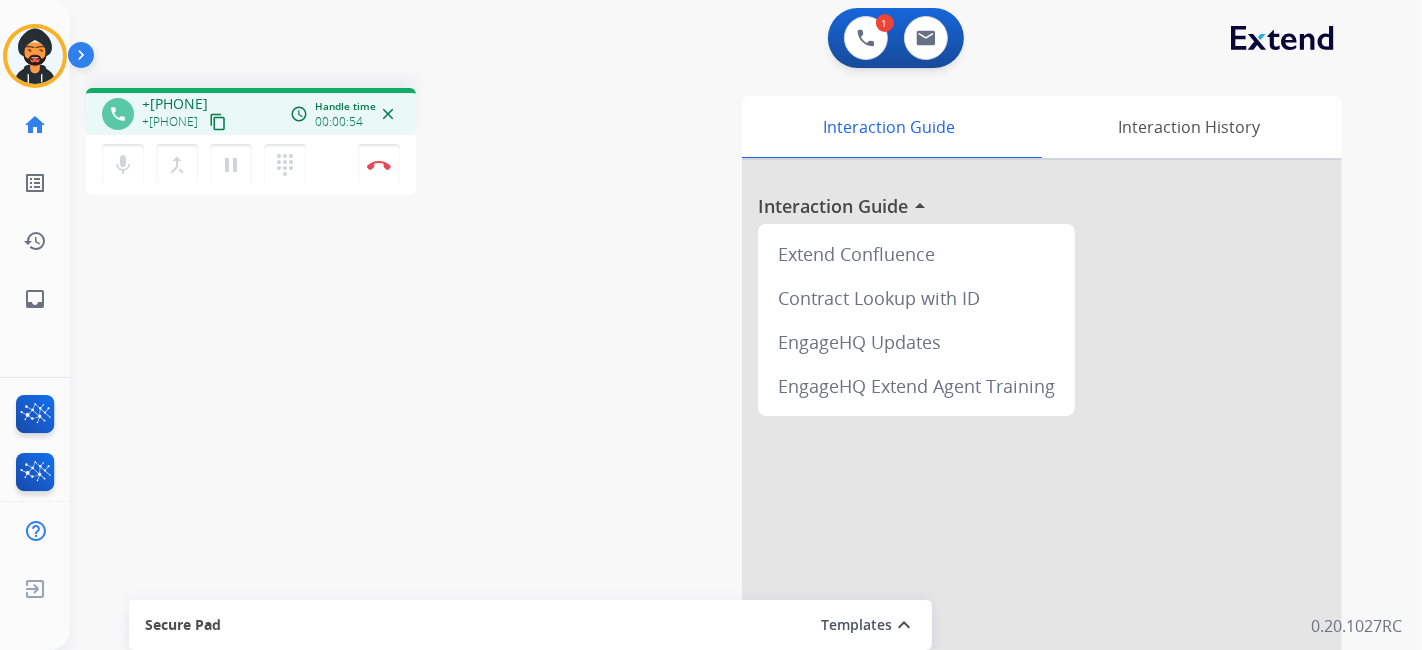 click on "content_copy" at bounding box center (218, 122) 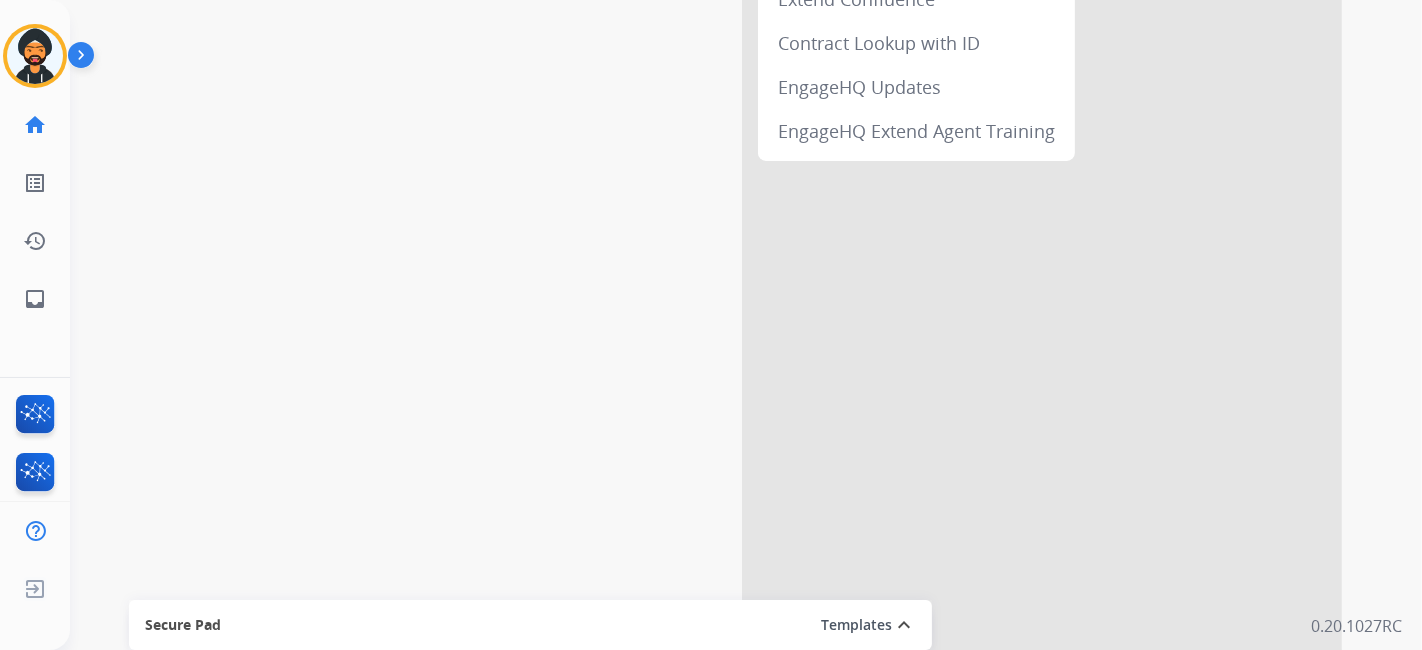 scroll, scrollTop: 0, scrollLeft: 0, axis: both 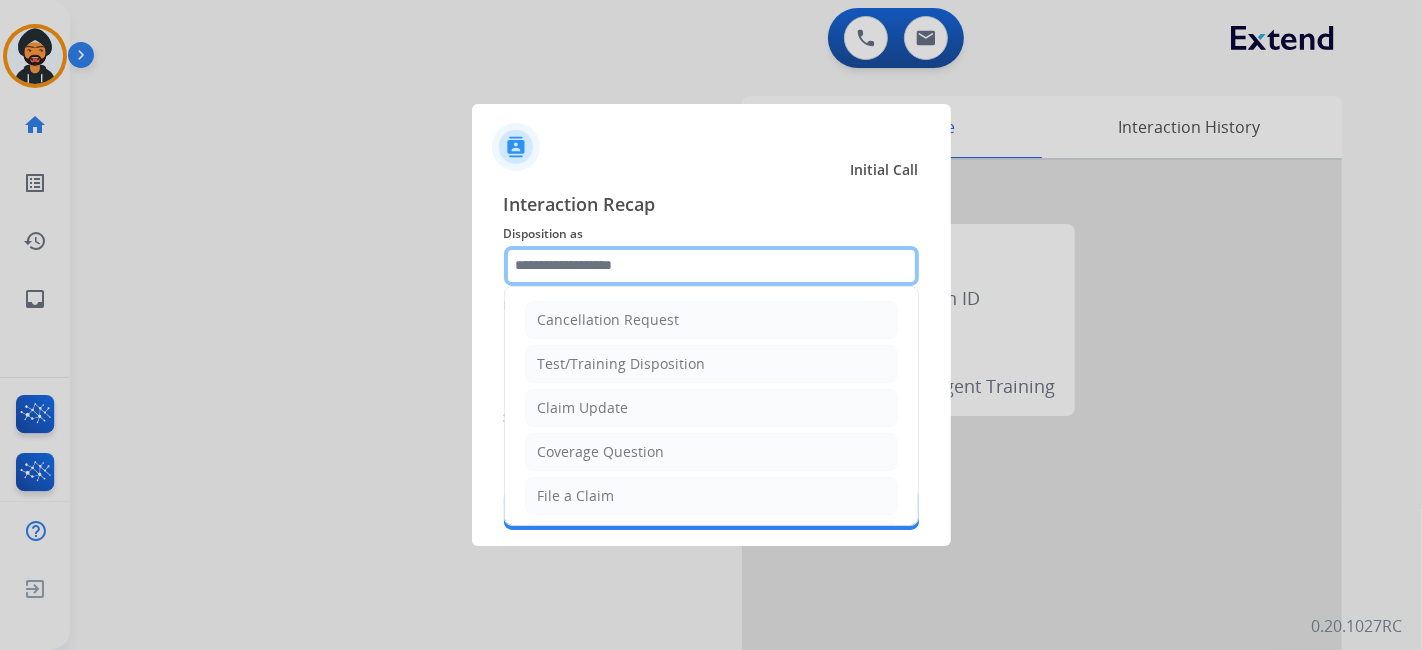 click 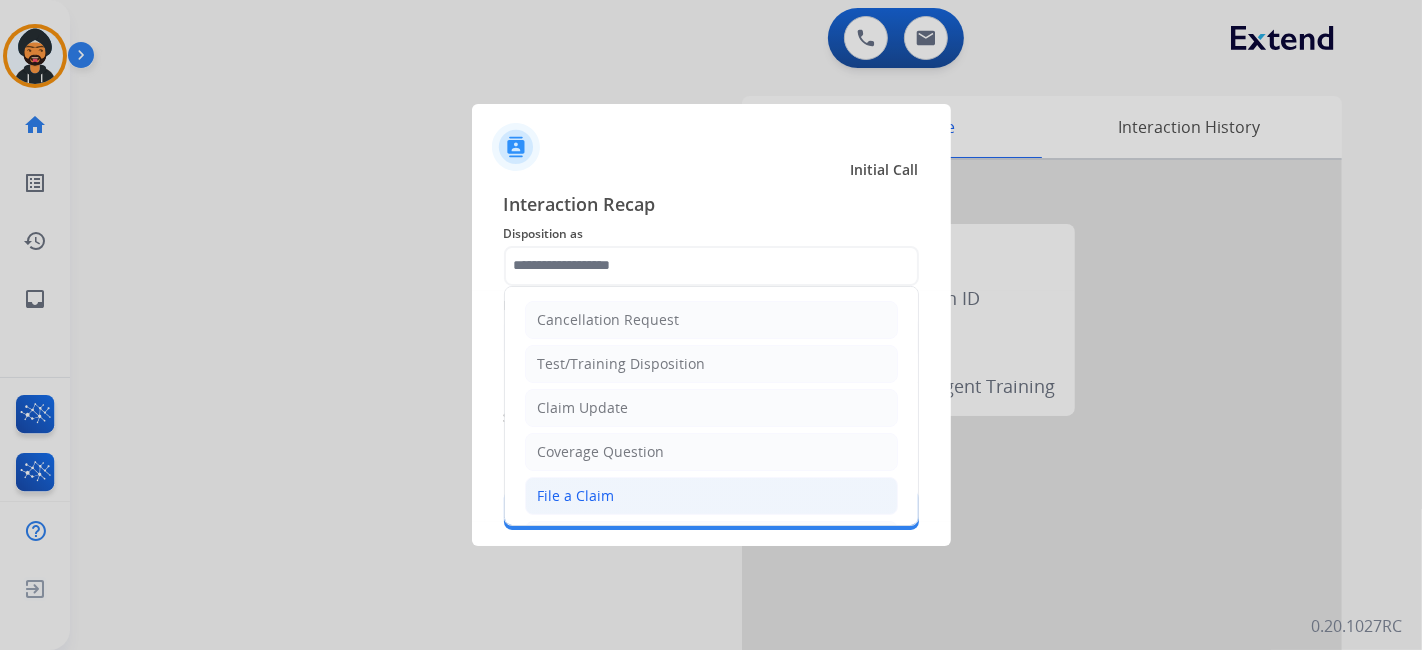 drag, startPoint x: 572, startPoint y: 481, endPoint x: 586, endPoint y: 450, distance: 34.0147 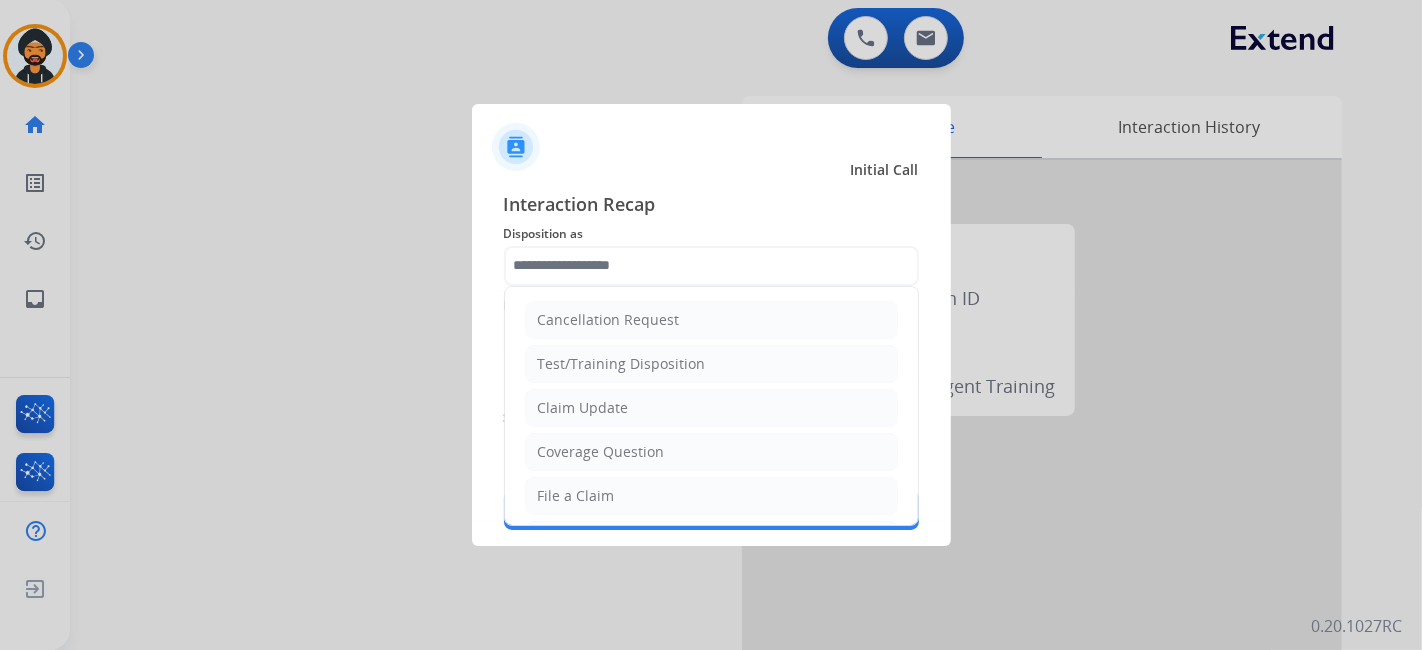 click on "File a Claim" 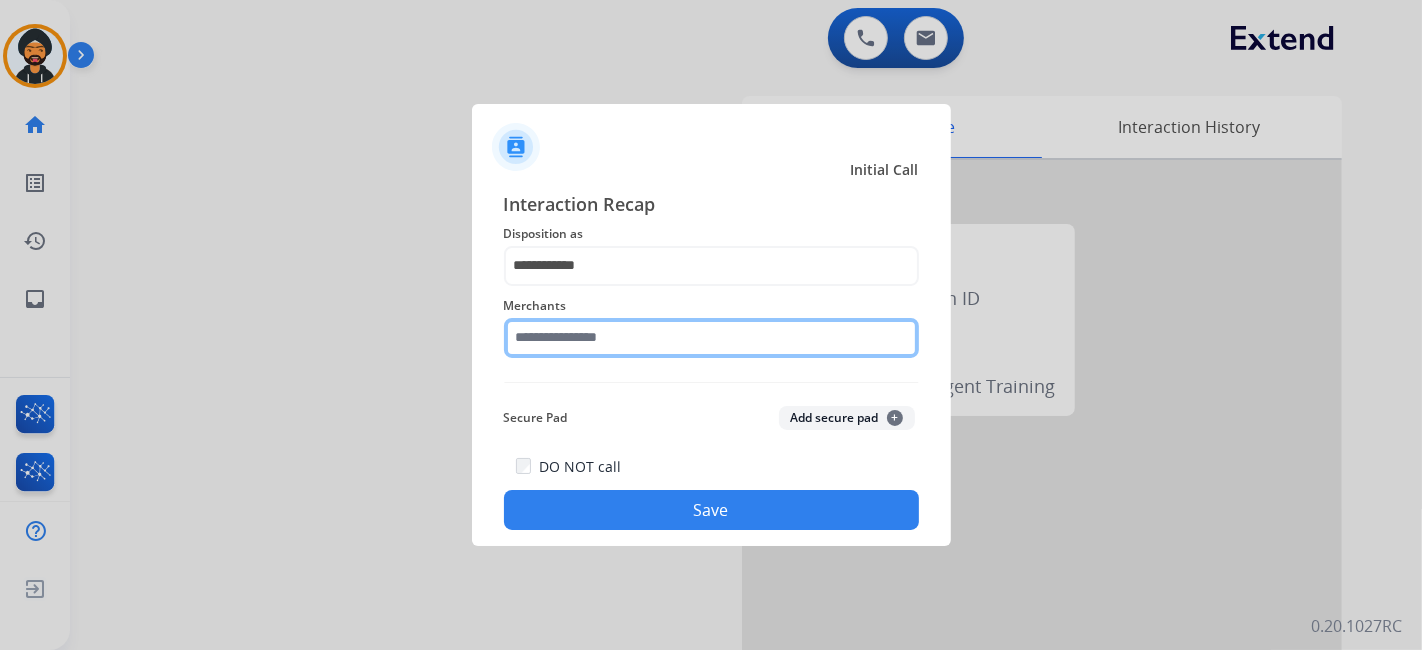 click 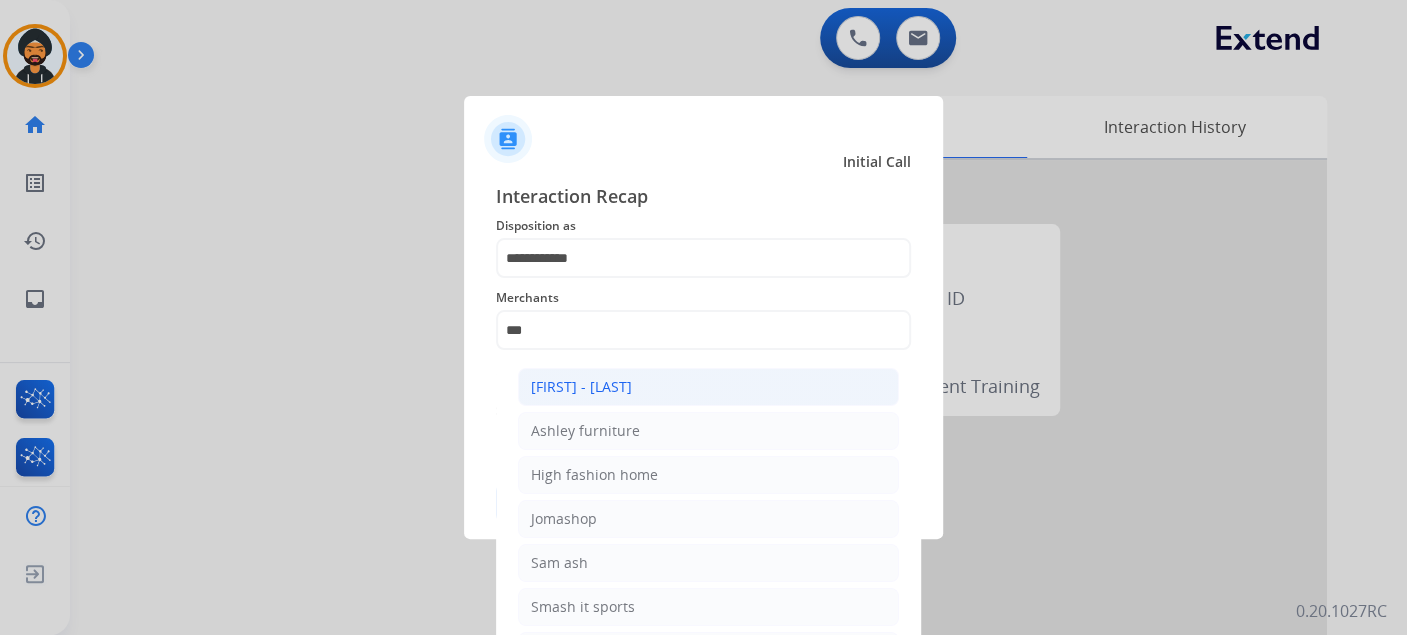 click on "[FIRST] - [LAST]" 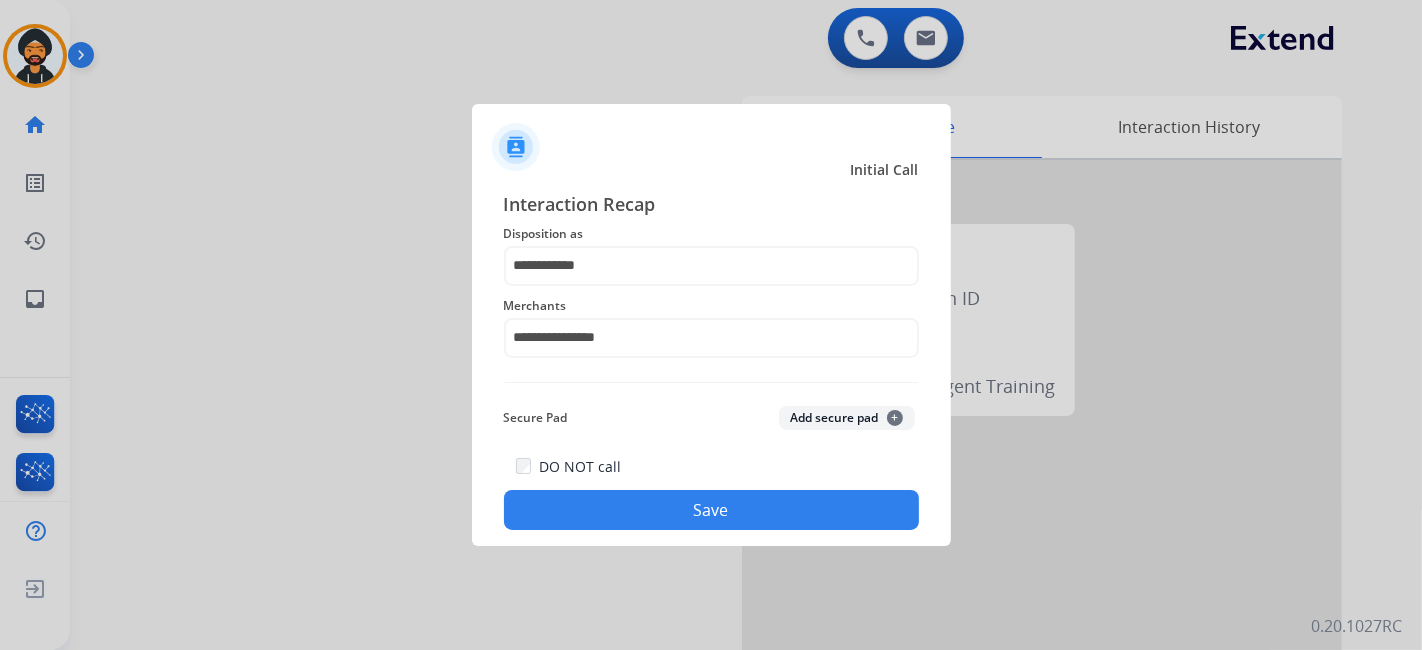 click on "Save" 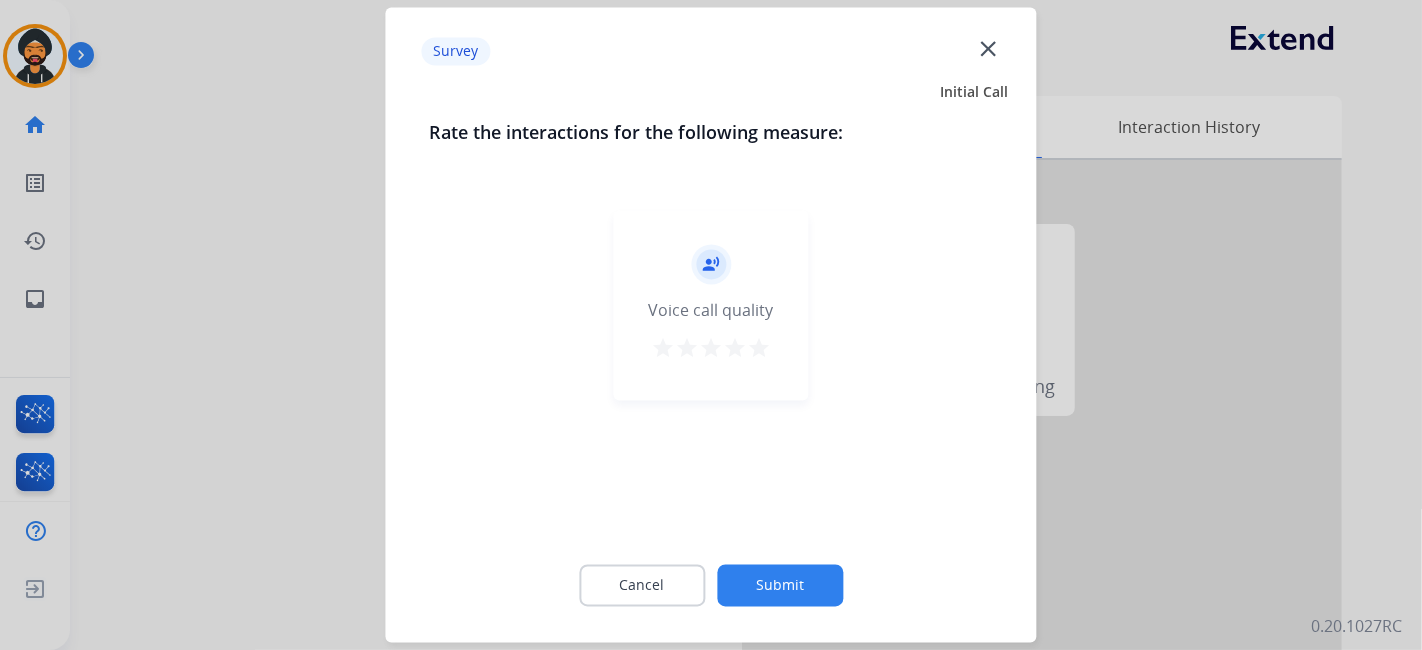 click on "Submit" 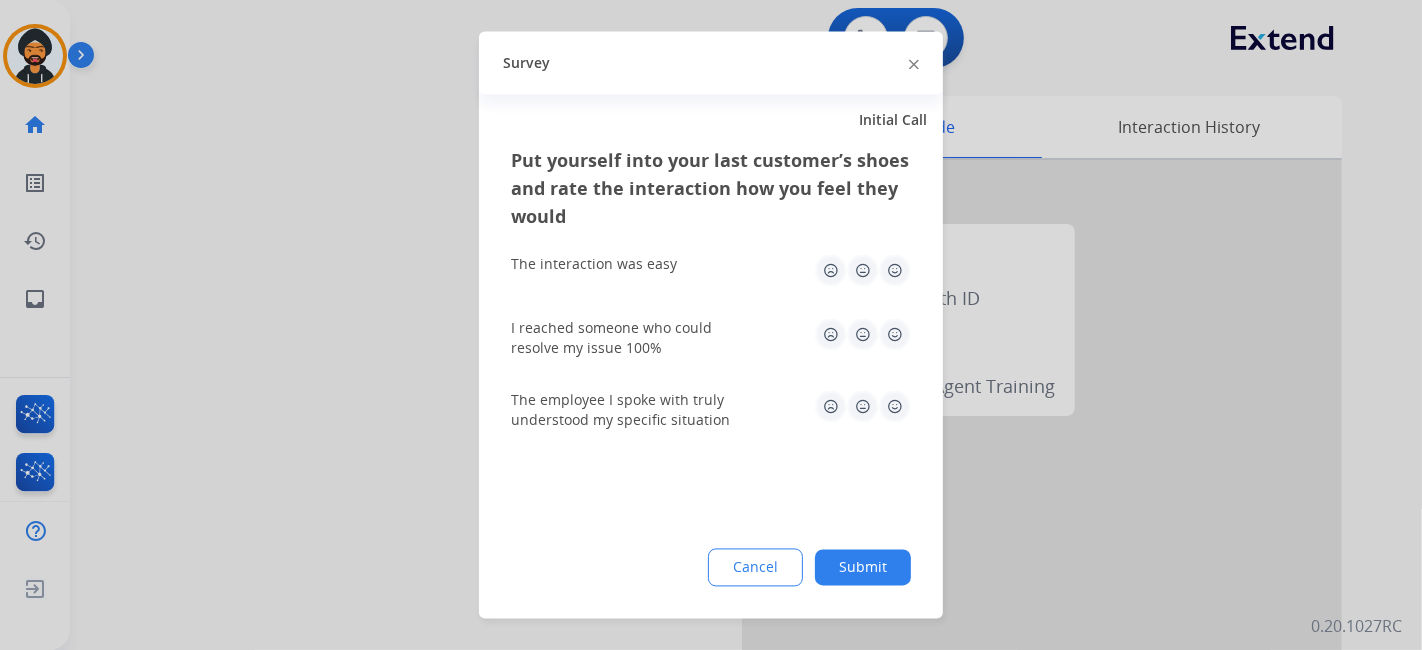click on "Submit" 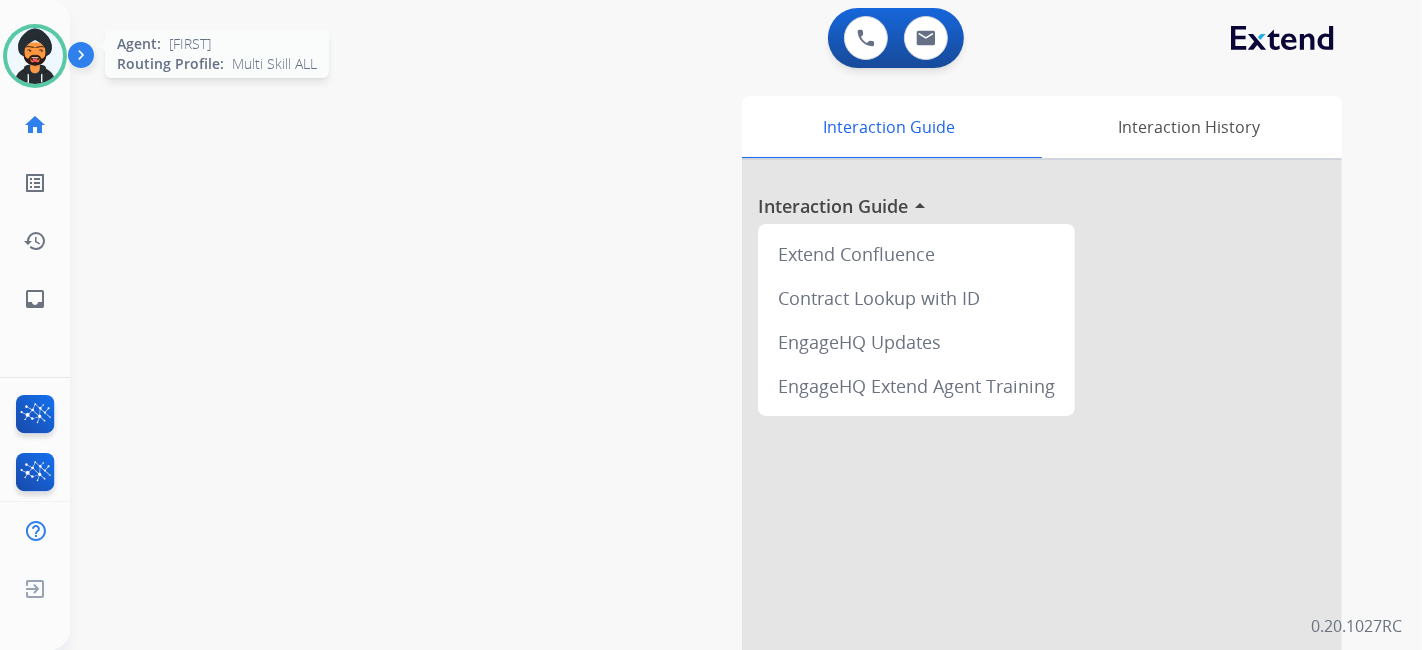 click at bounding box center [35, 56] 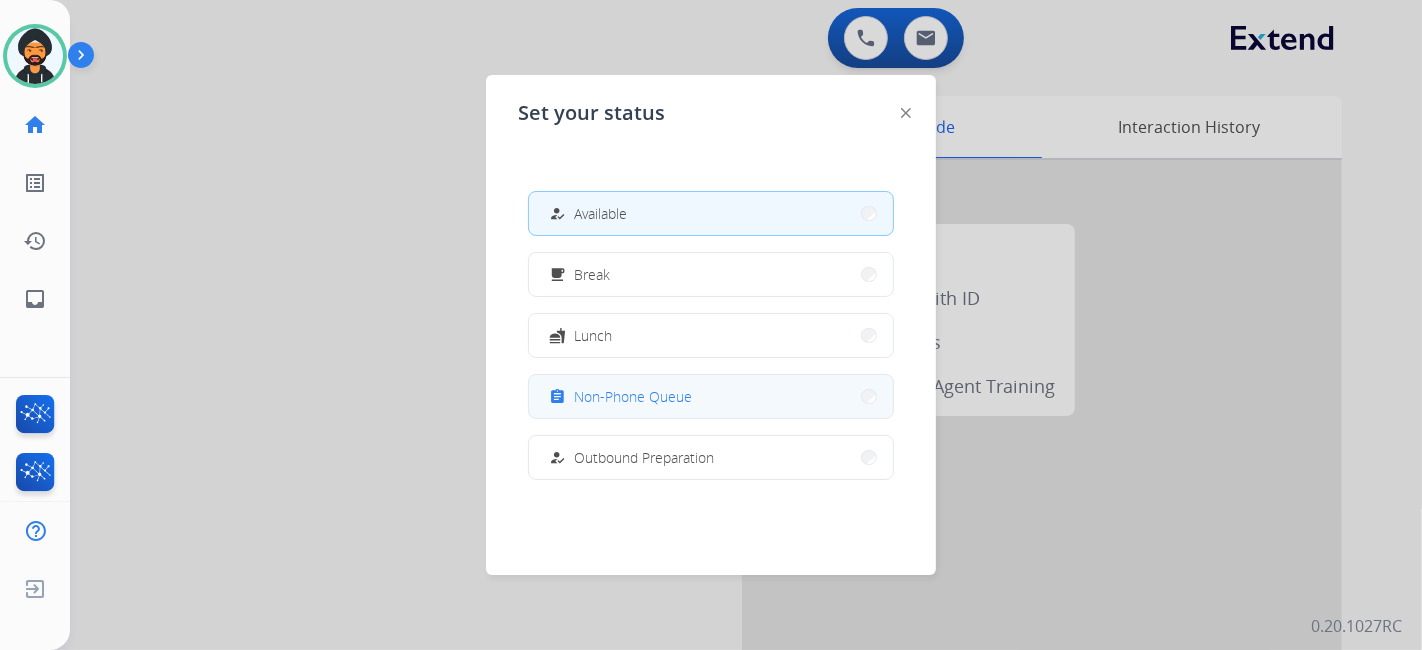 click on "assignment Non-Phone Queue" at bounding box center (711, 396) 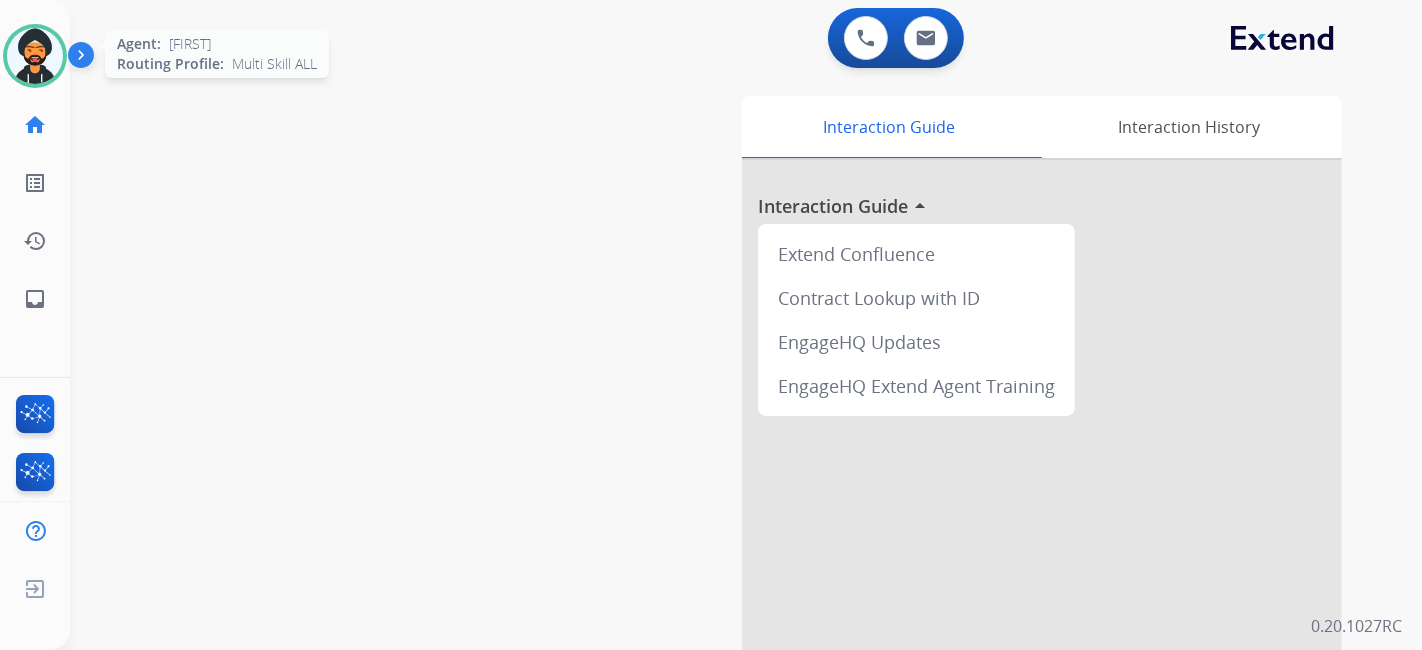 click at bounding box center (35, 56) 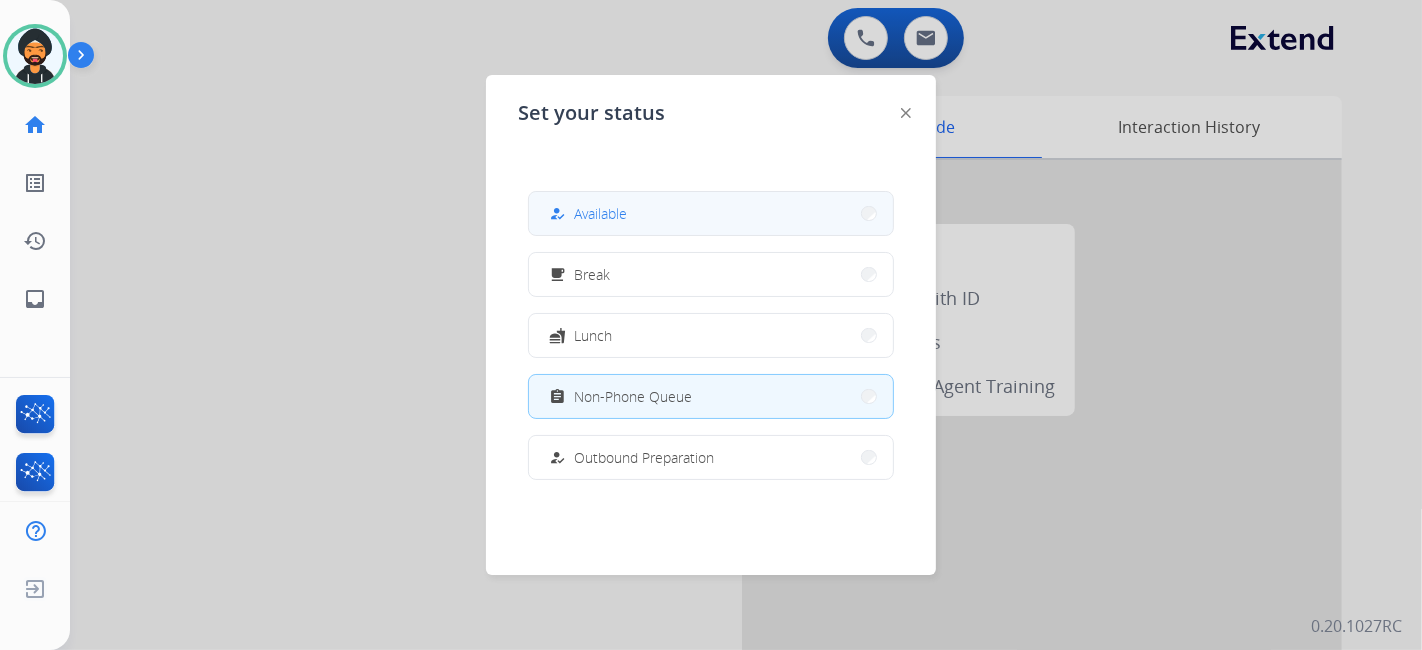 click on "how_to_reg Available" at bounding box center (711, 213) 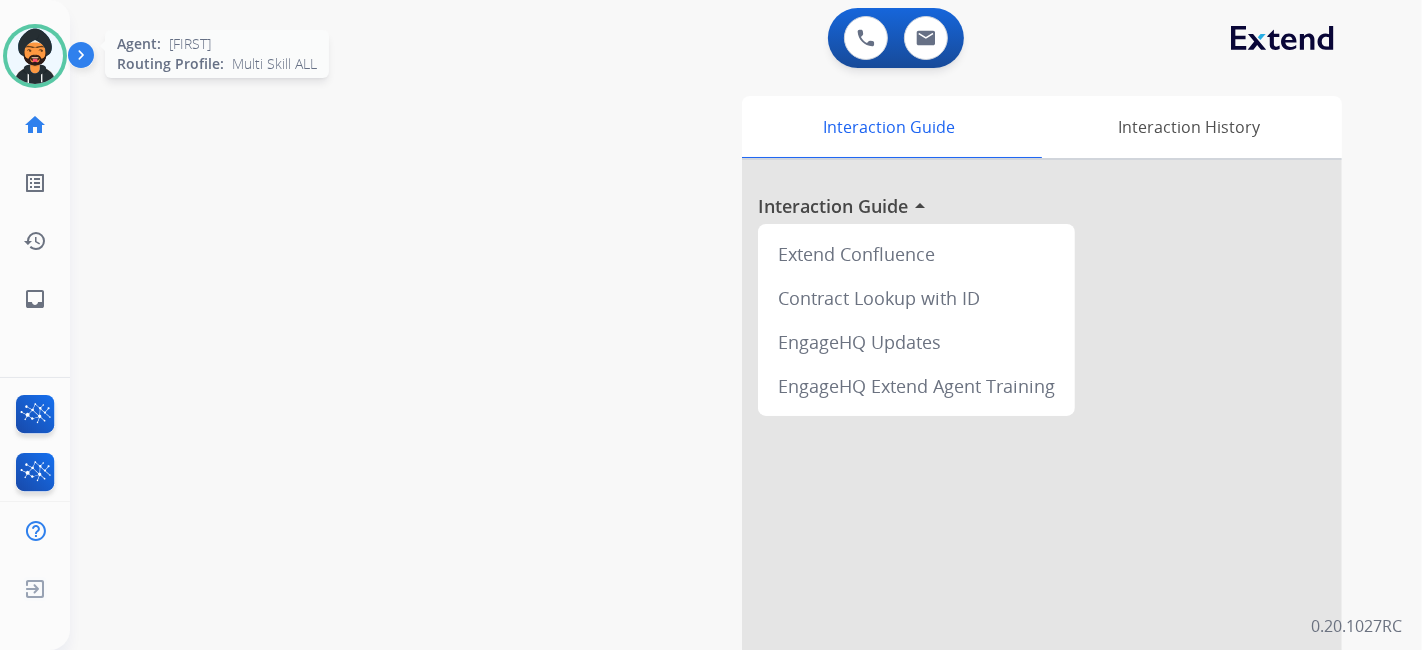click at bounding box center [35, 56] 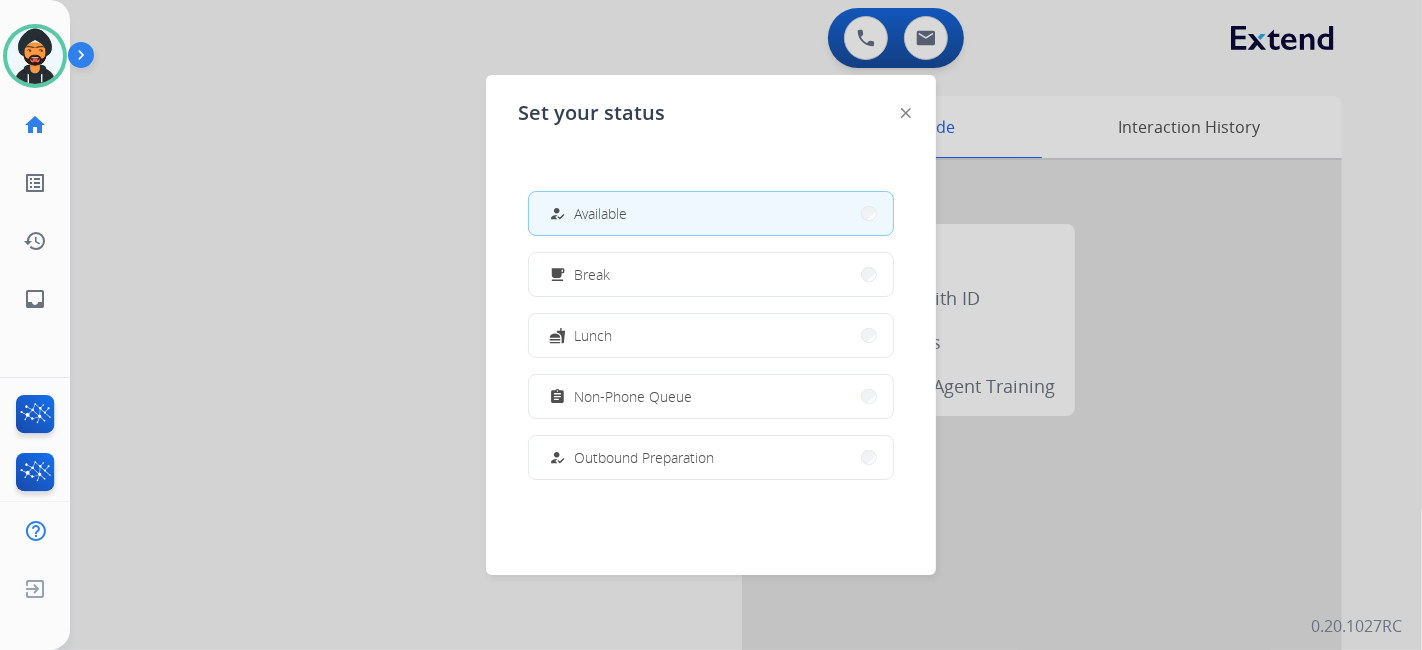 click on "Available" at bounding box center (600, 213) 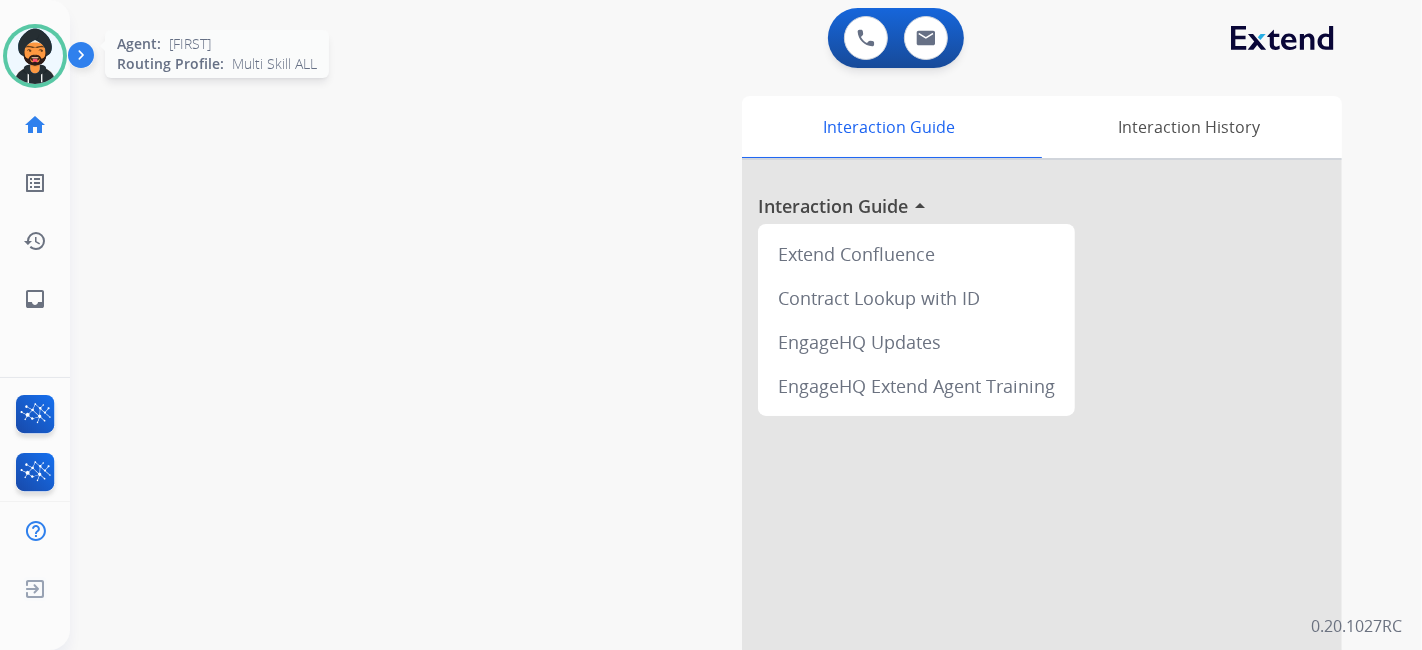 click at bounding box center (35, 56) 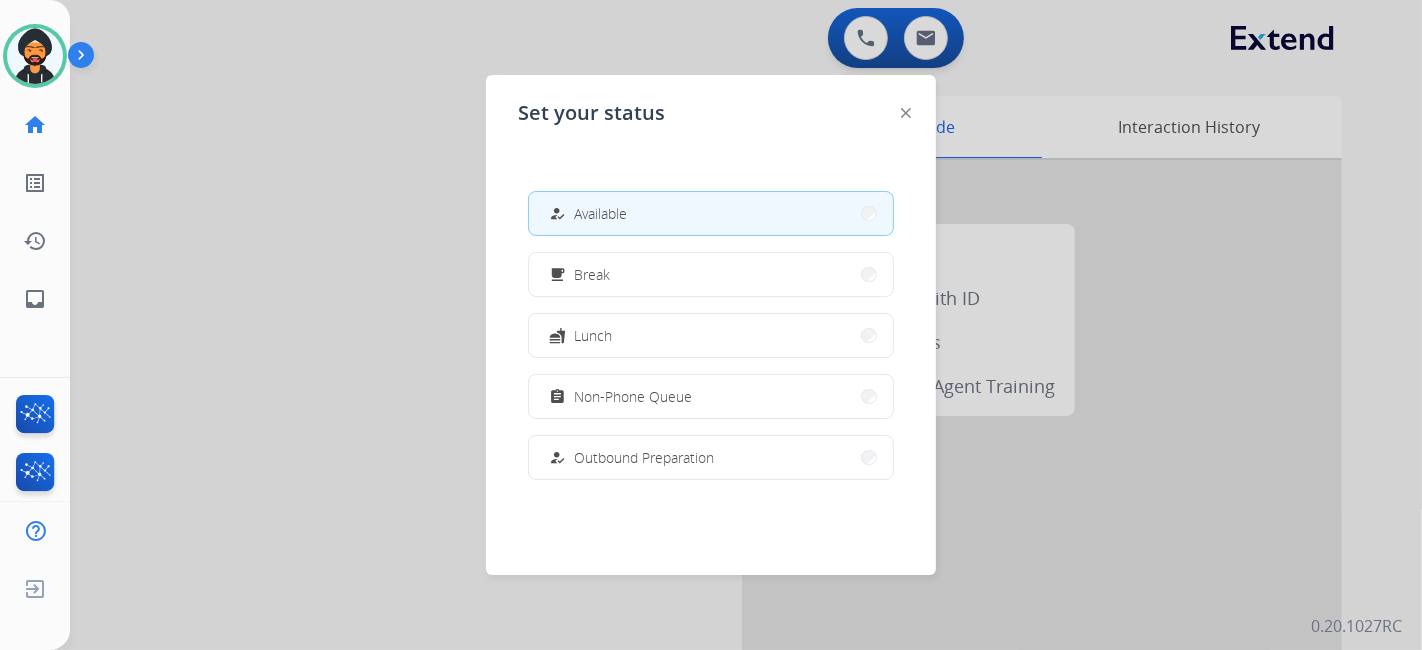 click on "how_to_reg" at bounding box center (557, 213) 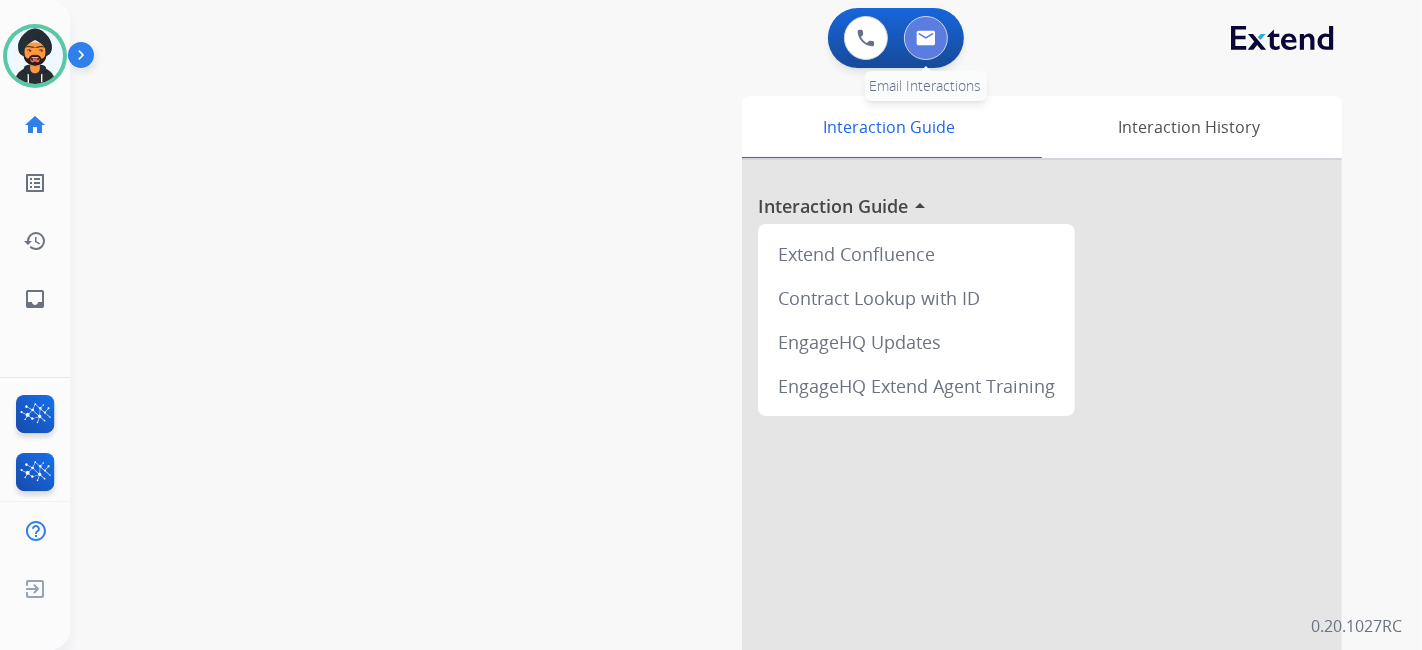 click at bounding box center [926, 38] 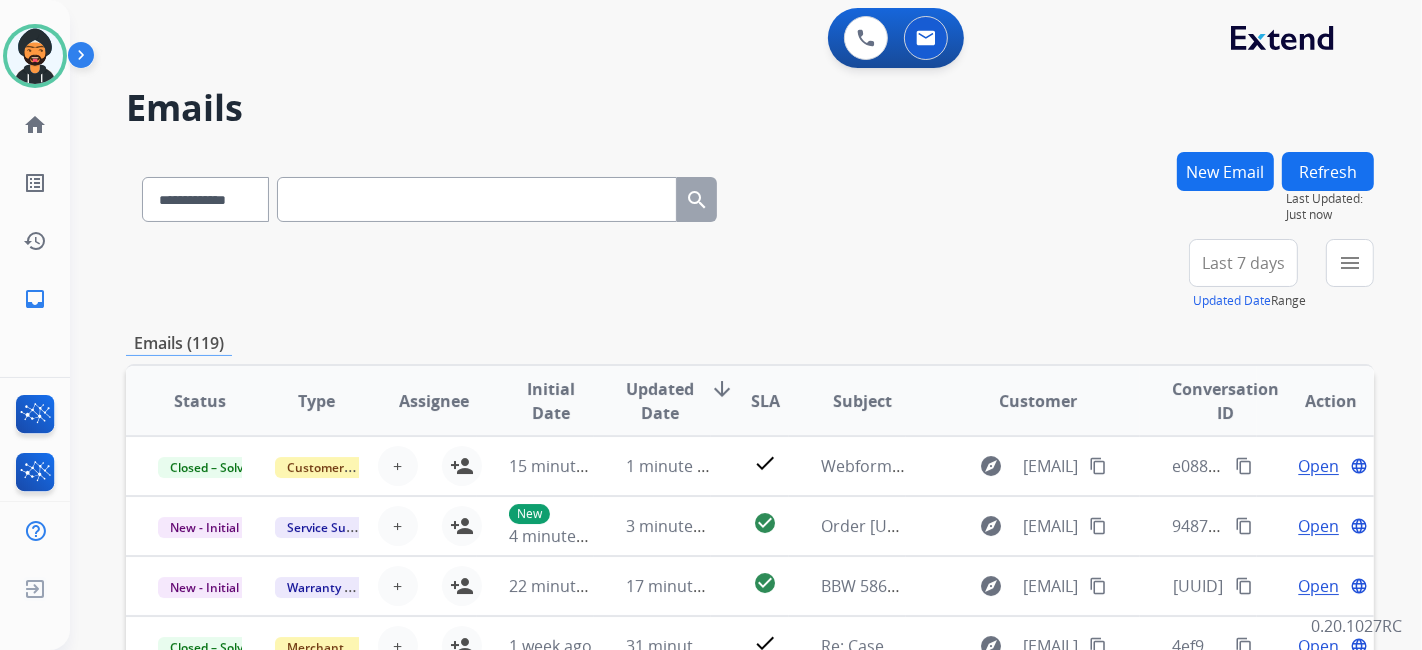 click on "New Email" at bounding box center (1225, 171) 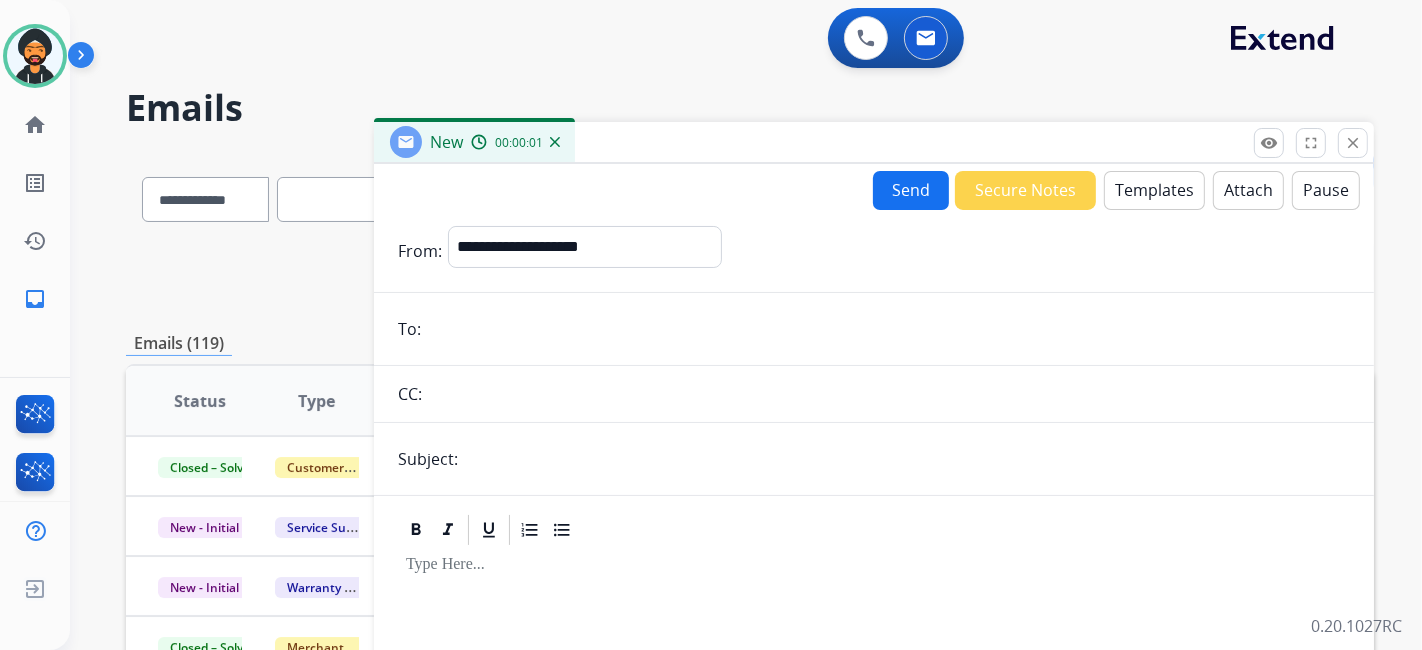 click on "Templates" at bounding box center (1154, 190) 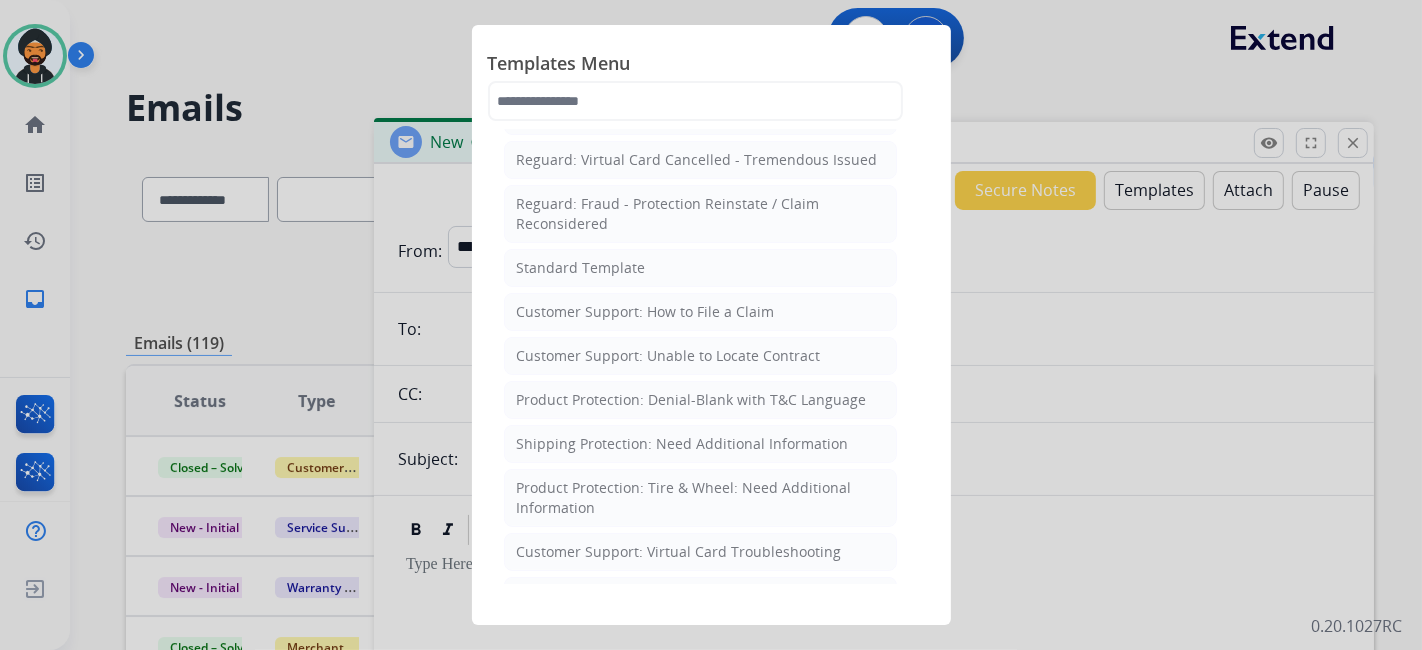 scroll, scrollTop: 222, scrollLeft: 0, axis: vertical 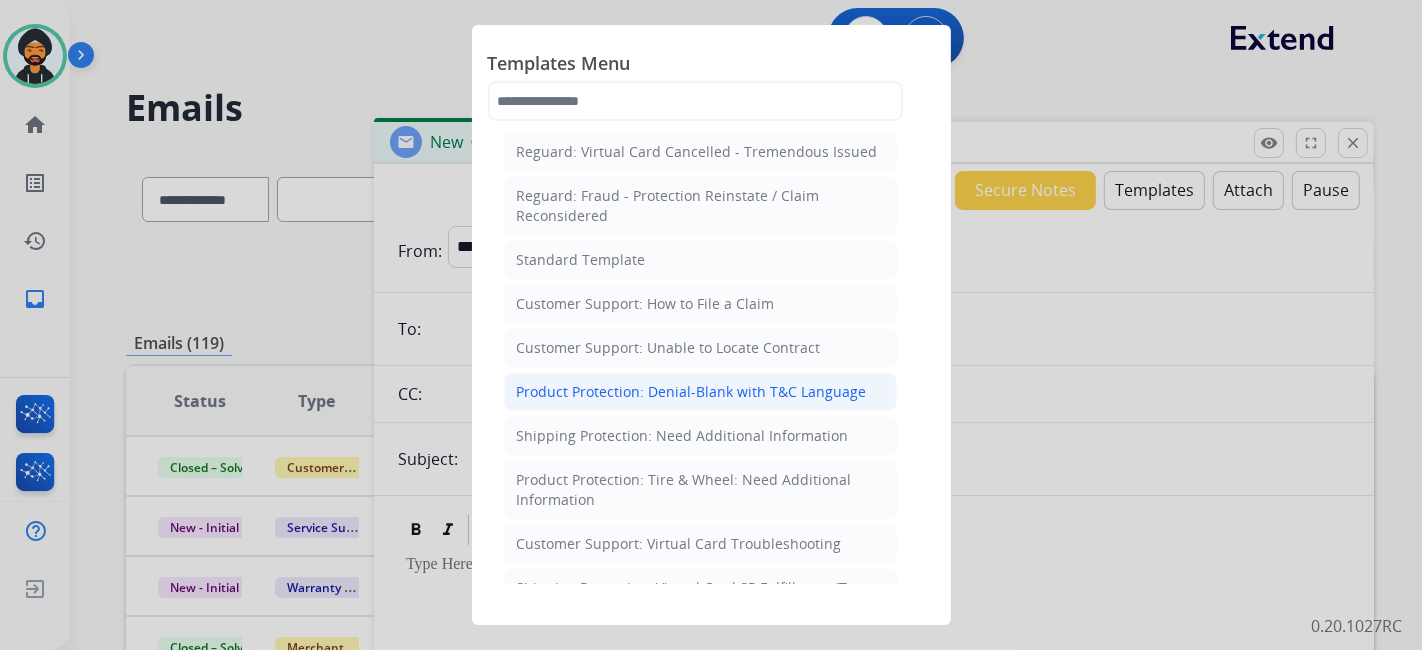 click on "Product Protection: Denial-Blank with T&C Language" 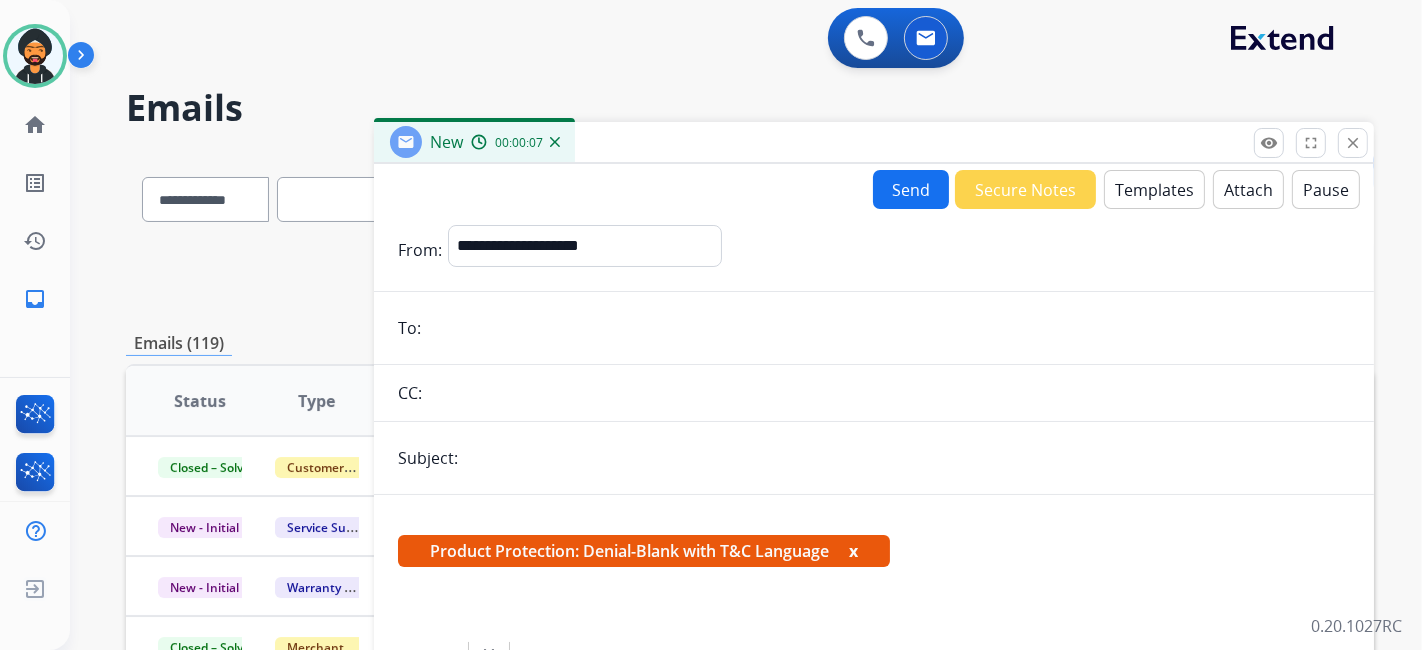 scroll, scrollTop: 441, scrollLeft: 0, axis: vertical 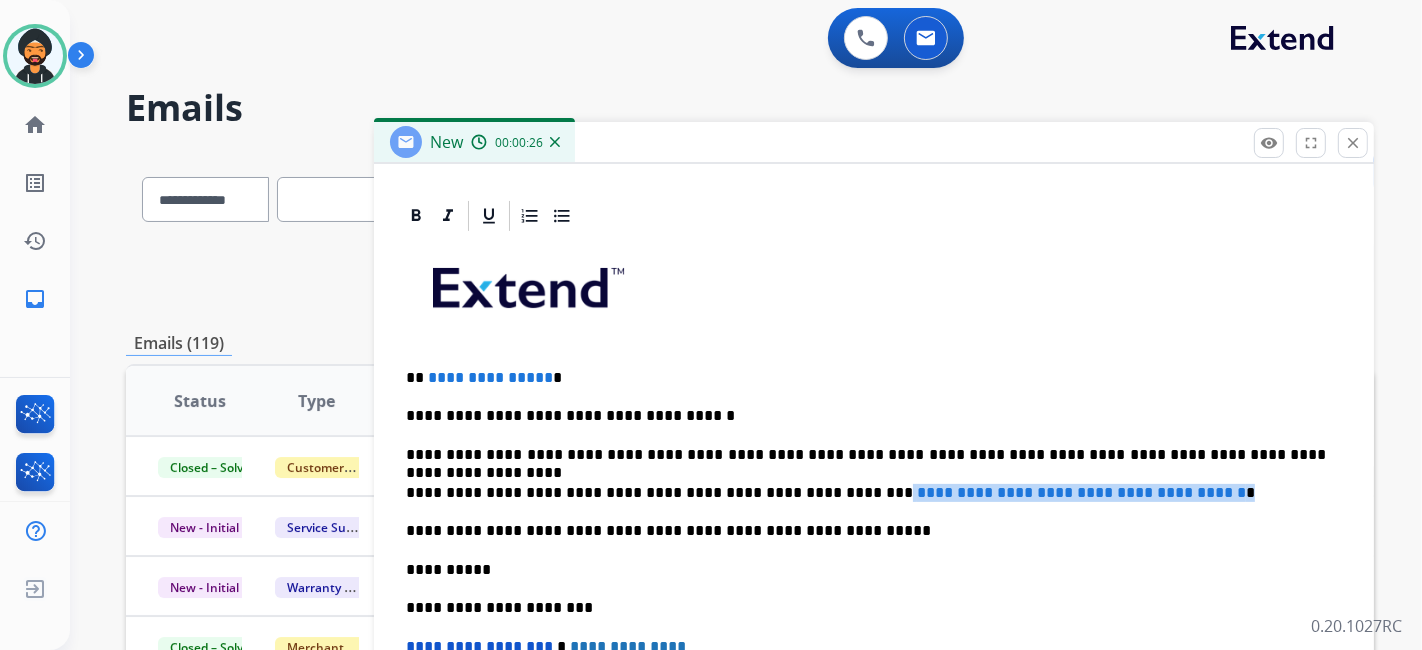 drag, startPoint x: 1228, startPoint y: 481, endPoint x: 818, endPoint y: 484, distance: 410.011 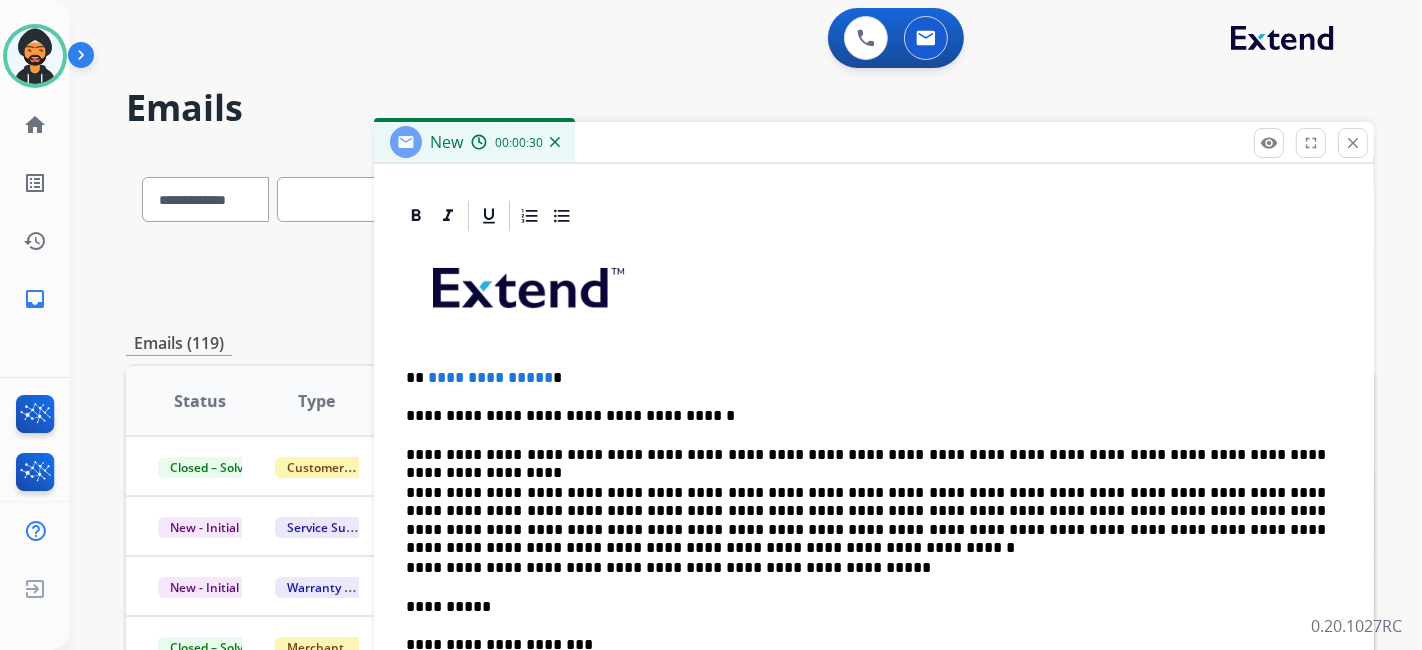 click on "**********" at bounding box center (490, 377) 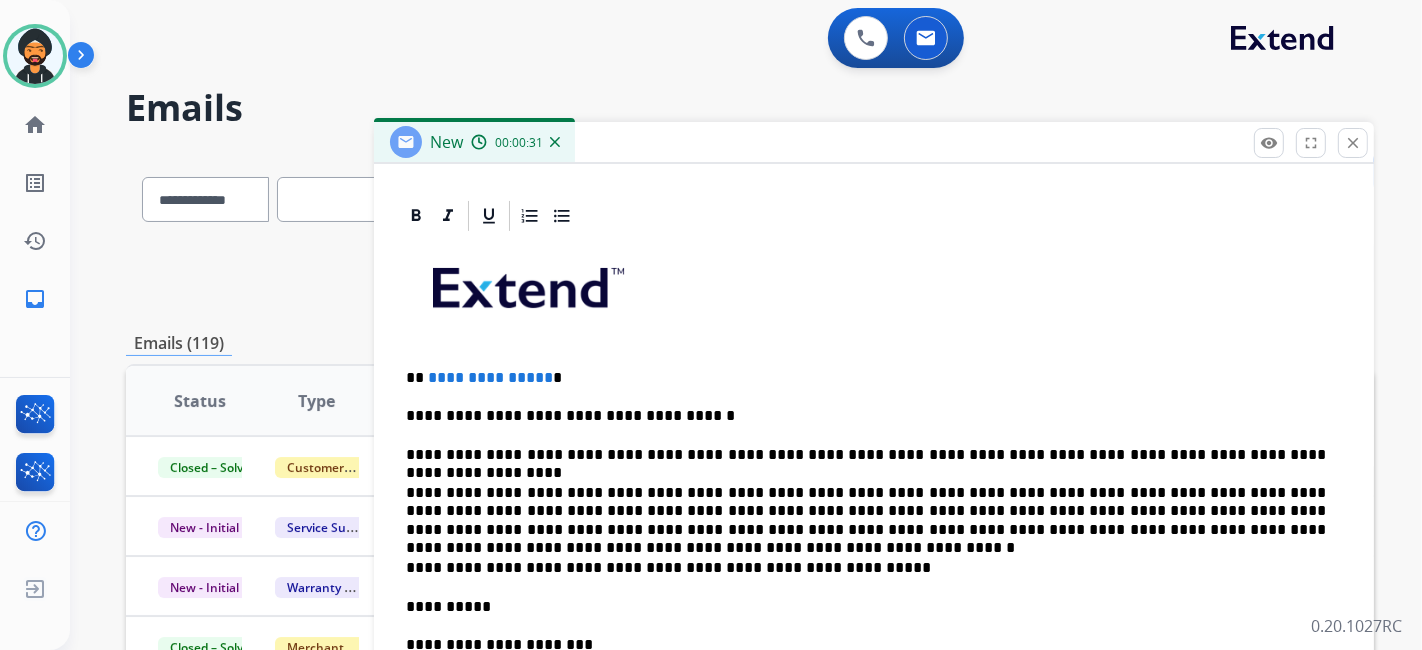 type 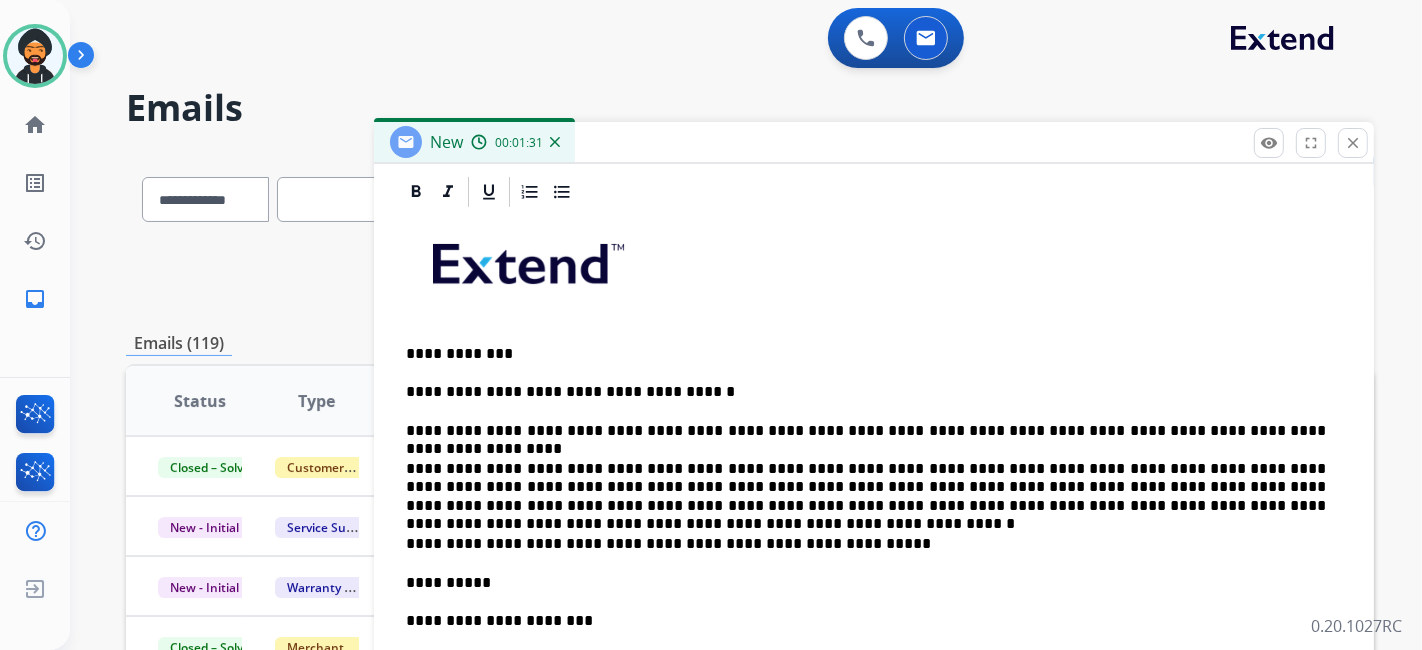 scroll, scrollTop: 477, scrollLeft: 0, axis: vertical 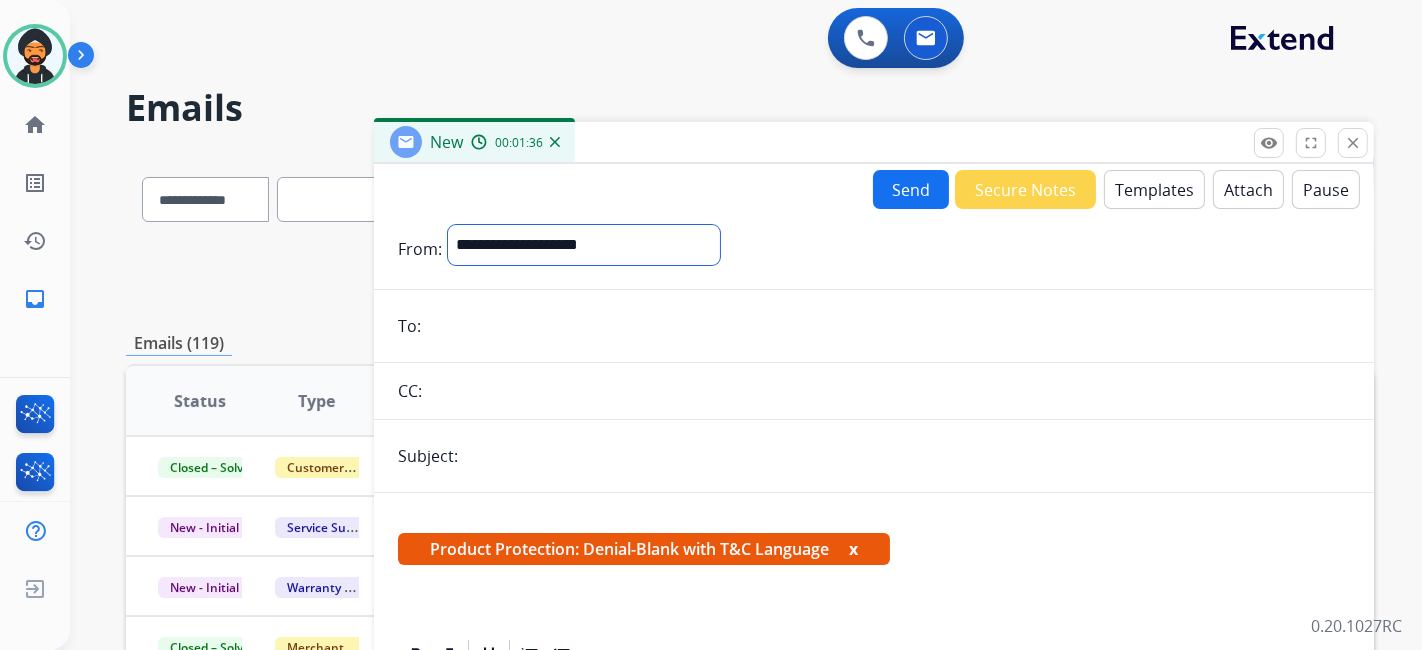 click on "**********" at bounding box center (584, 245) 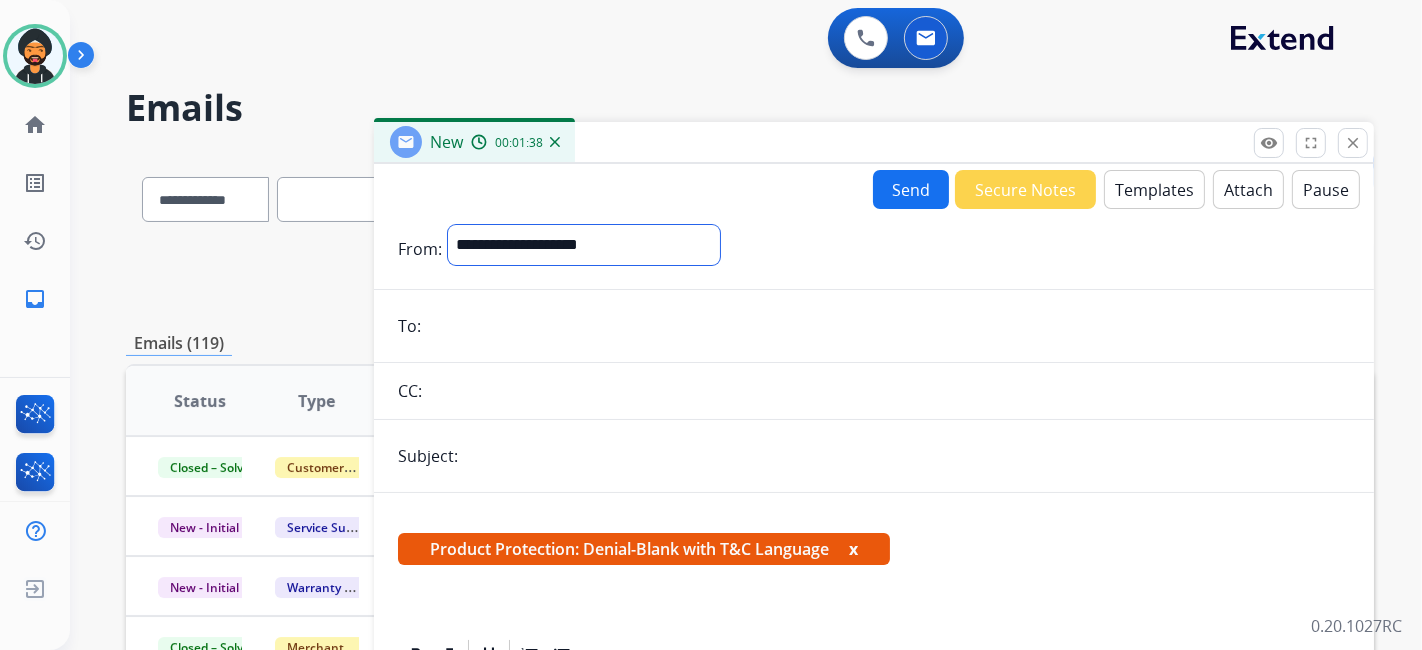 select on "**********" 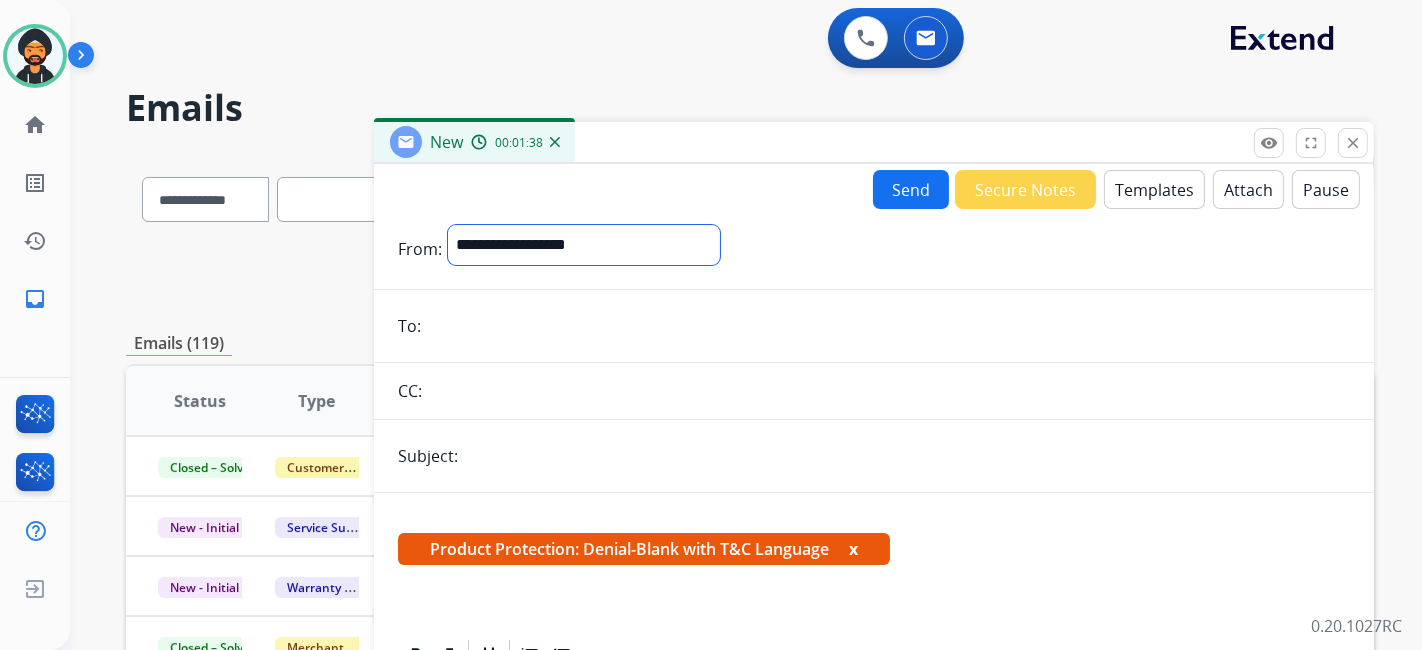 click on "**********" at bounding box center [584, 245] 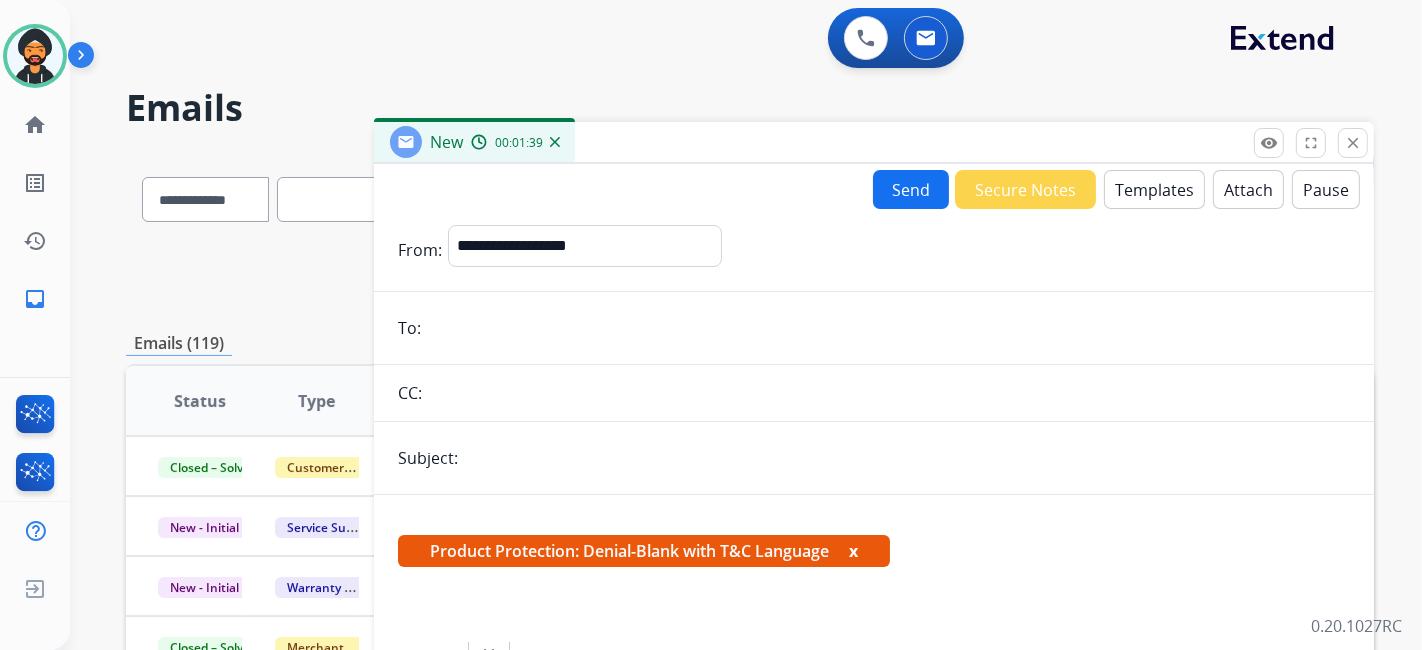 click at bounding box center [888, 328] 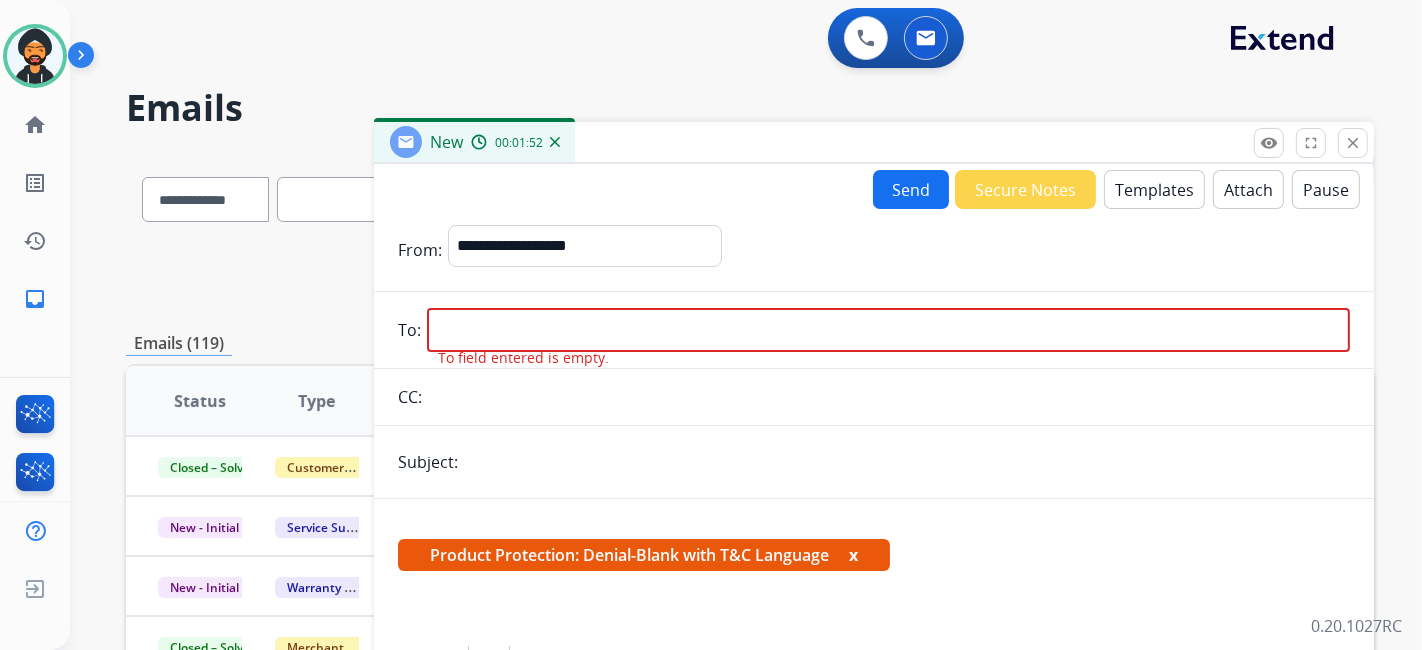 paste on "**********" 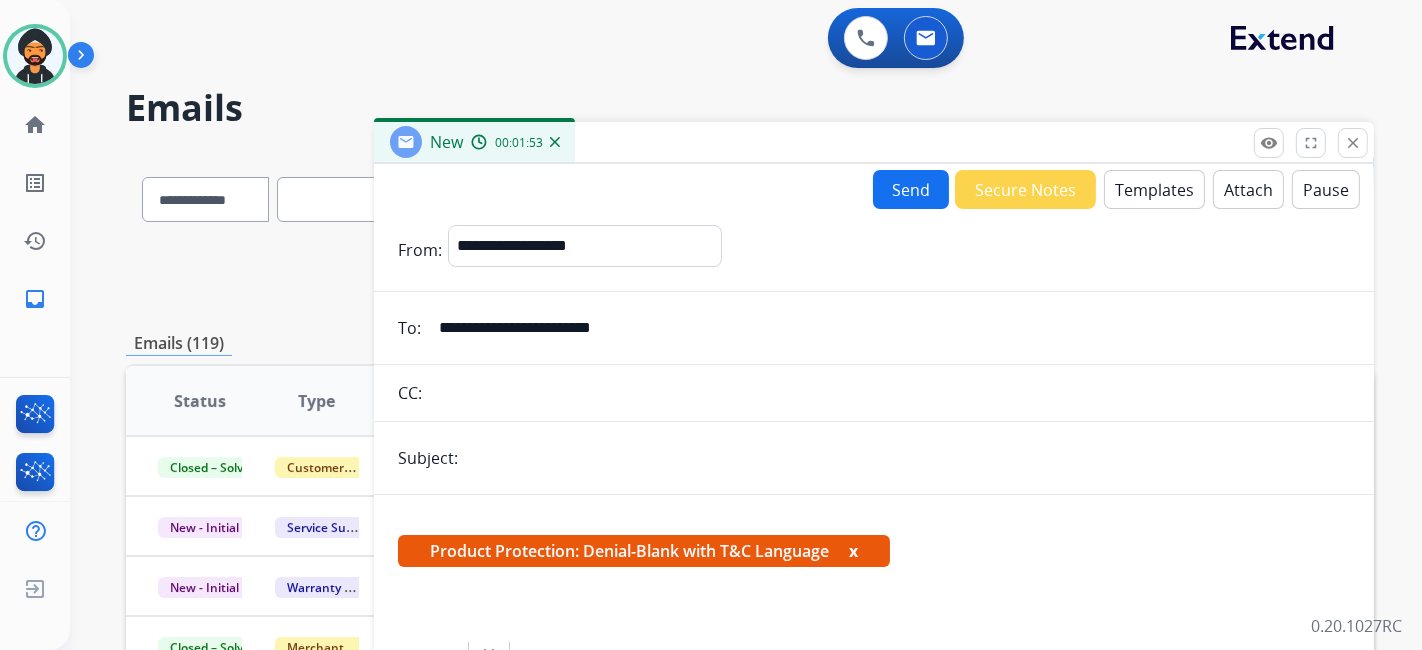 type on "**********" 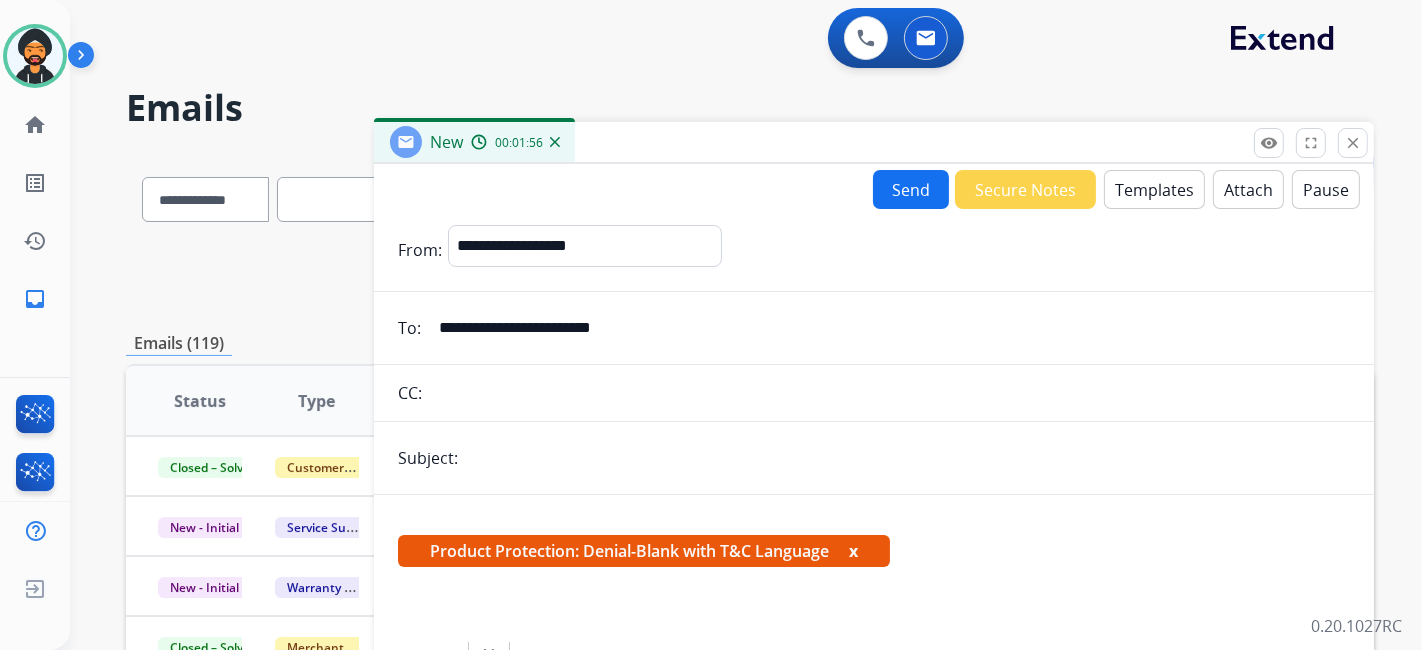 type on "**********" 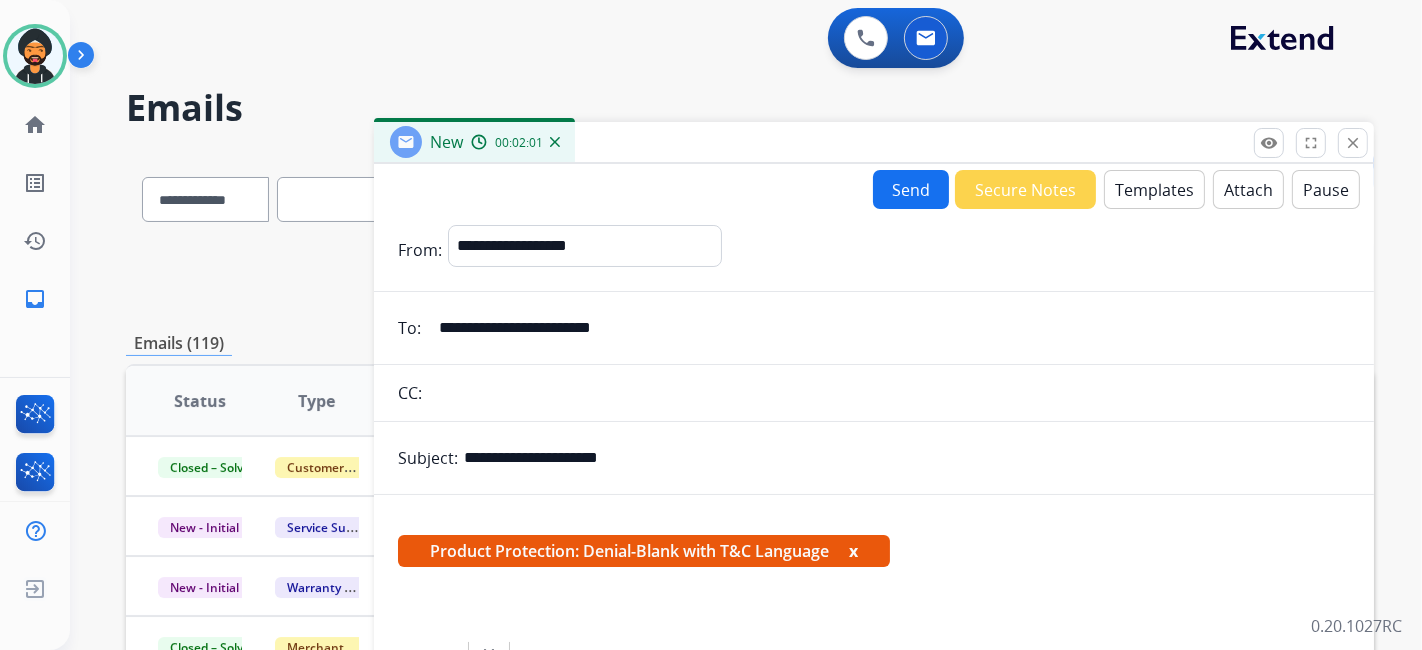 click on "**********" at bounding box center (907, 458) 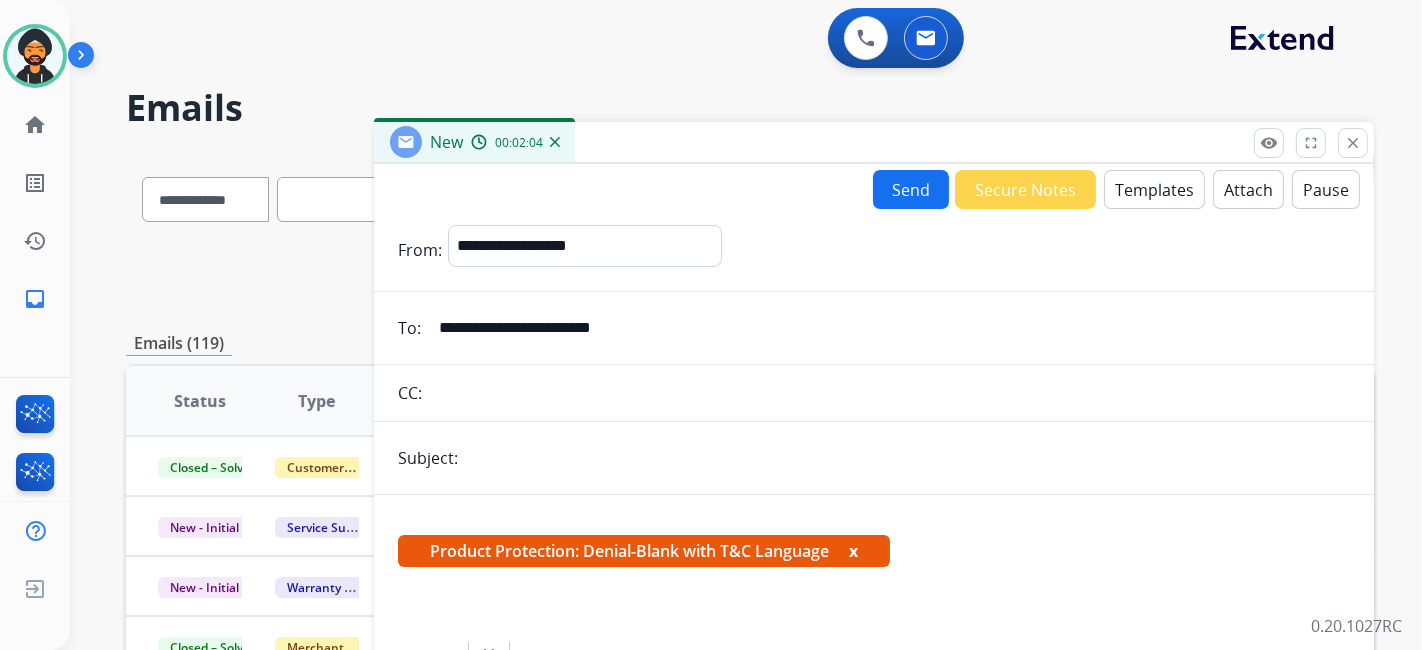 click at bounding box center (907, 458) 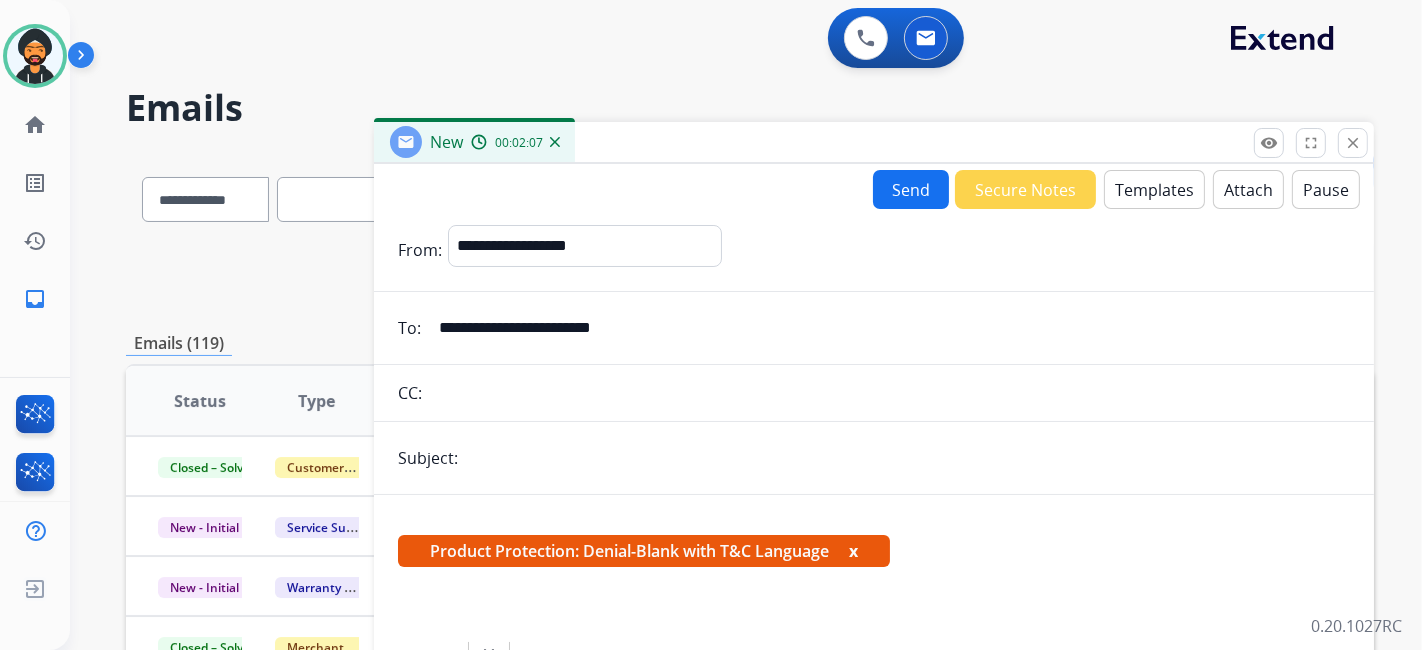 type on "**********" 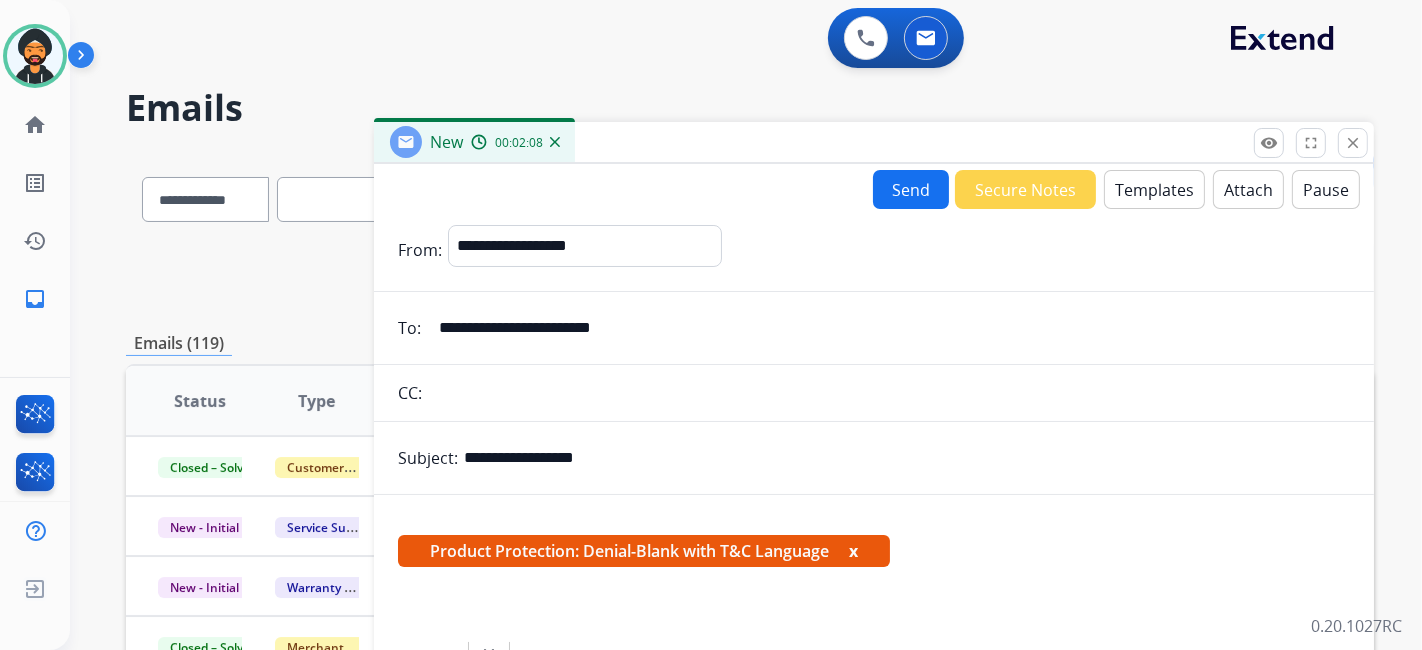 click at bounding box center (889, 393) 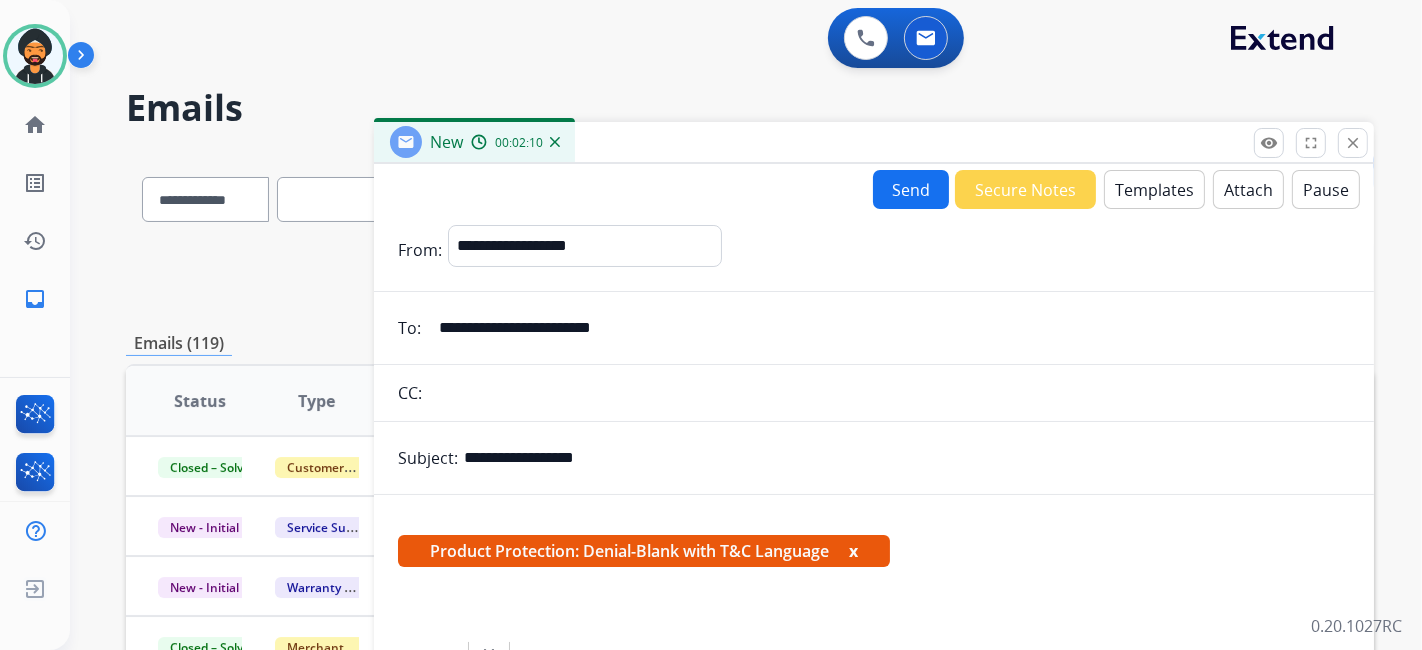 click on "Send" at bounding box center (911, 189) 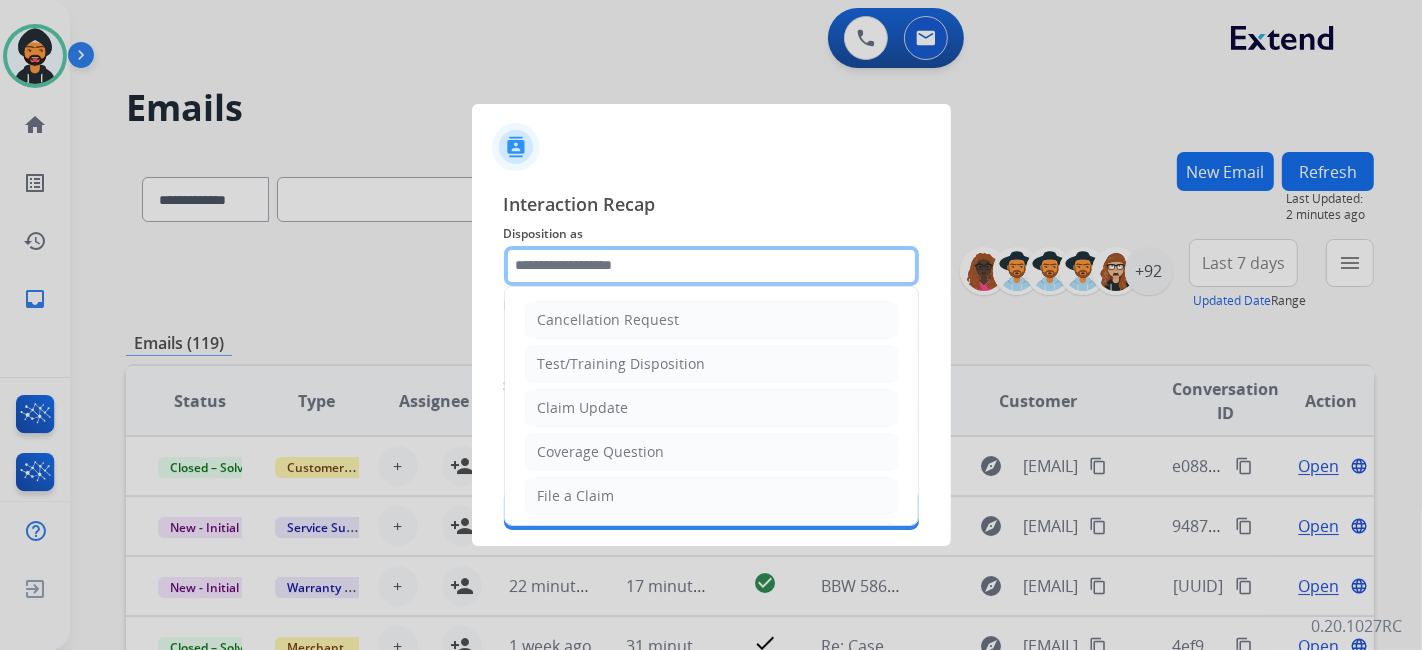 click 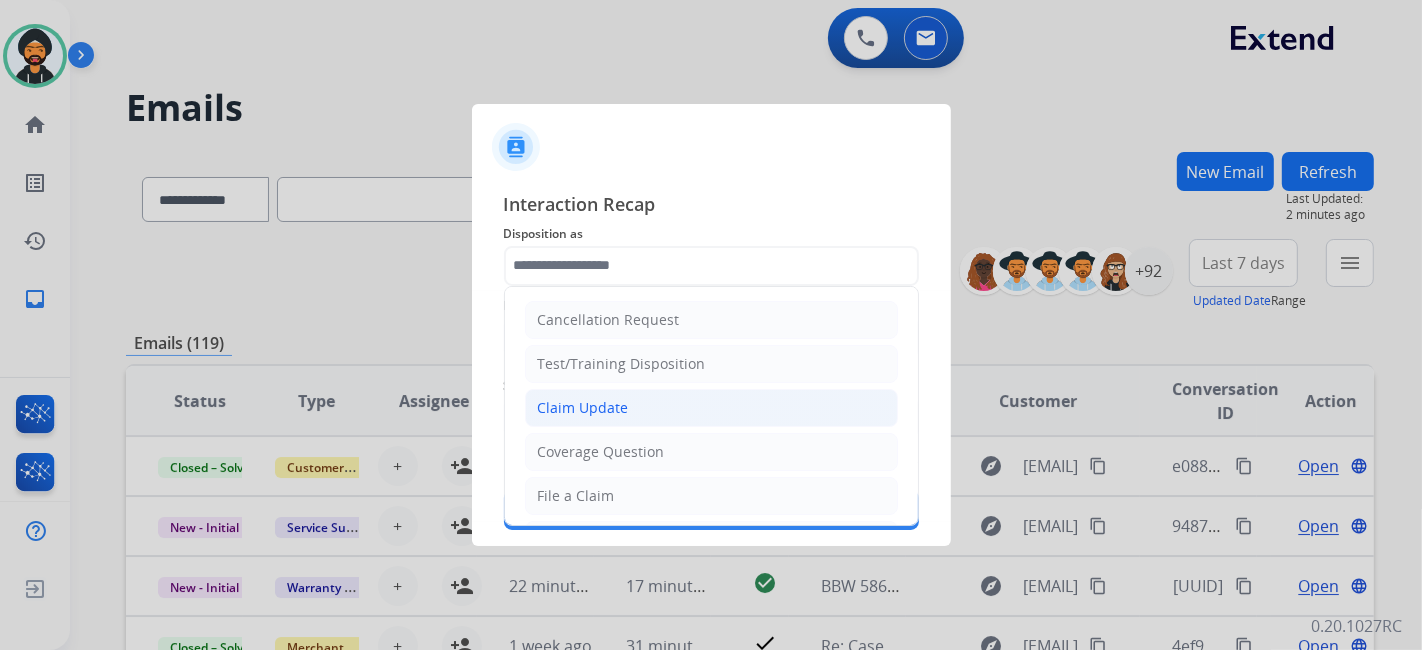 click on "Claim Update" 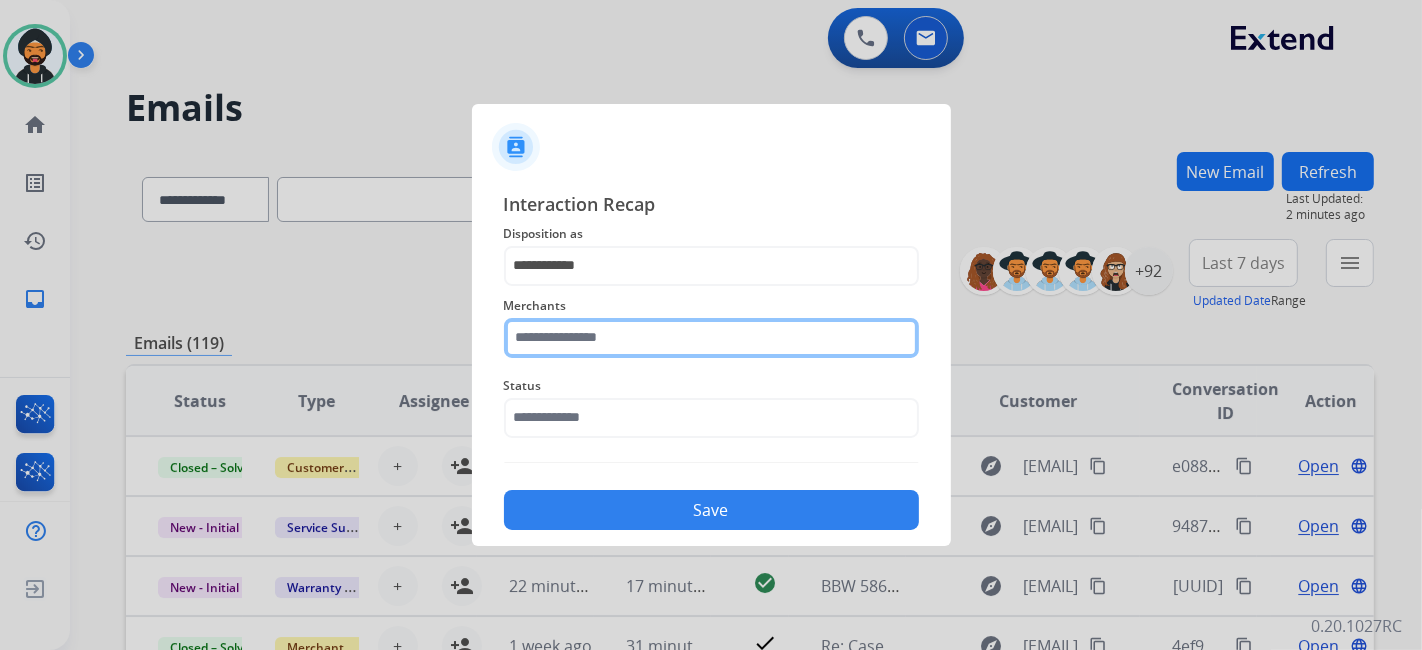 click 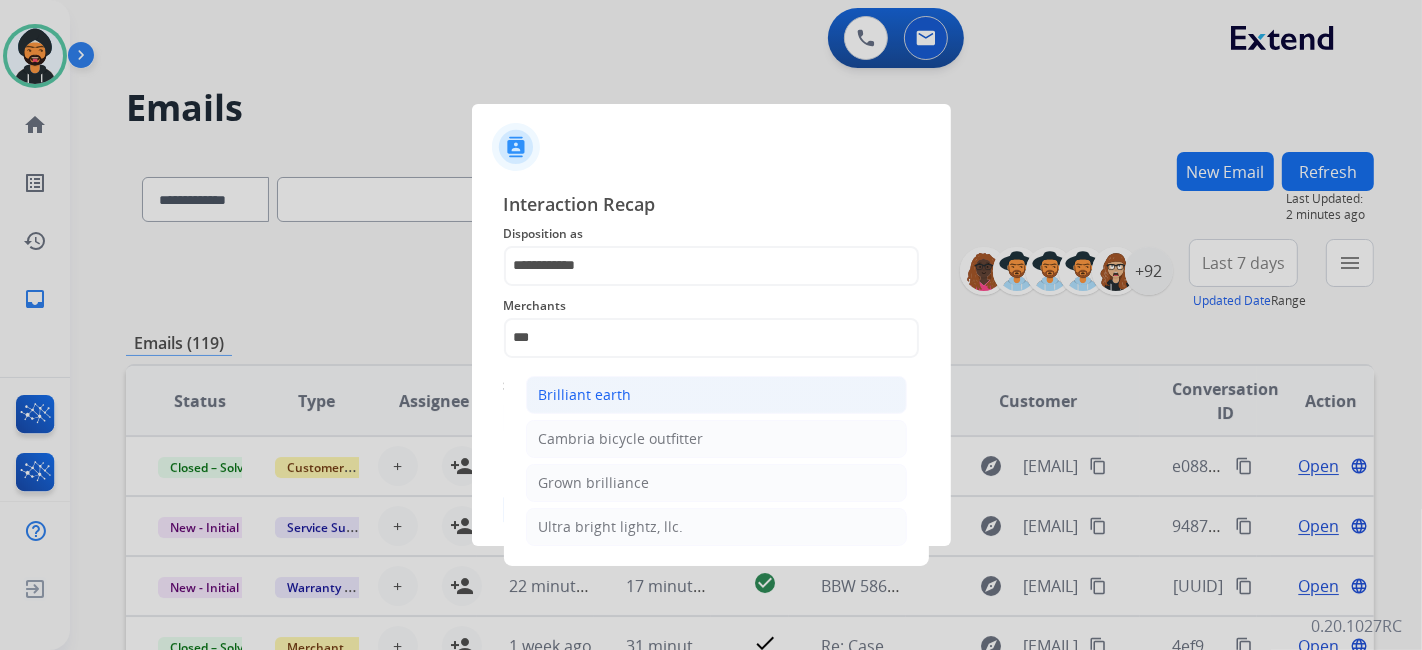 click on "Brilliant earth" 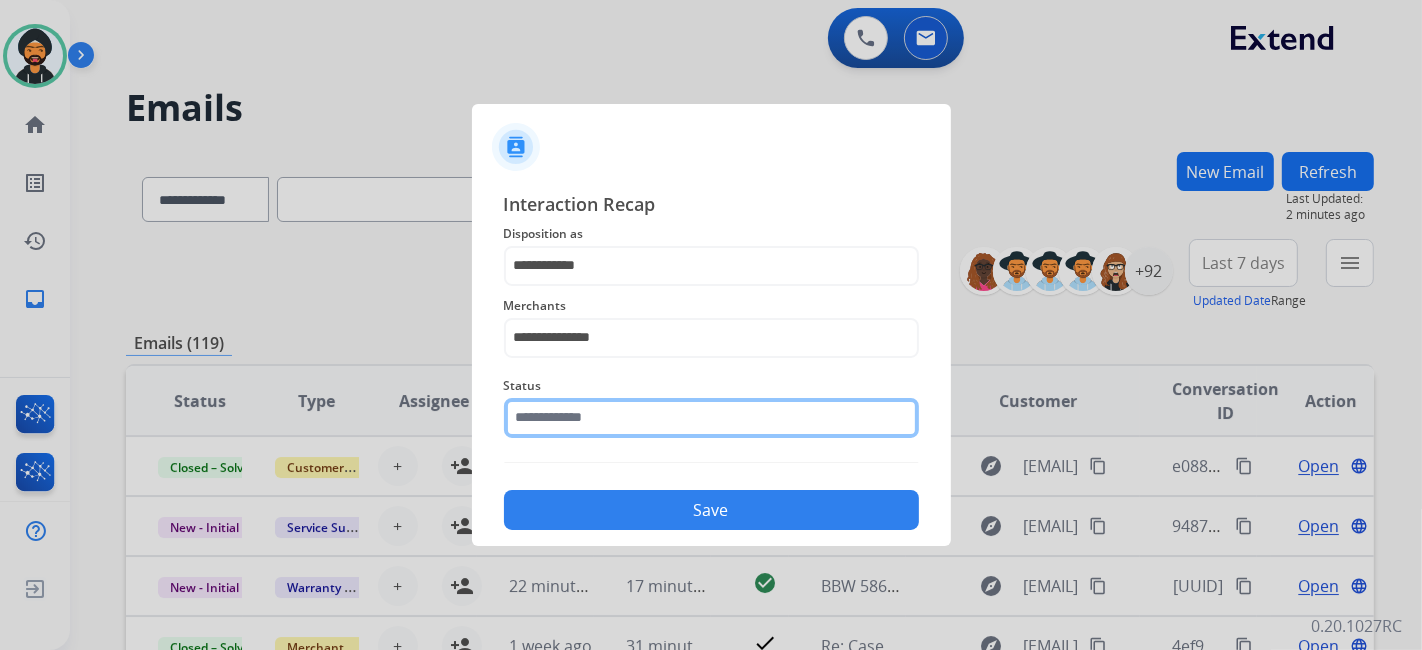 click on "Status" 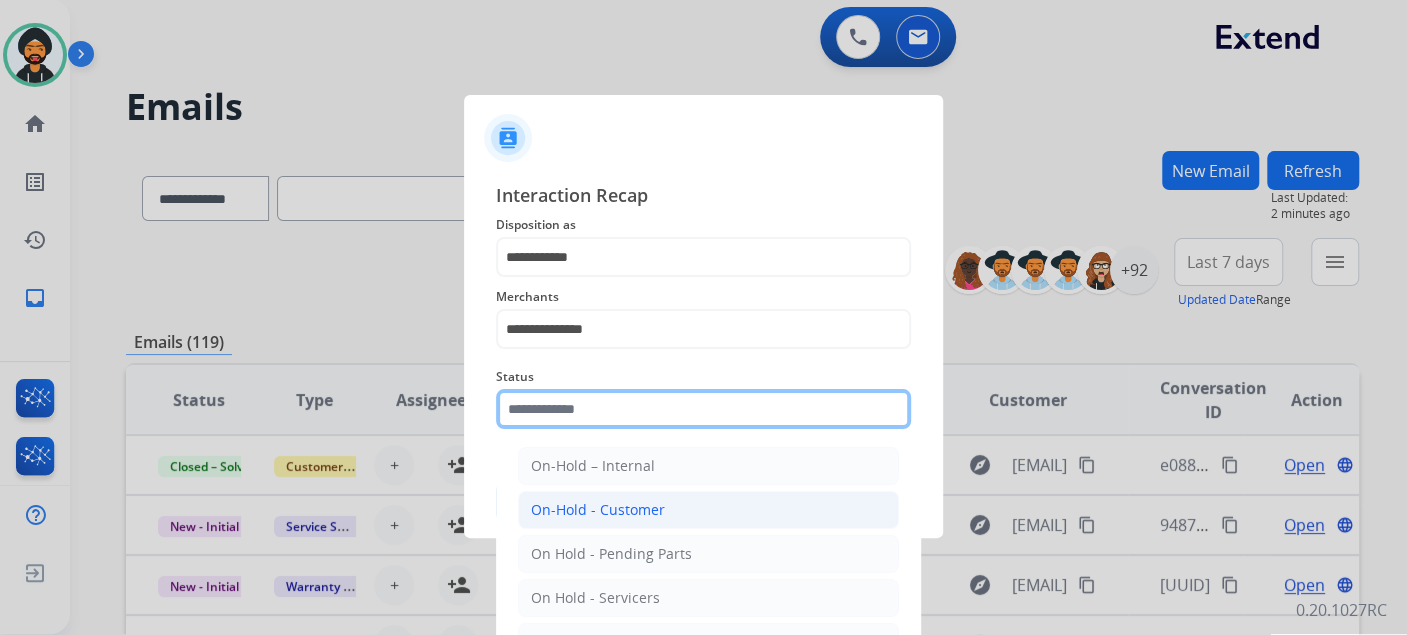 scroll, scrollTop: 102, scrollLeft: 0, axis: vertical 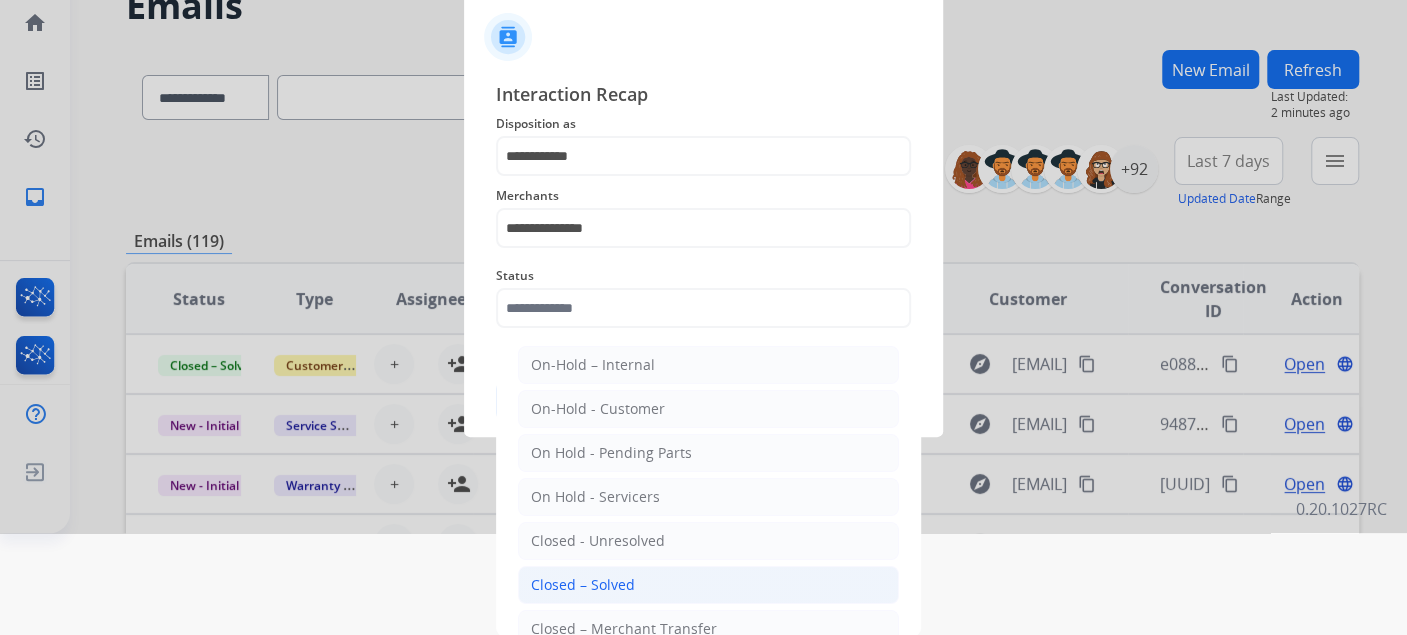 click on "Closed – Solved" 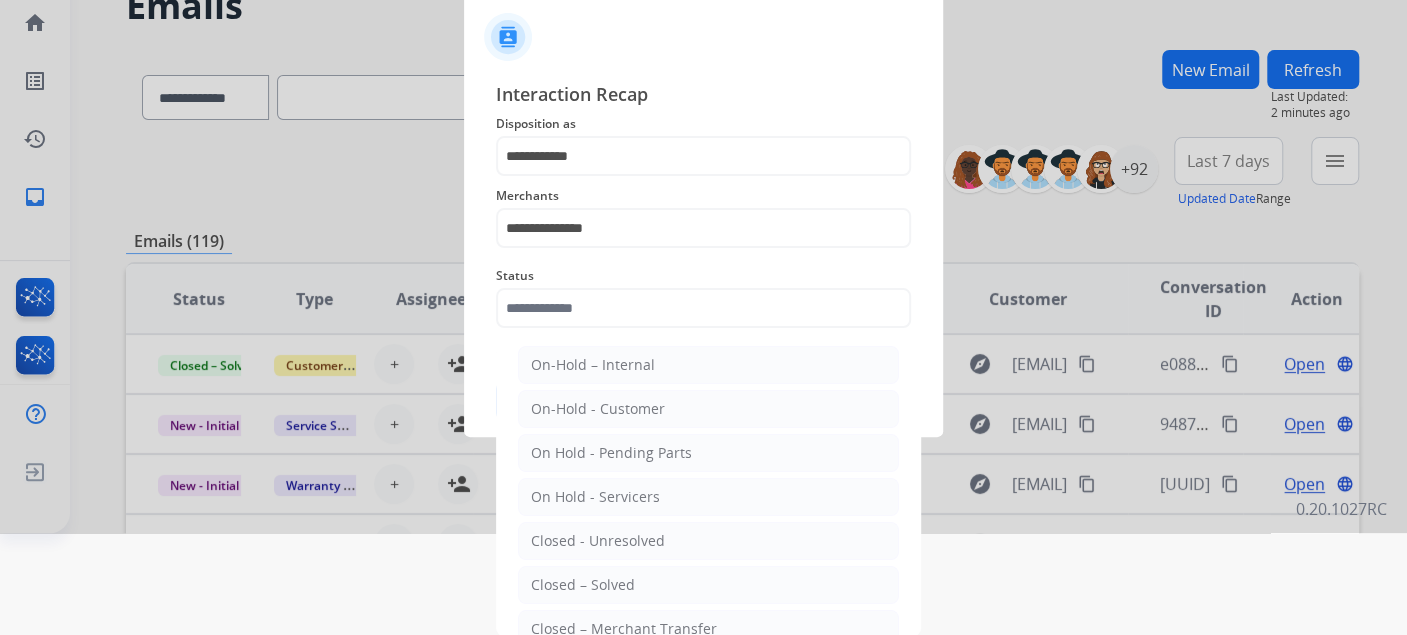 type on "**********" 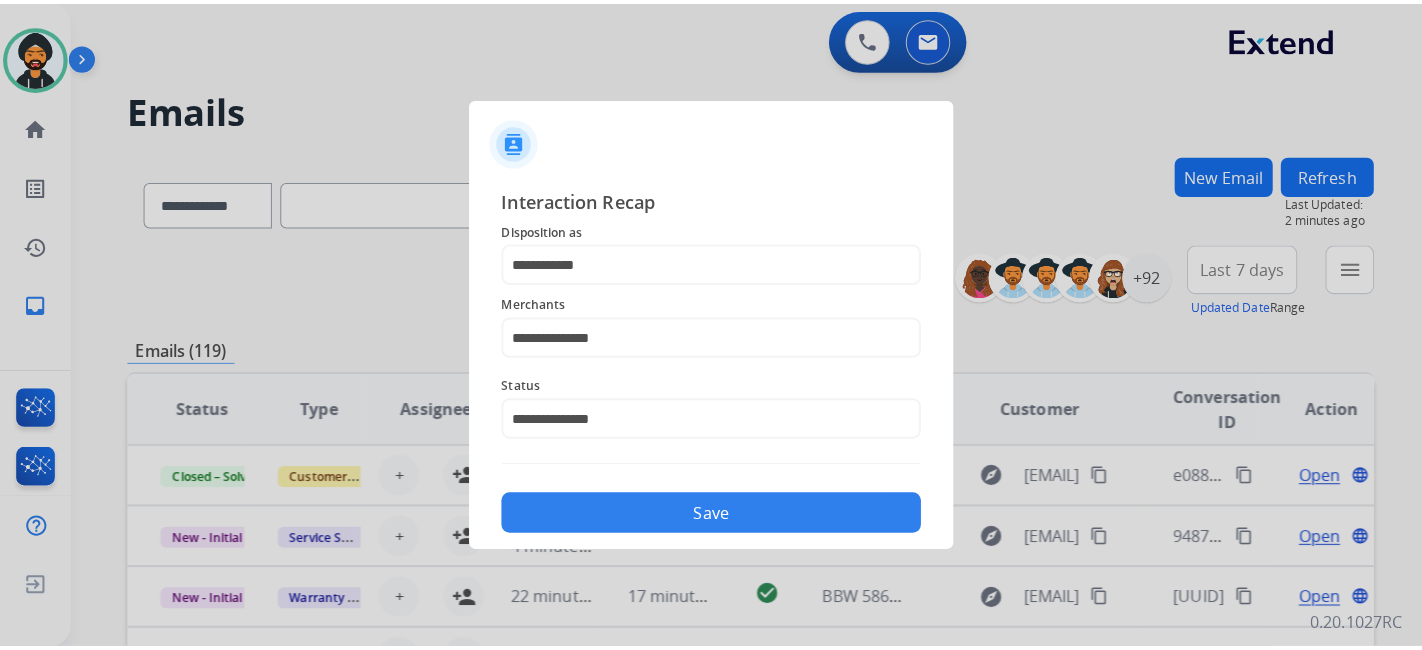 scroll, scrollTop: 0, scrollLeft: 0, axis: both 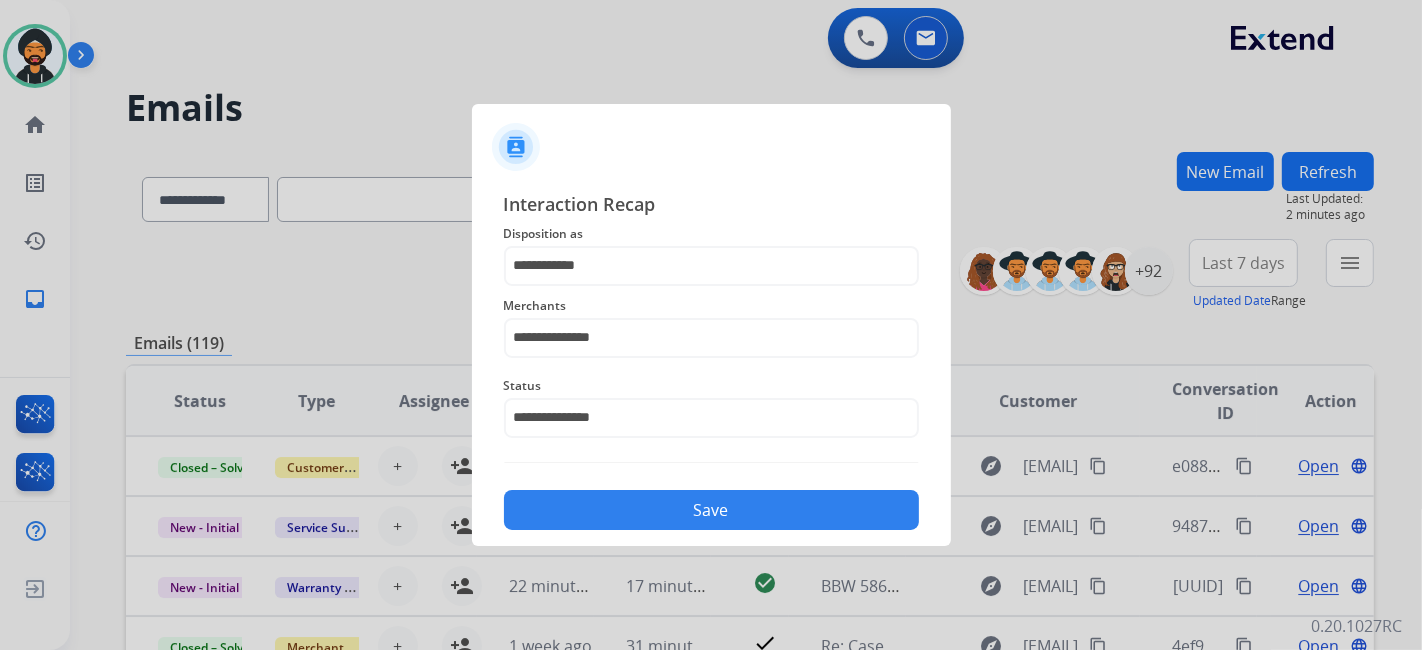 click on "Save" 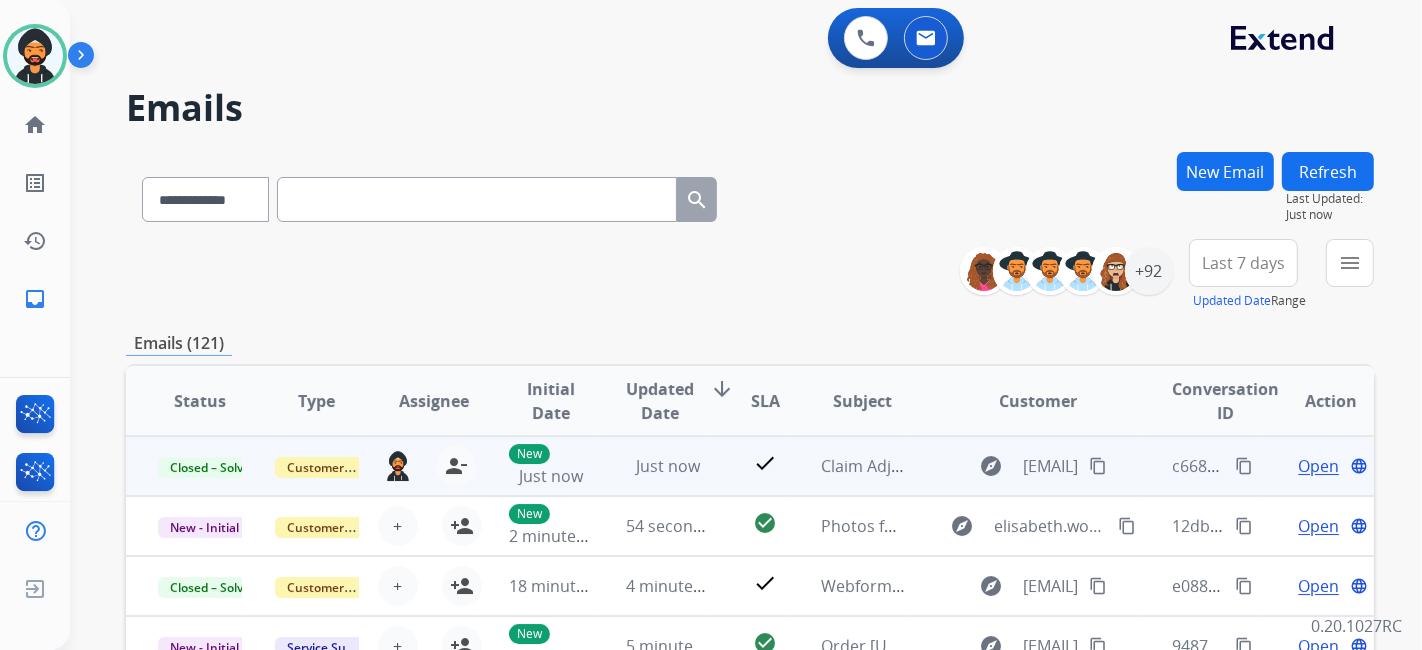 click on "content_copy" at bounding box center [1244, 466] 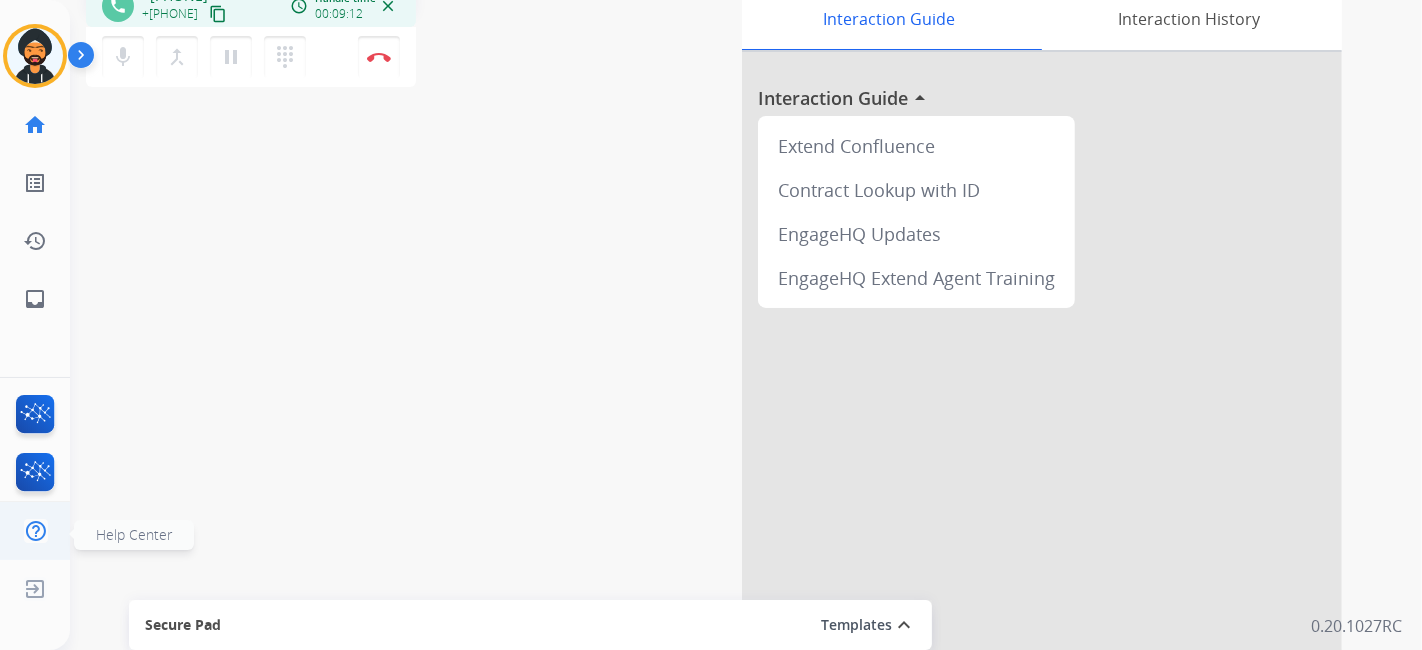 scroll, scrollTop: 0, scrollLeft: 0, axis: both 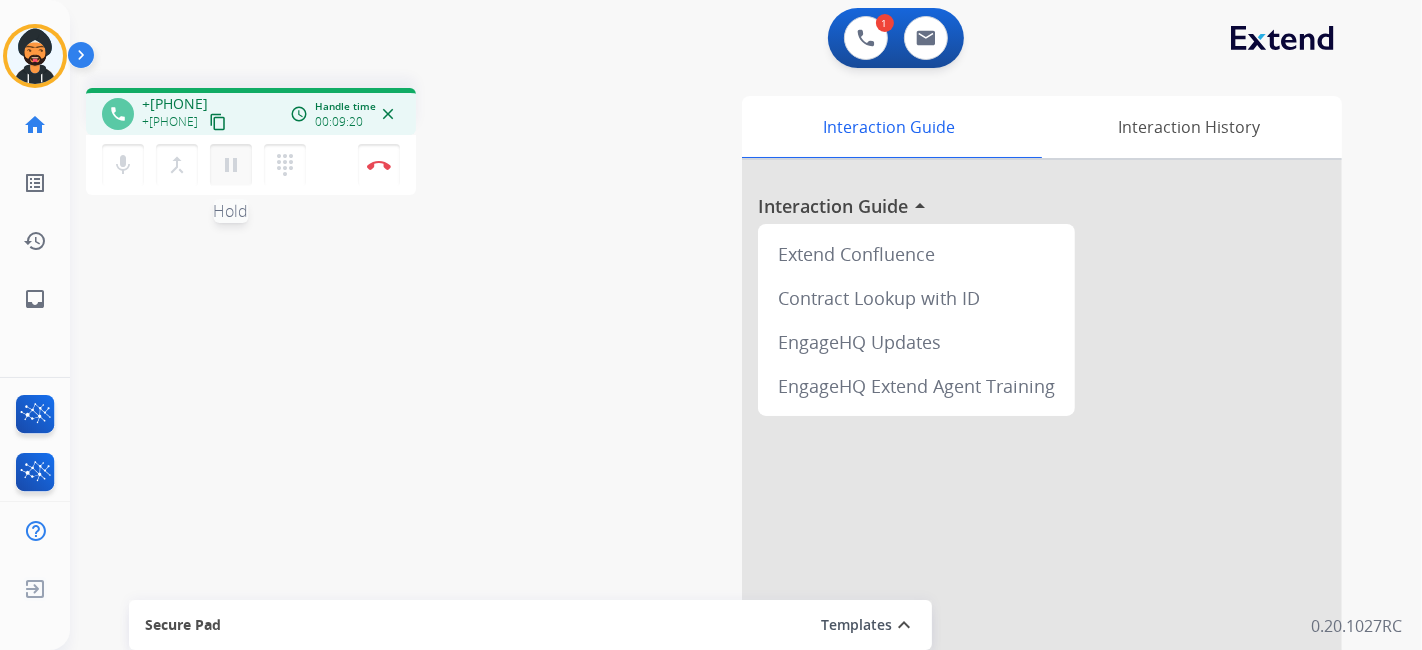 click on "pause" at bounding box center (231, 165) 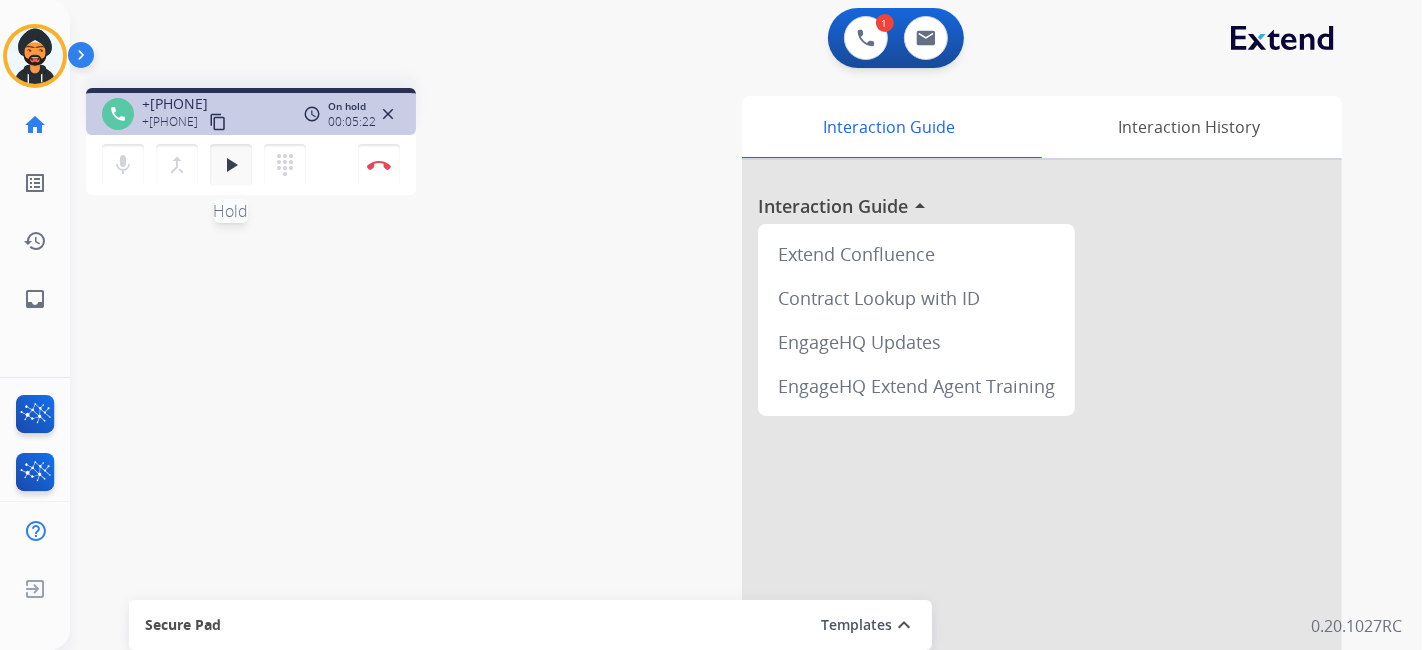 click on "play_arrow" at bounding box center [231, 165] 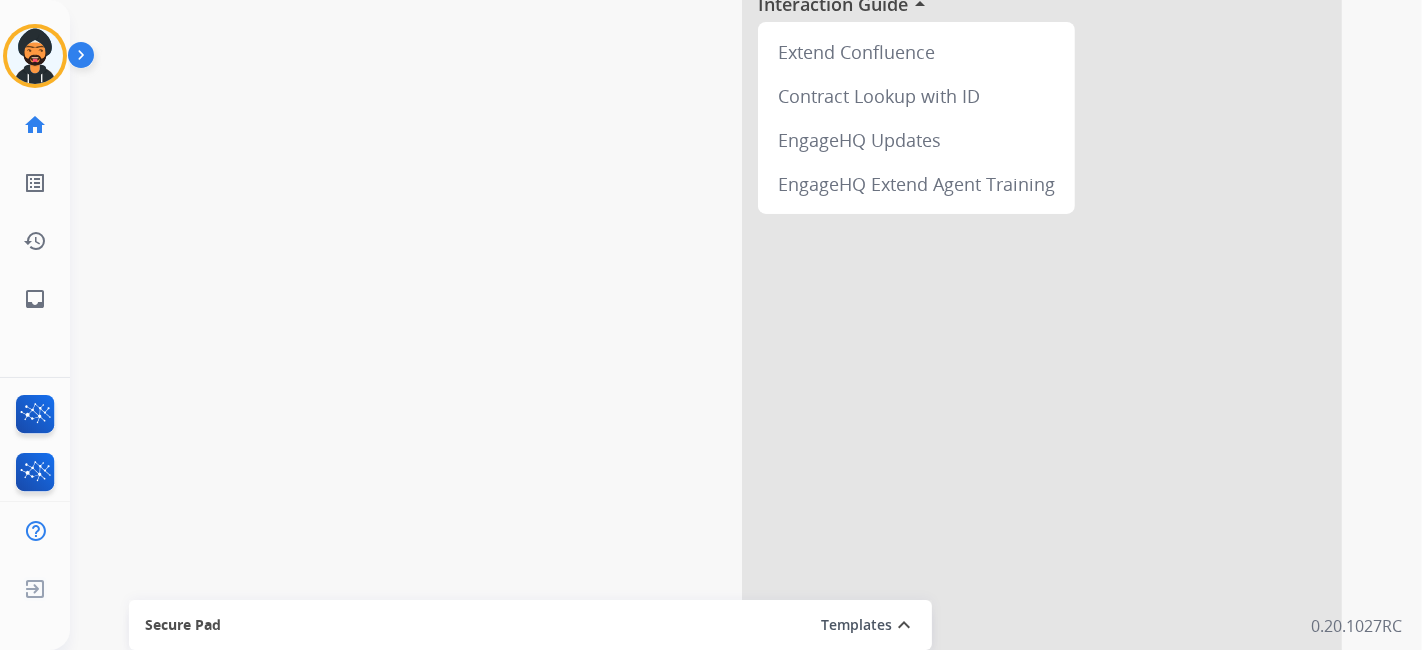 scroll, scrollTop: 0, scrollLeft: 0, axis: both 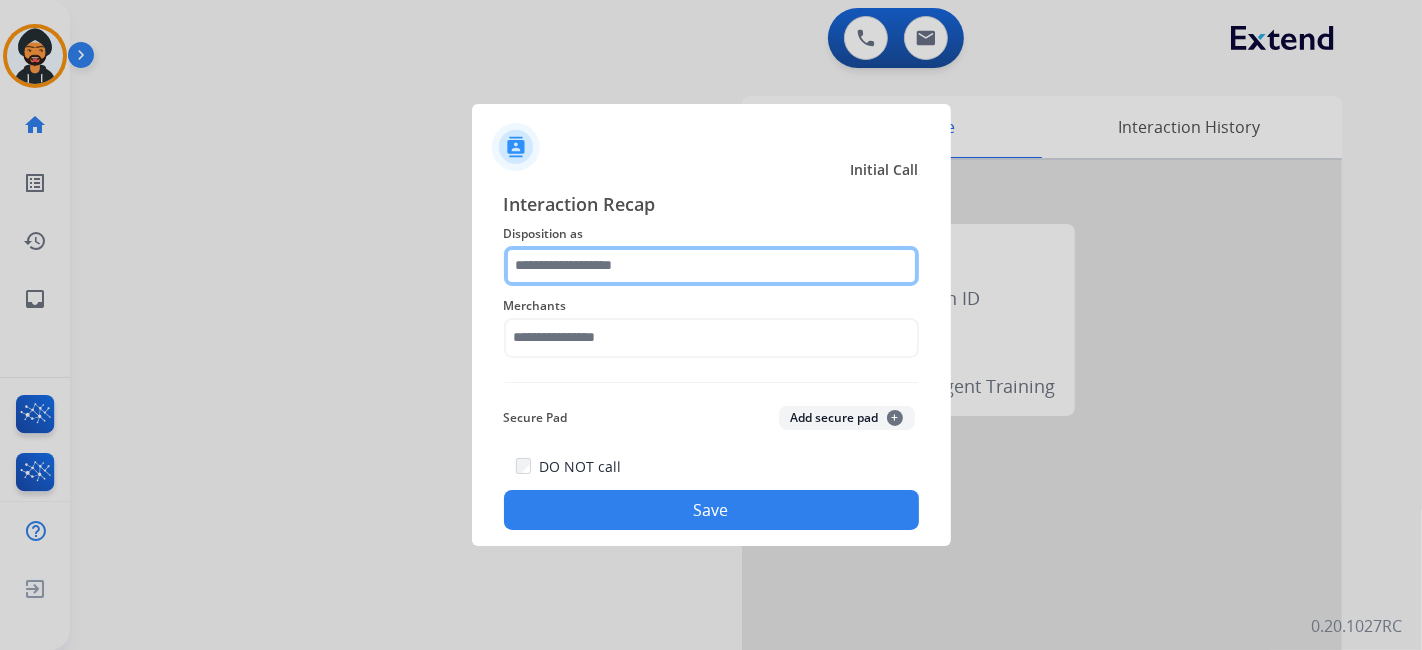 click 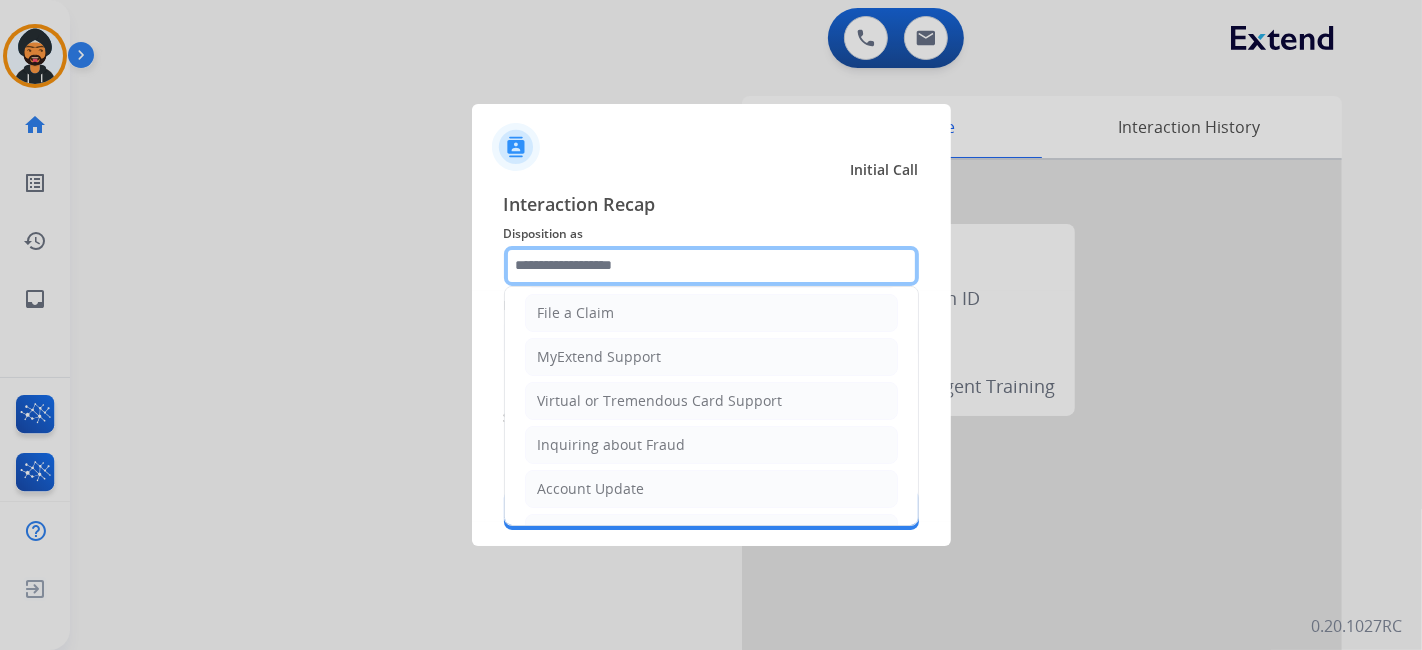 scroll, scrollTop: 0, scrollLeft: 0, axis: both 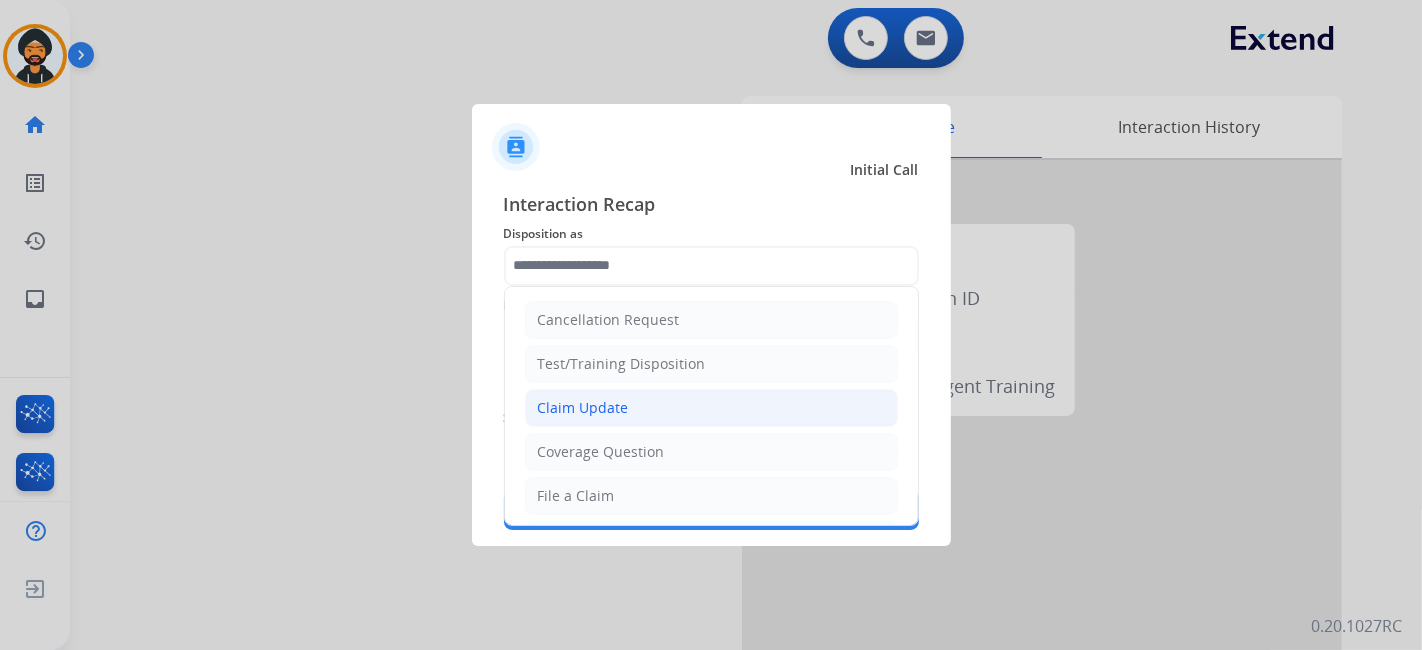 click on "Claim Update" 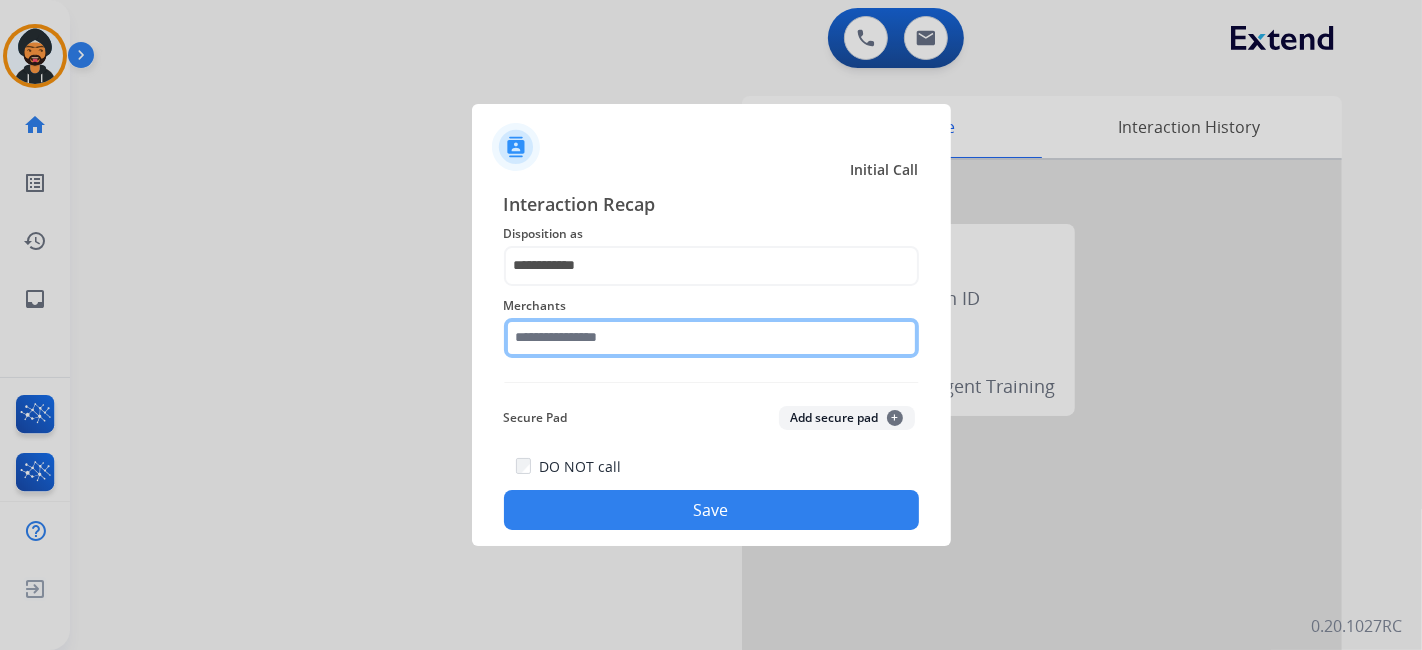 click 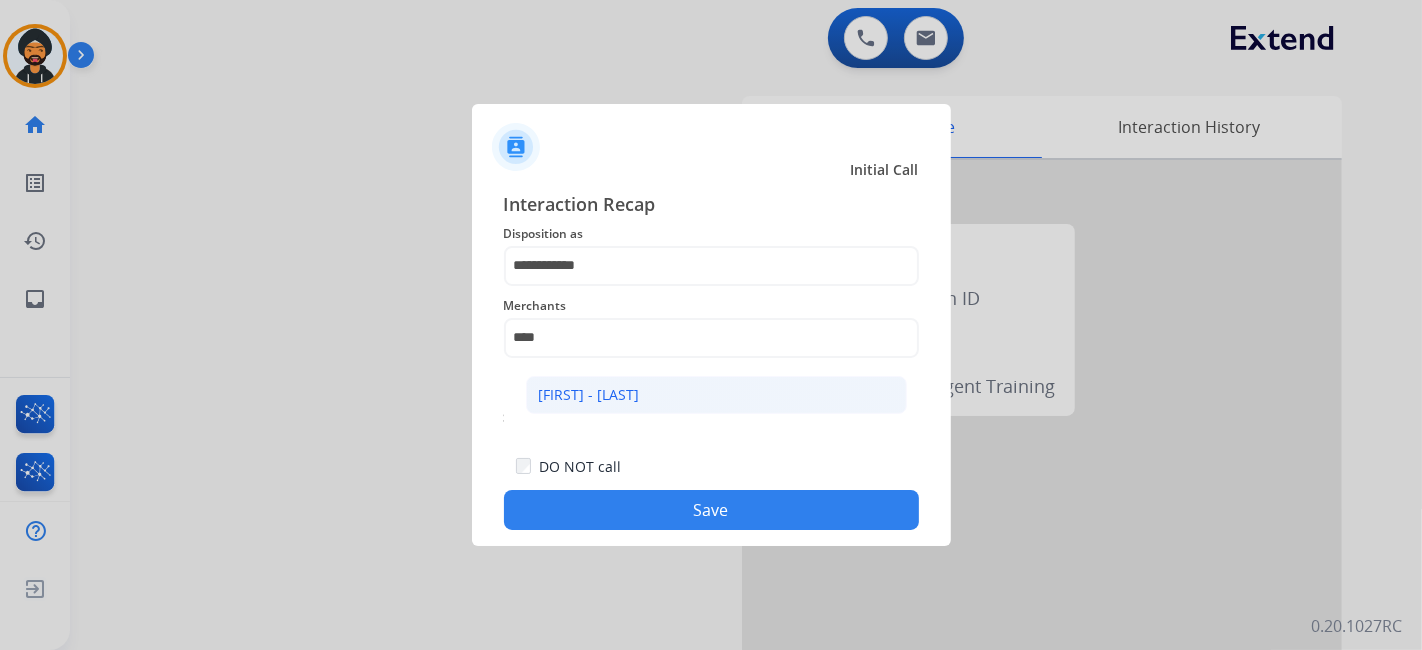 click on "[FIRST] - [LAST]" 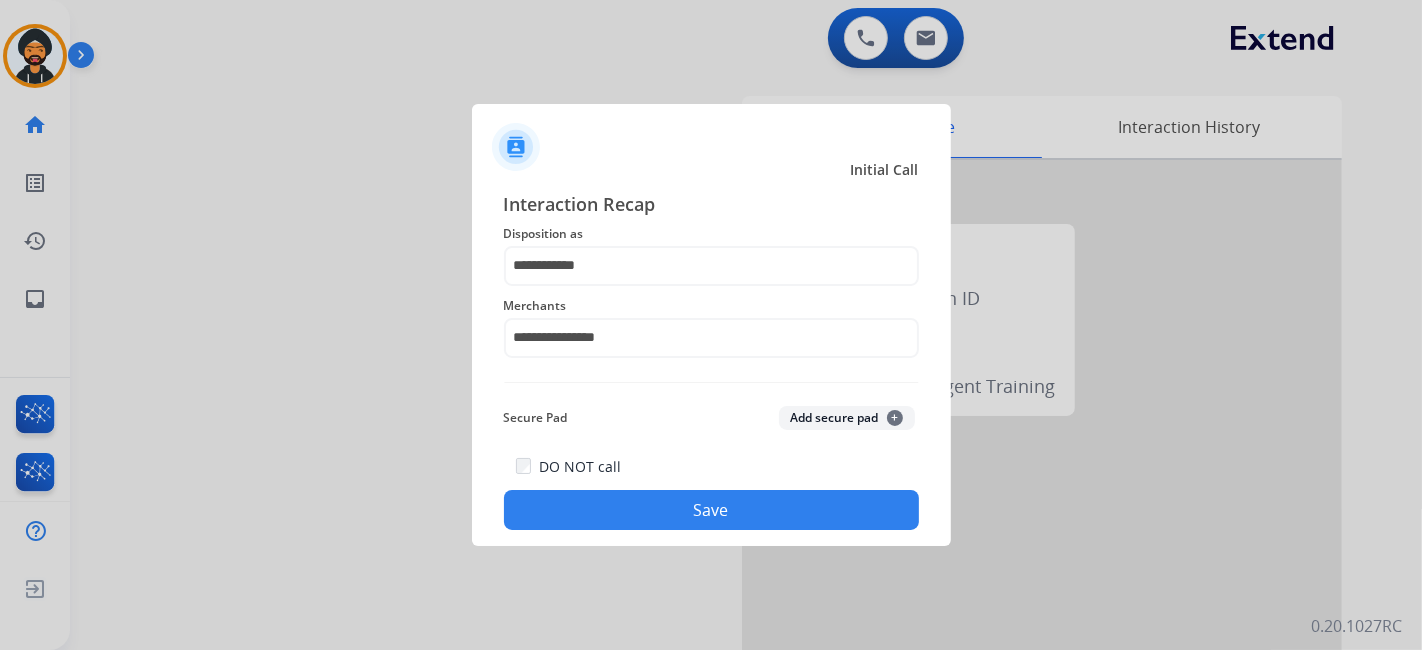 click on "Save" 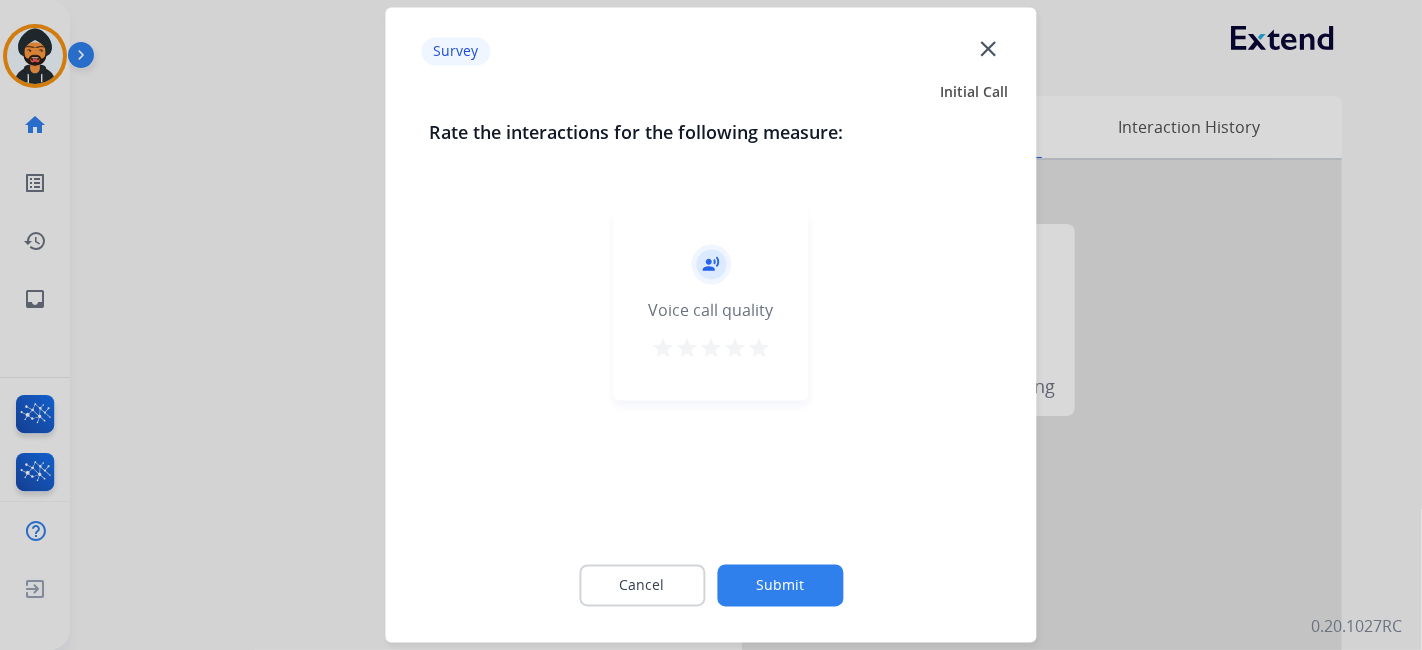 click on "star" at bounding box center (759, 349) 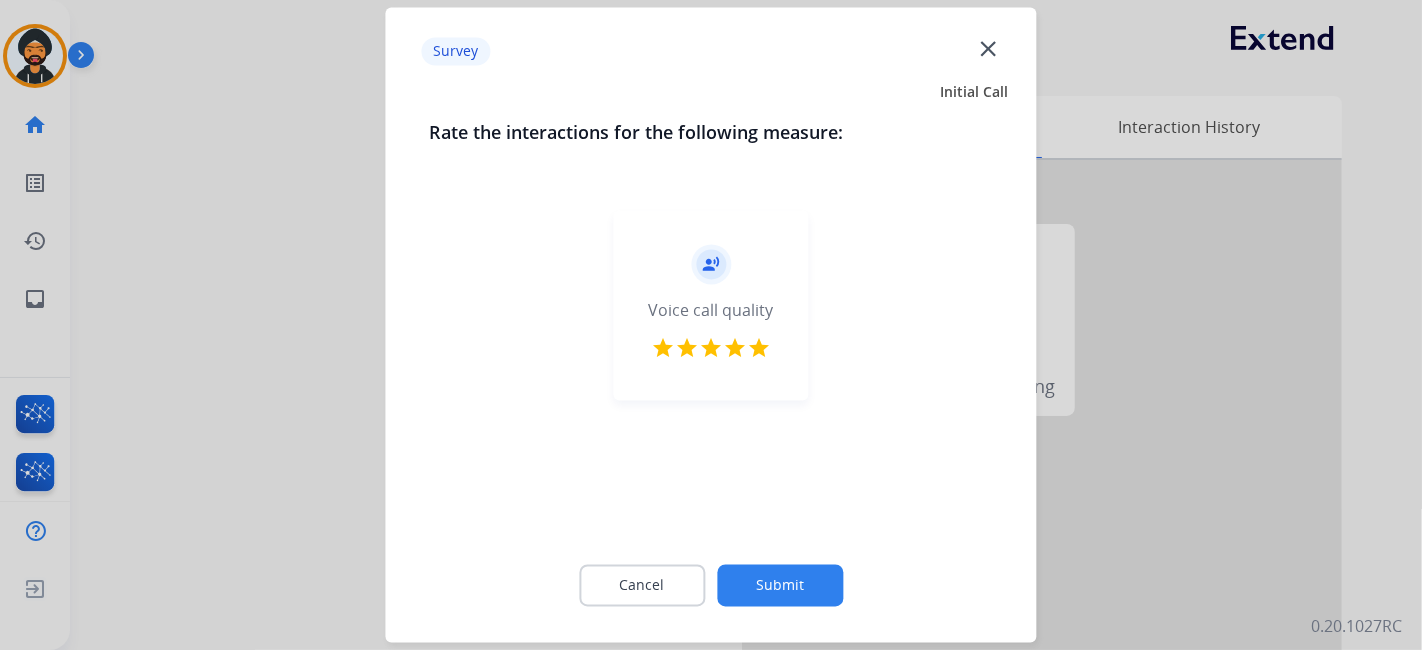 click on "Submit" 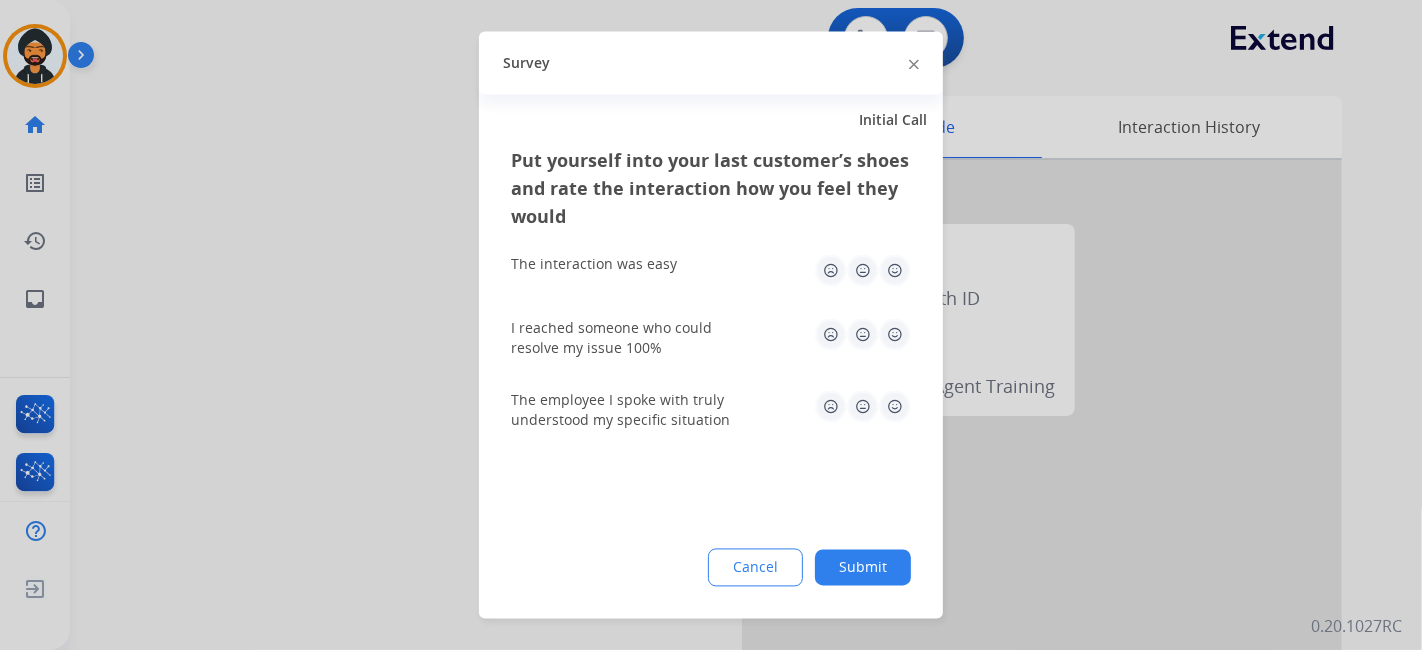 click 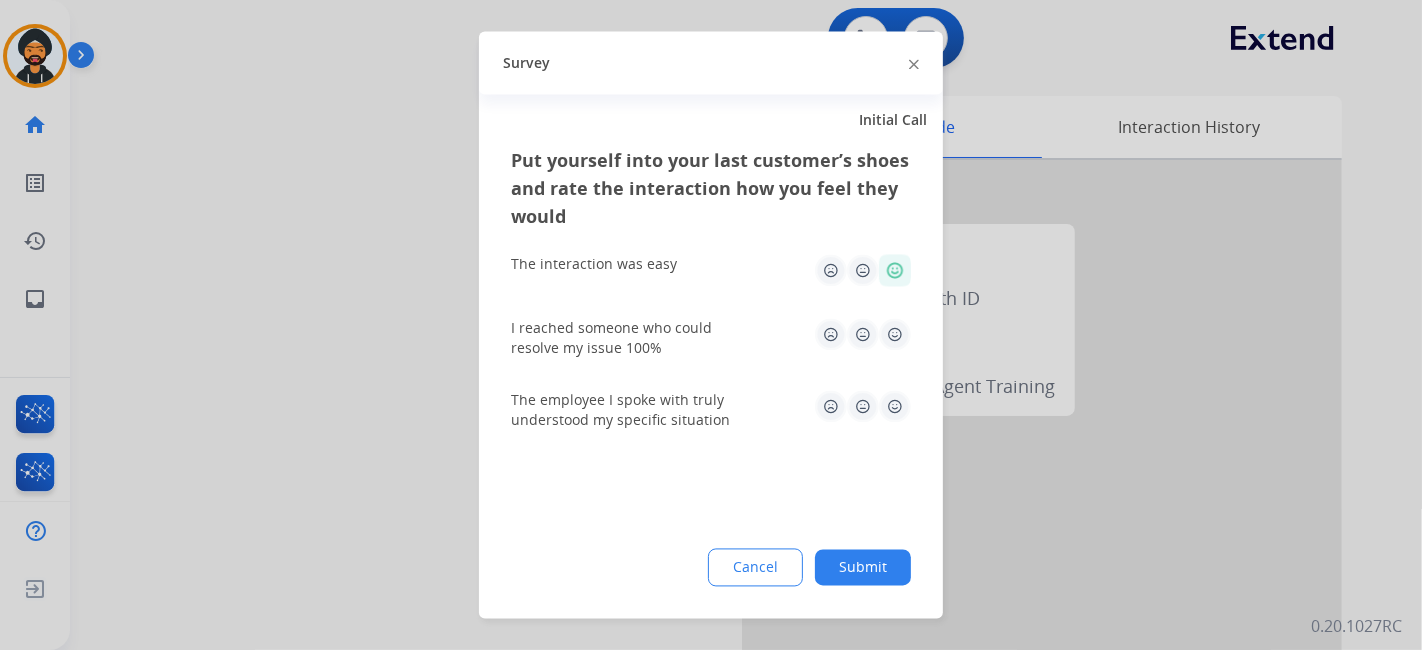 click 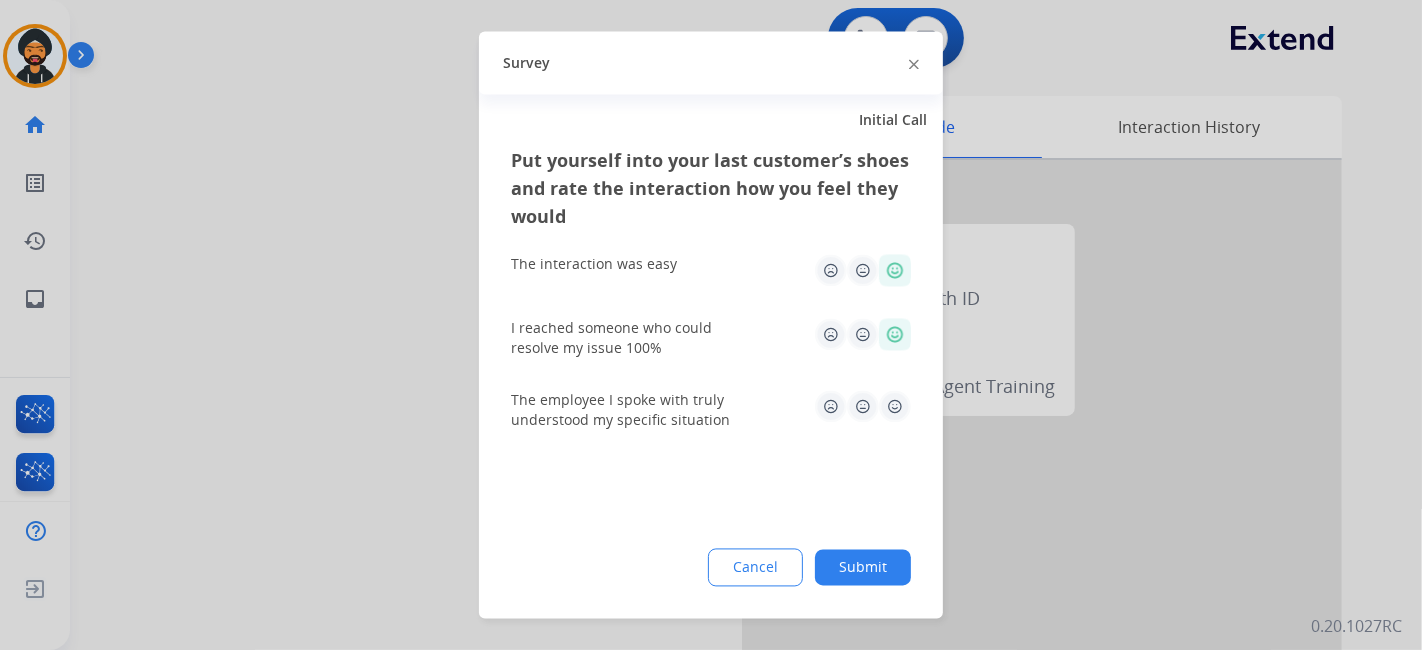 click 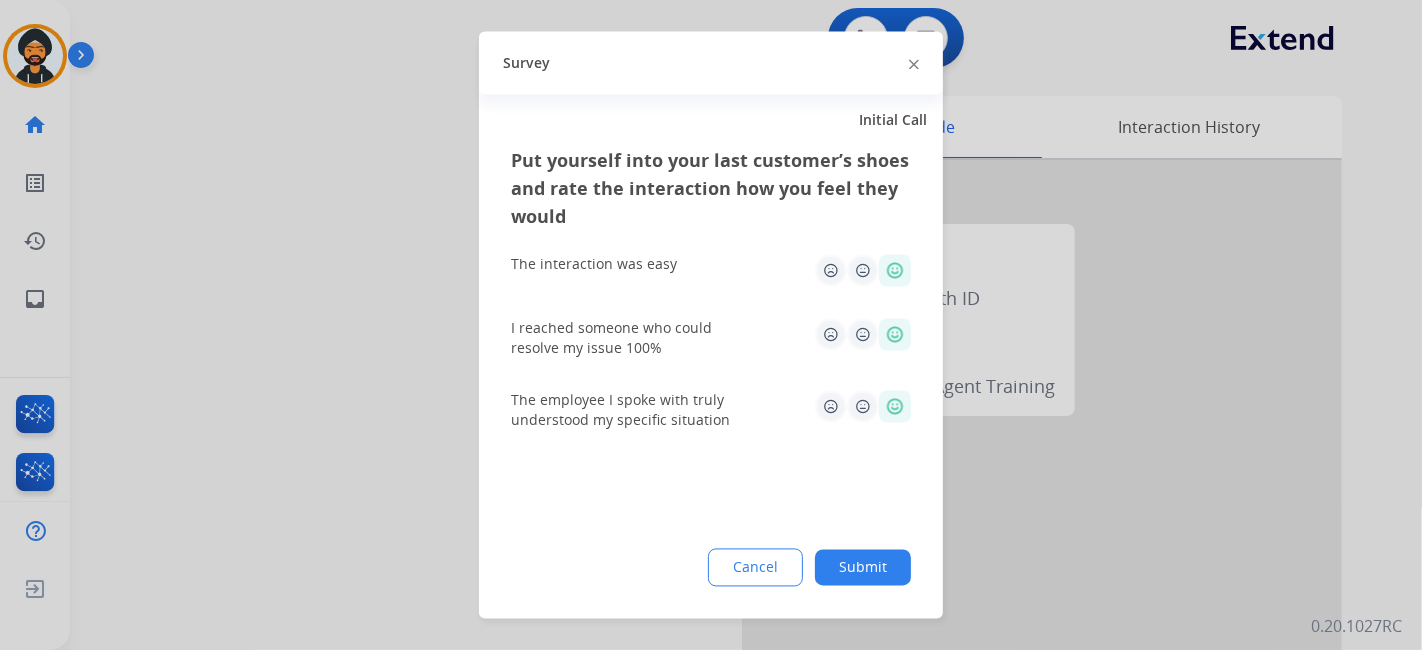 click on "Submit" 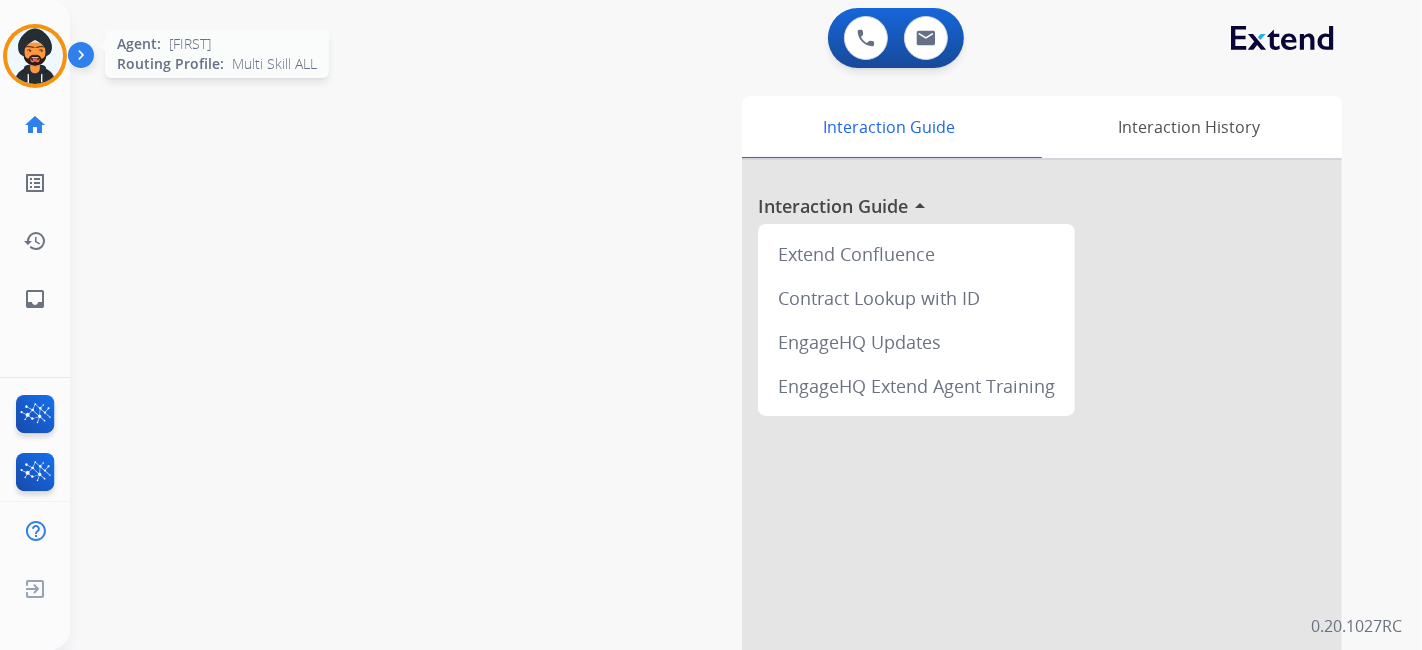 click at bounding box center (35, 56) 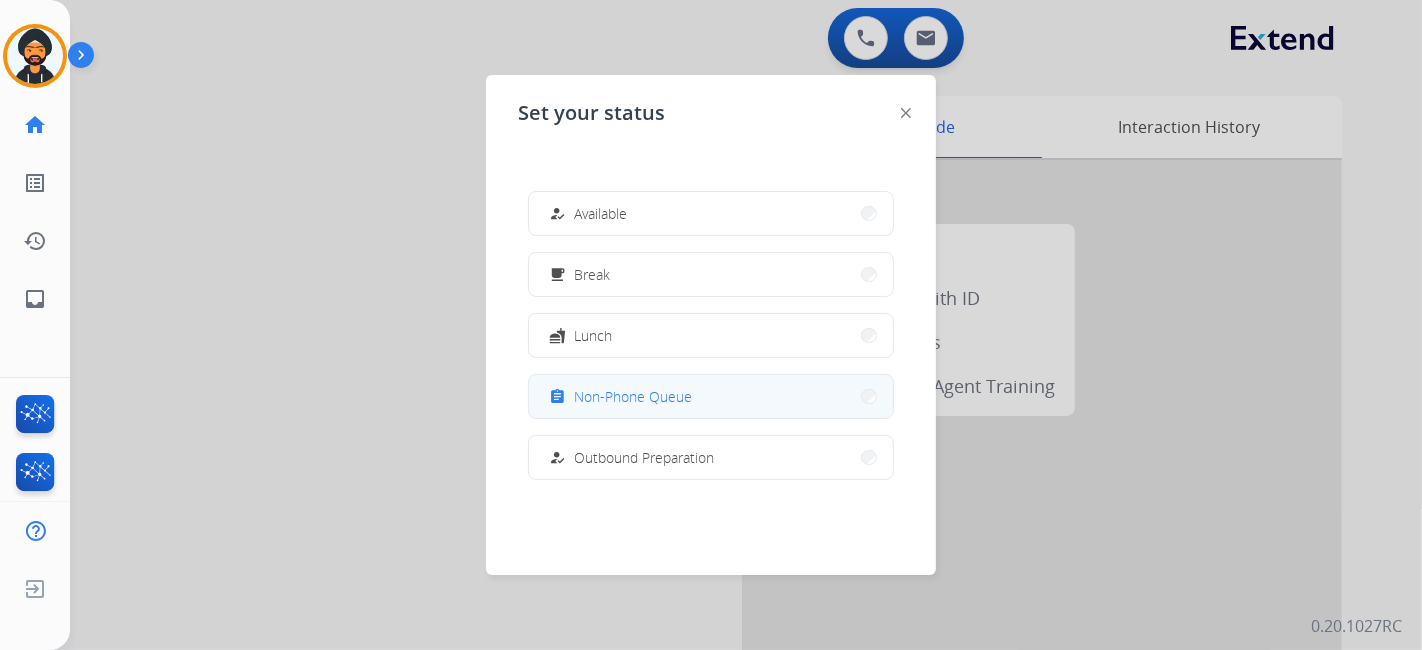 click on "Non-Phone Queue" at bounding box center [633, 396] 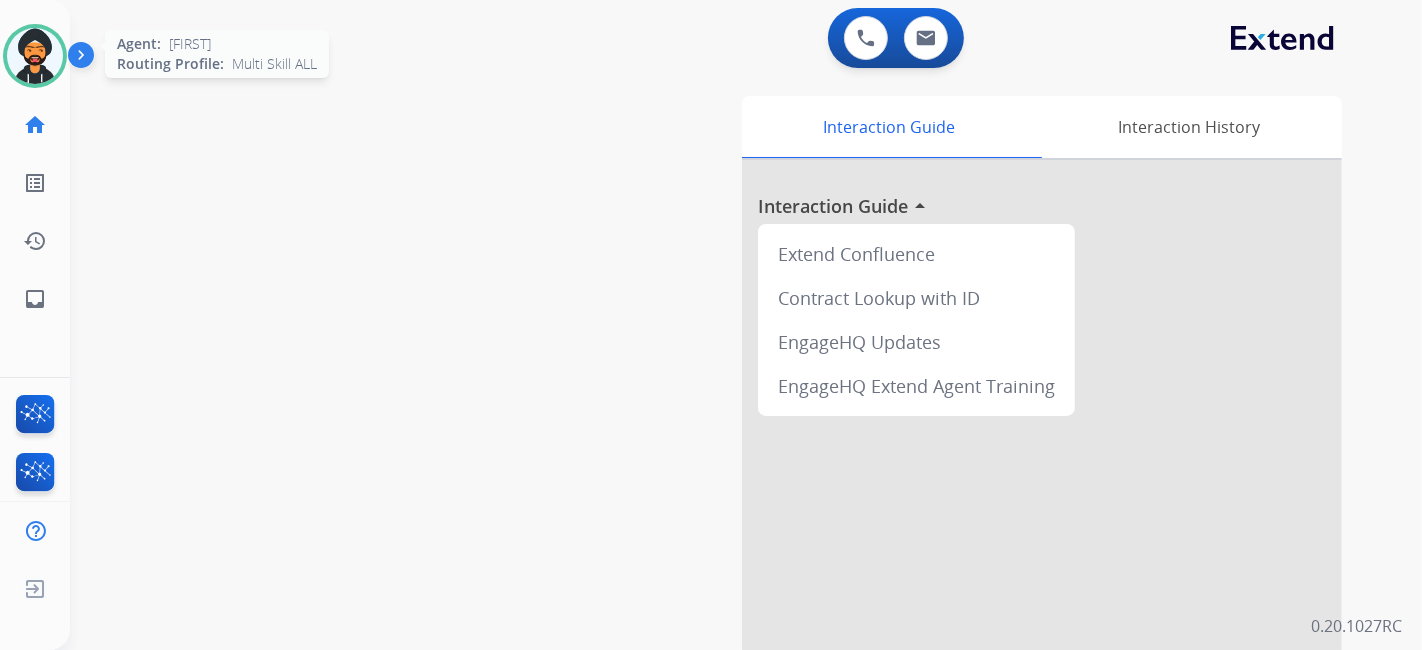 click at bounding box center (35, 56) 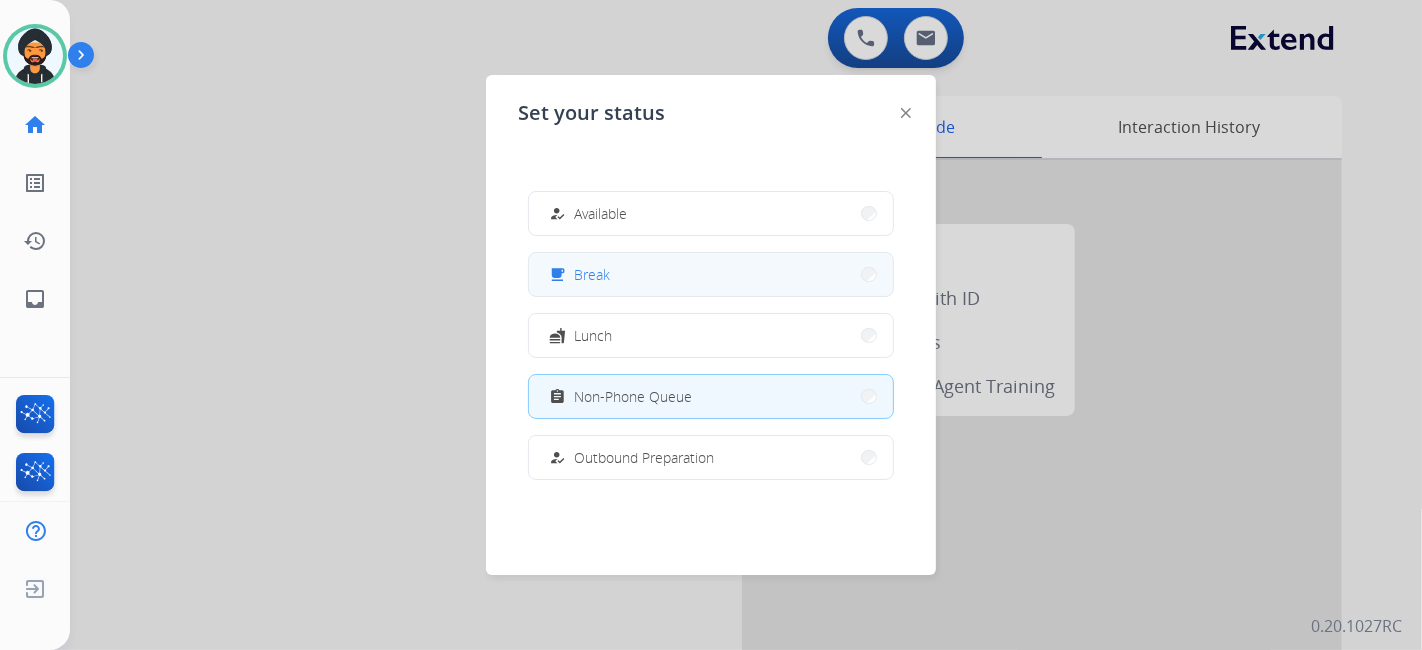 click on "Break" at bounding box center [592, 274] 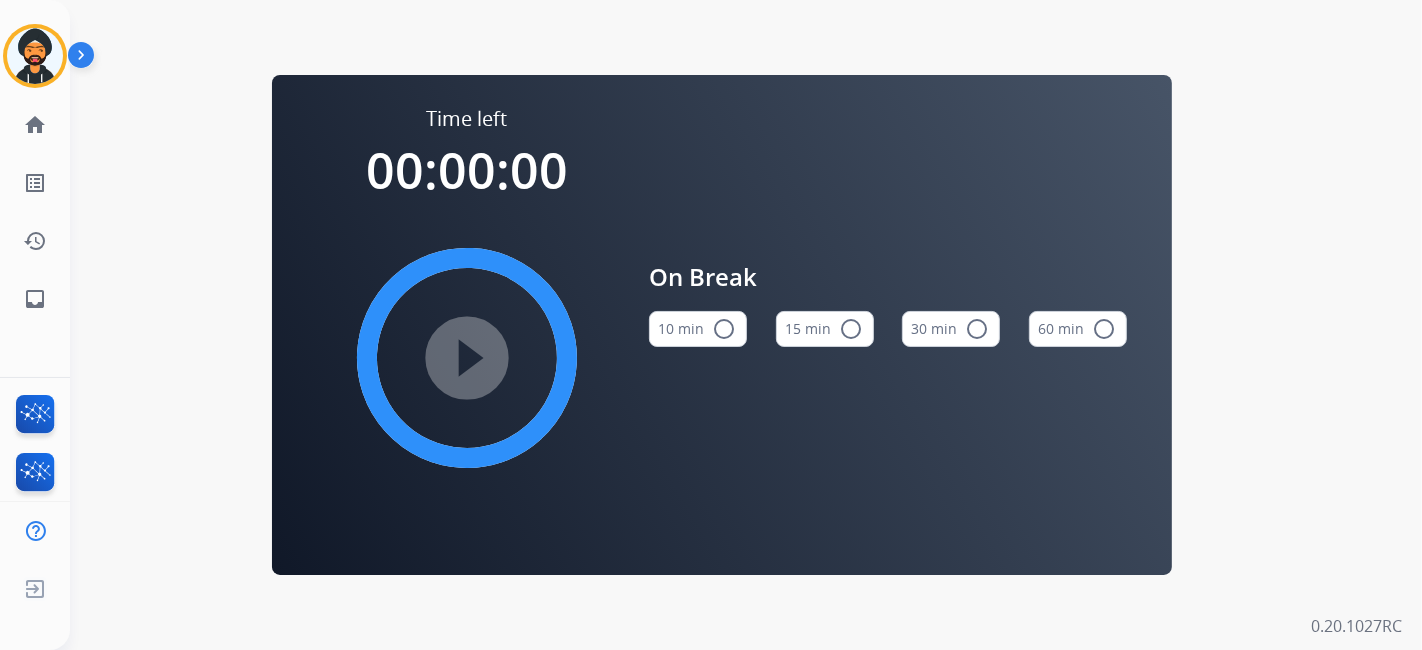 click on "15 min  radio_button_unchecked" at bounding box center [825, 329] 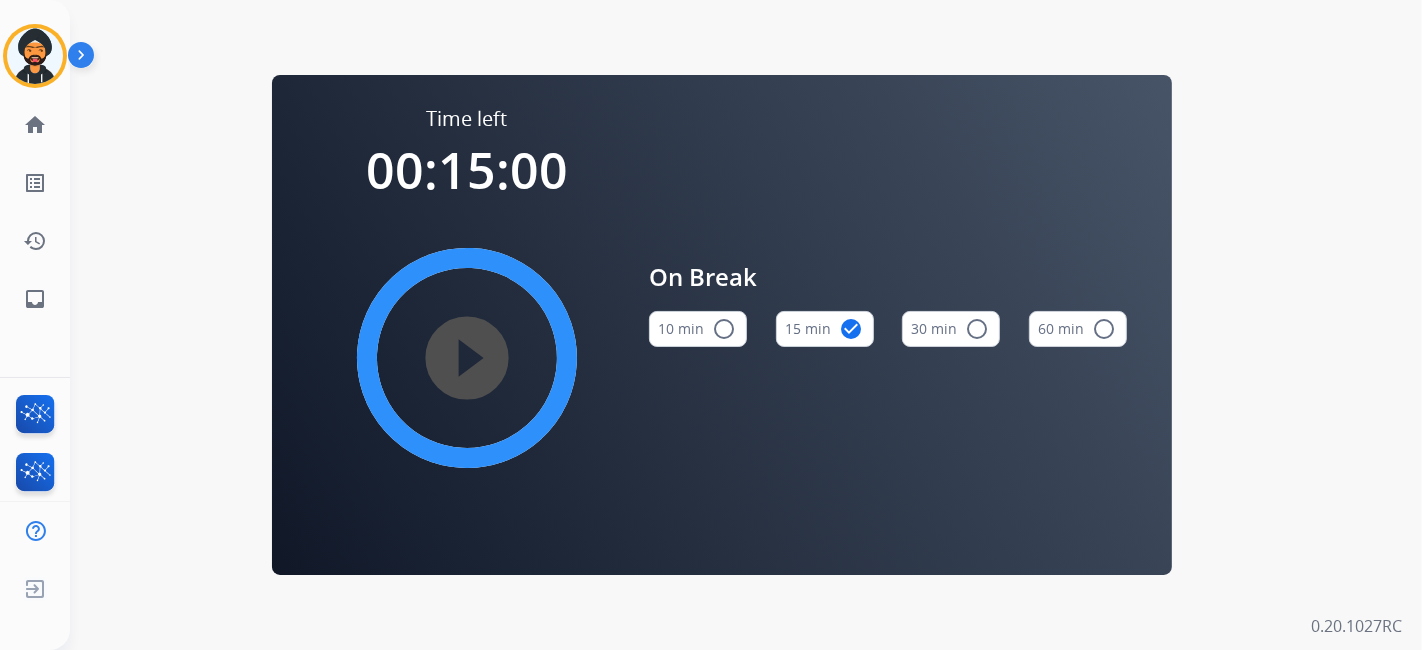 click on "play_circle_filled" at bounding box center [467, 358] 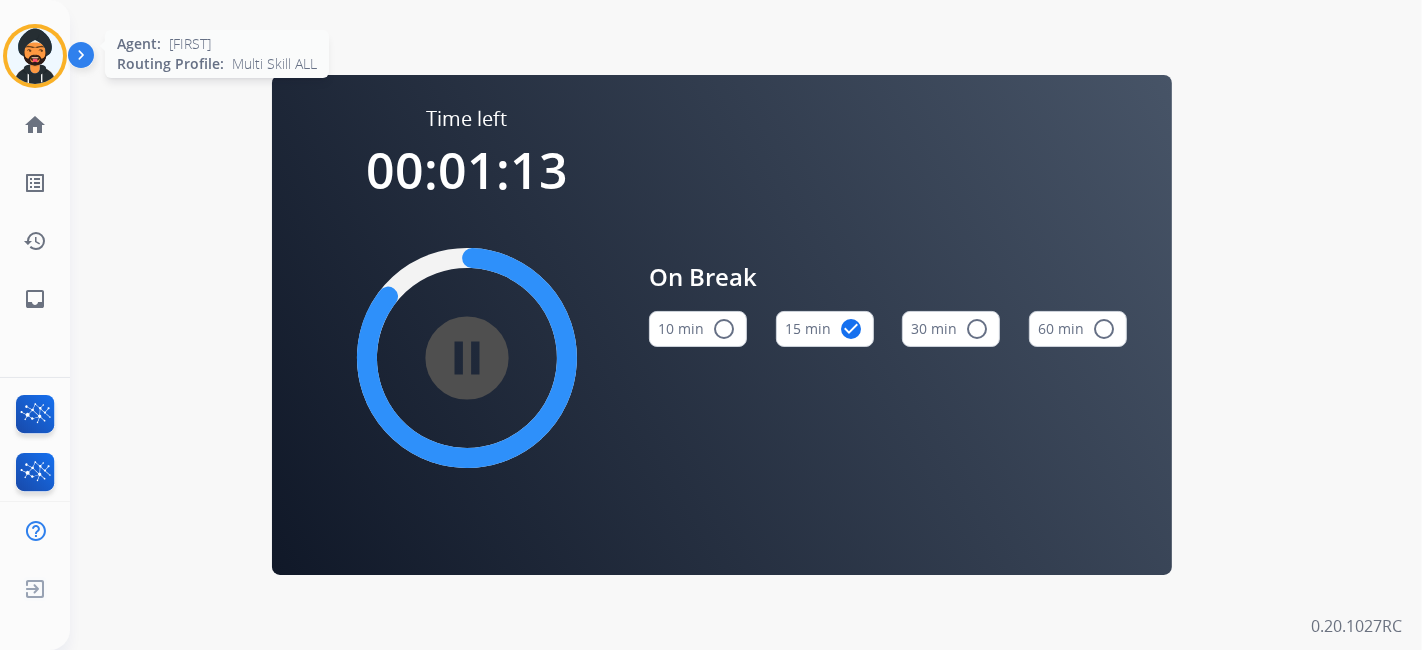 click at bounding box center [35, 56] 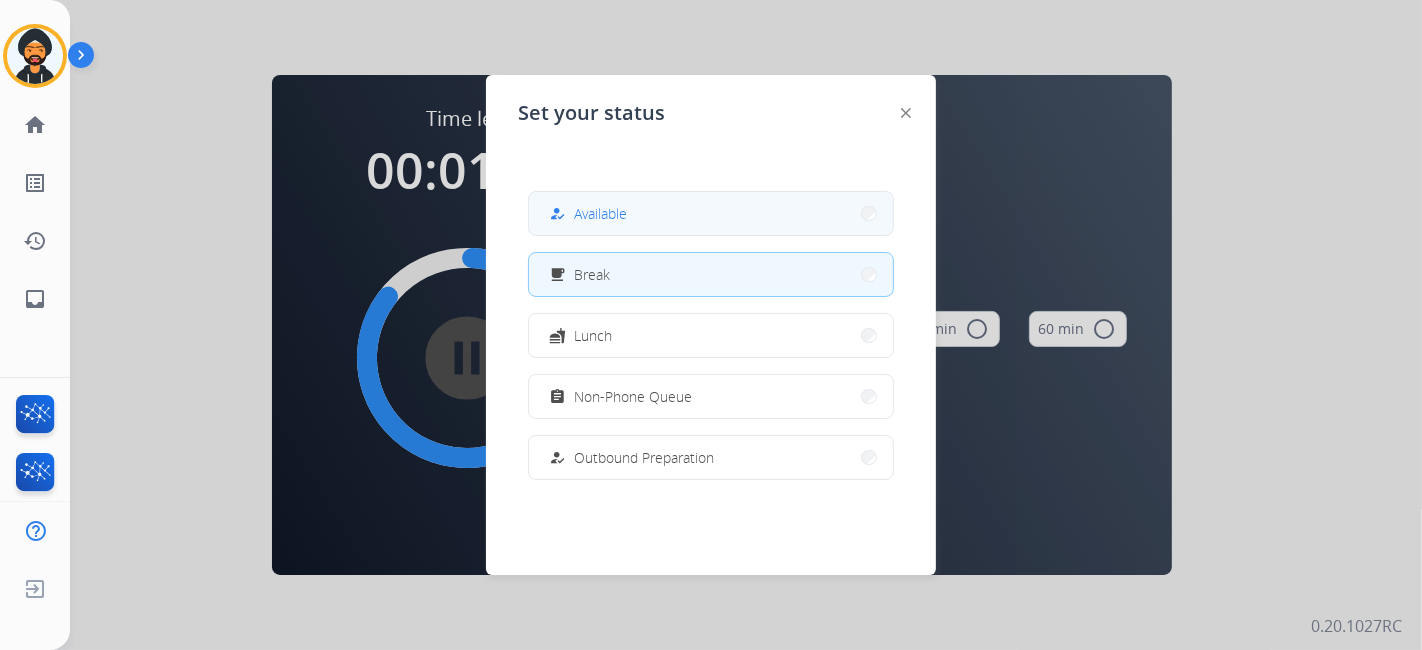 click on "how_to_reg Available" at bounding box center [586, 214] 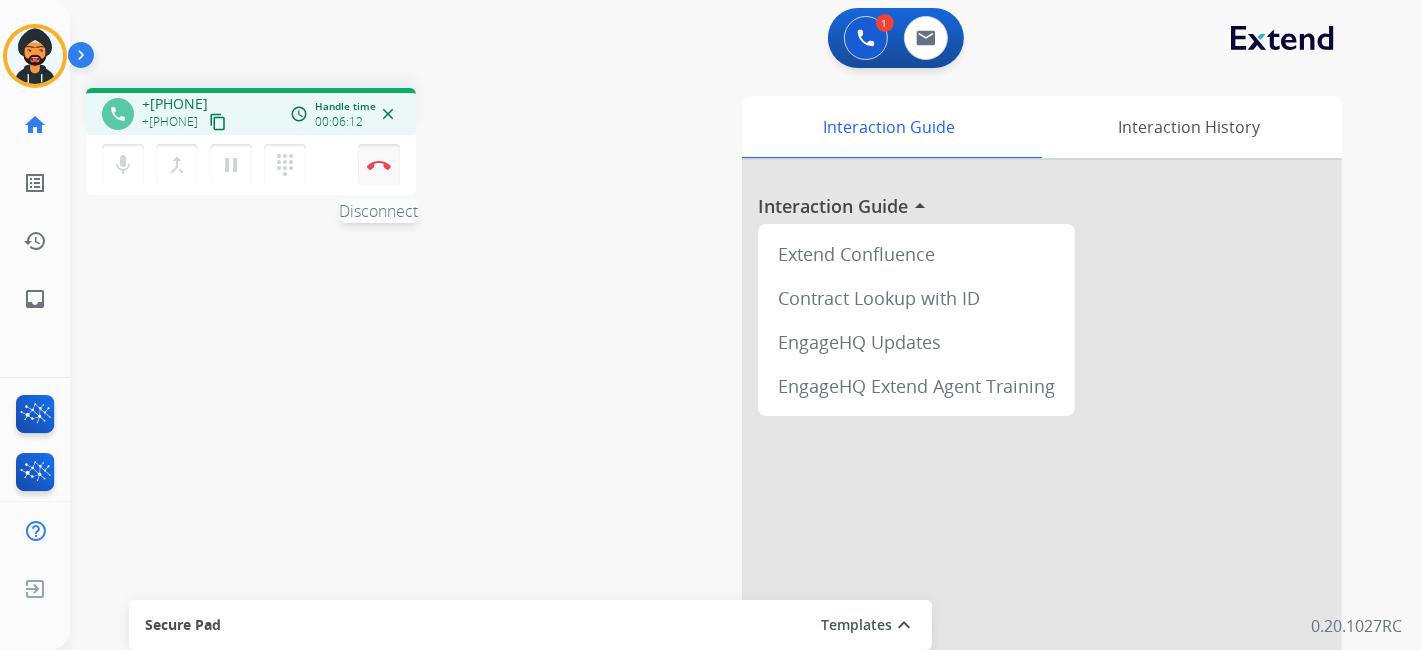 click on "mic Mute merge_type Bridge pause Hold dialpad Dialpad Disconnect" at bounding box center [251, 165] 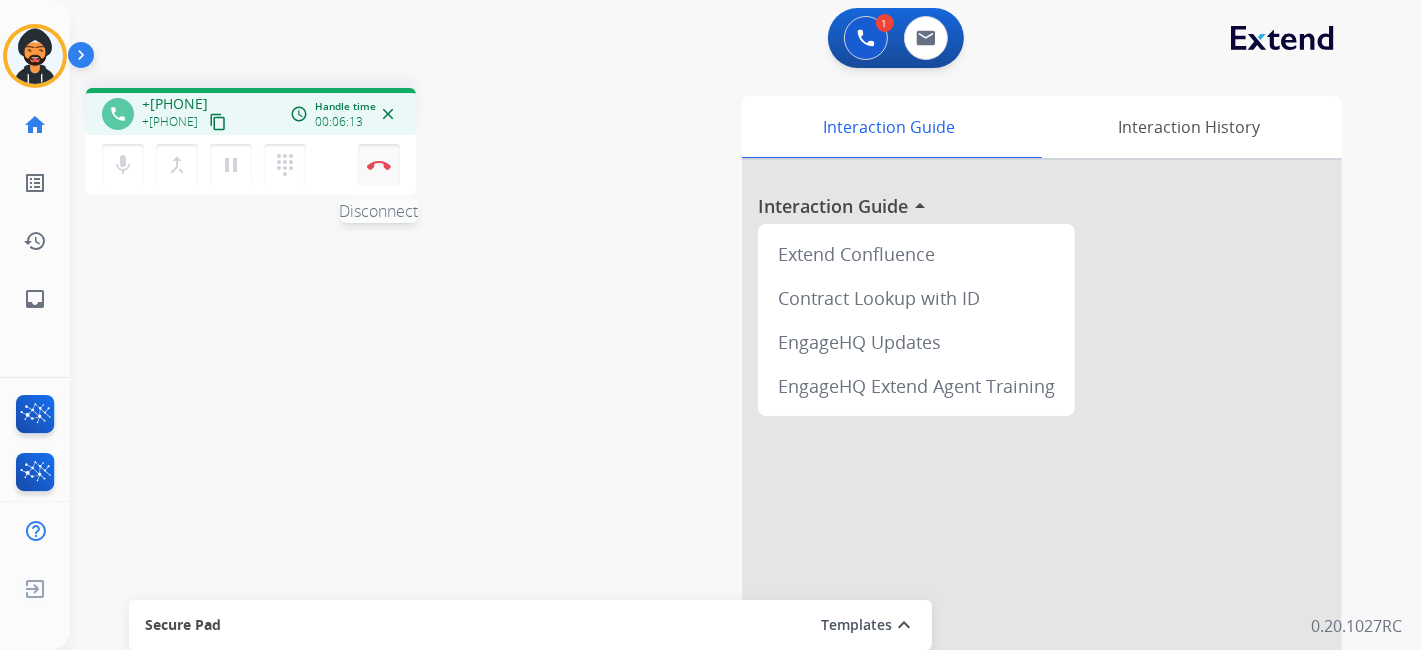 click at bounding box center (379, 165) 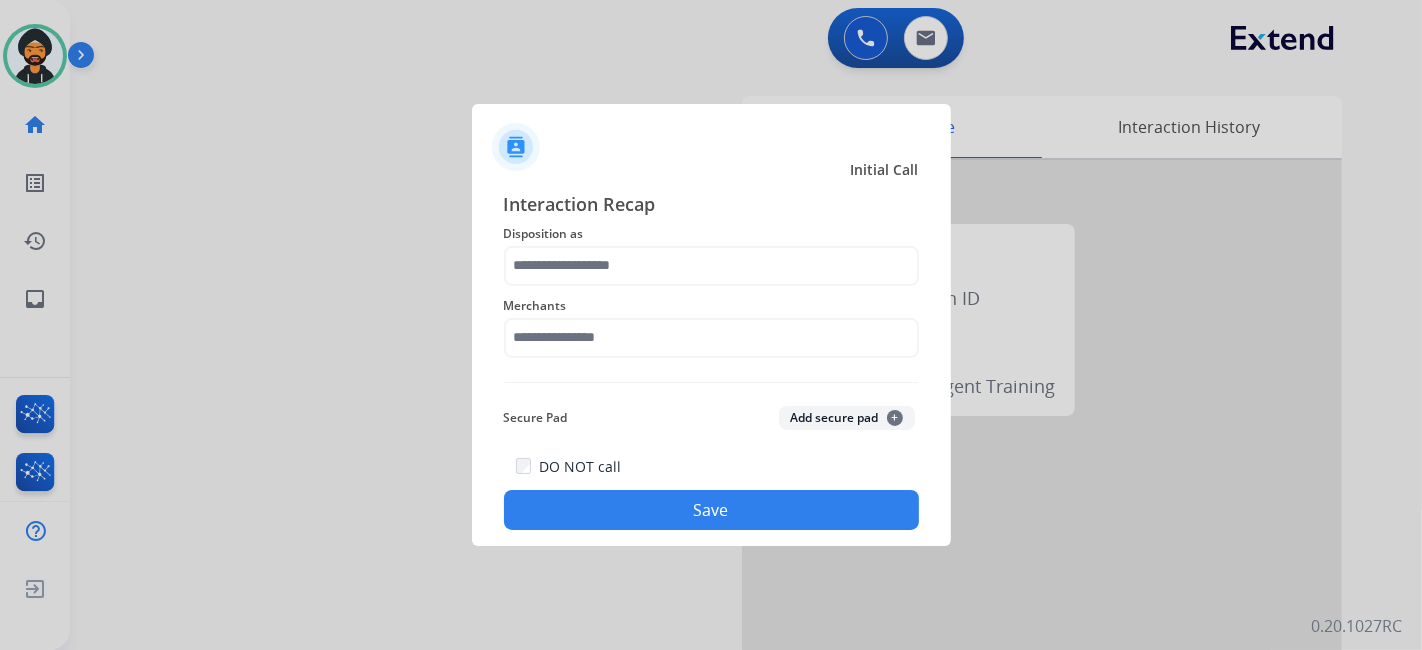 click on "Merchants" 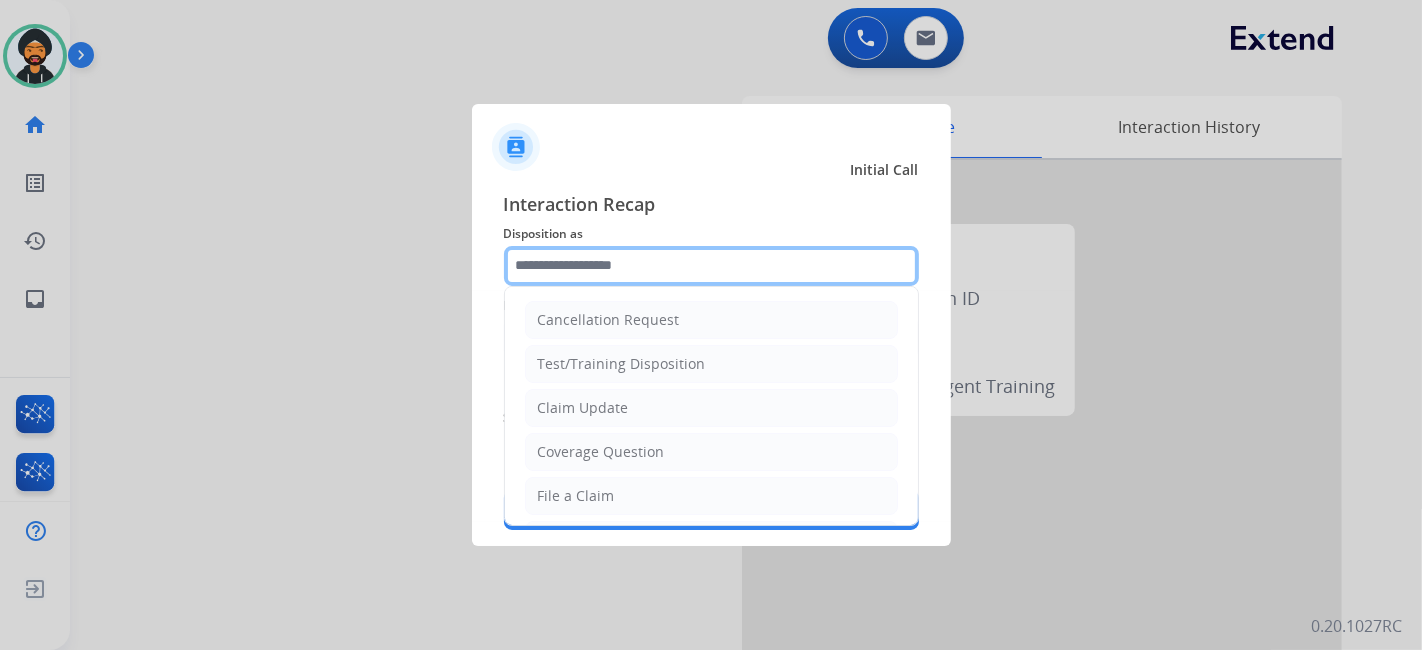 click 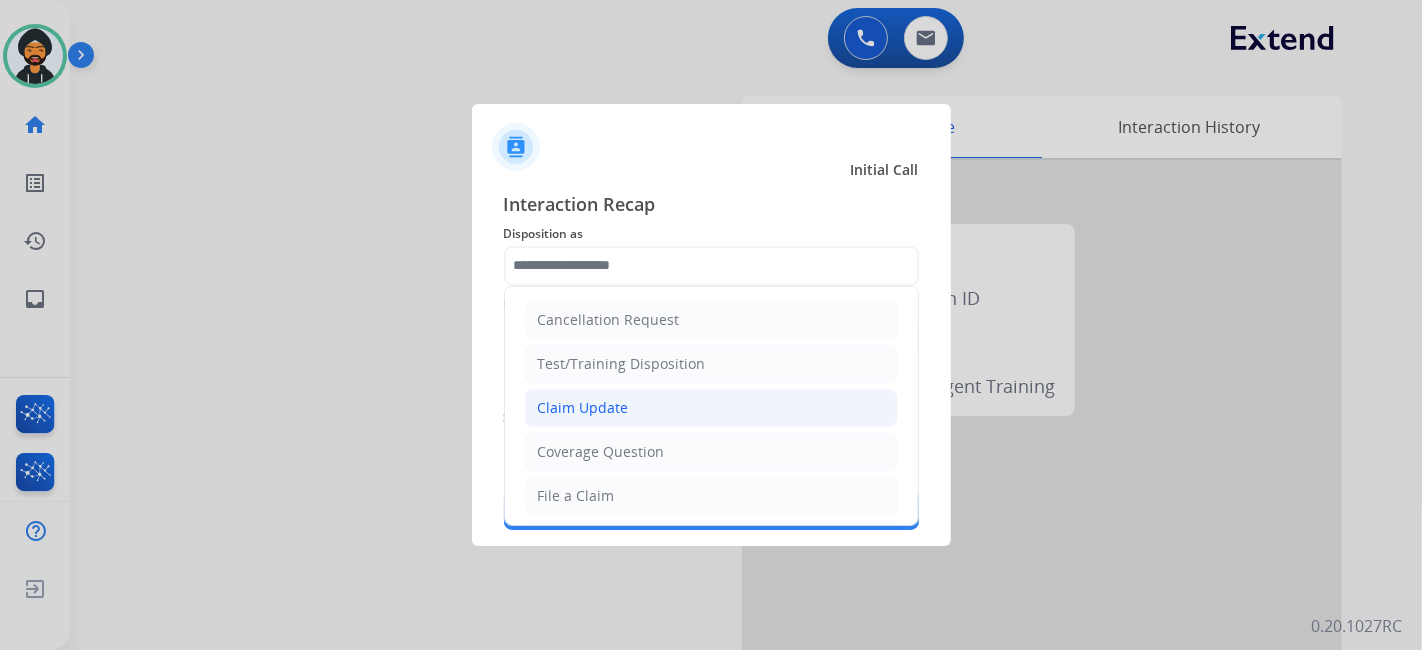 click on "Claim Update" 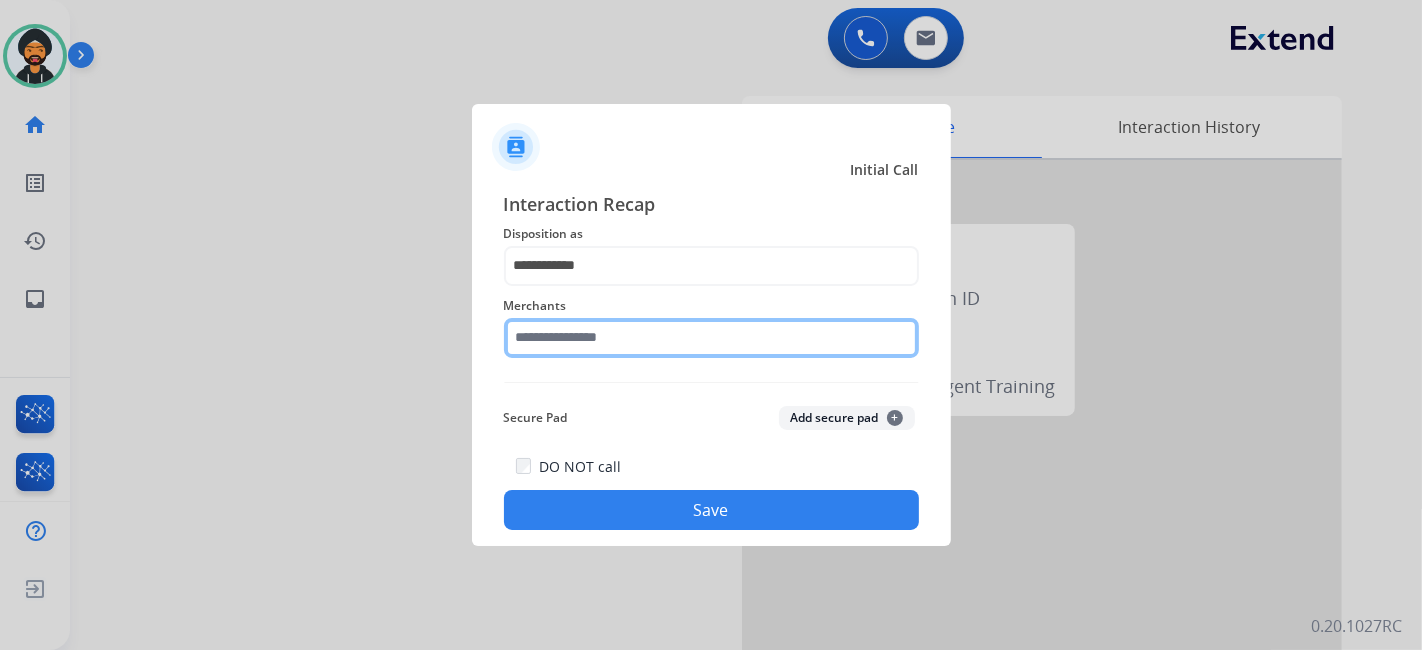 click on "Merchants" 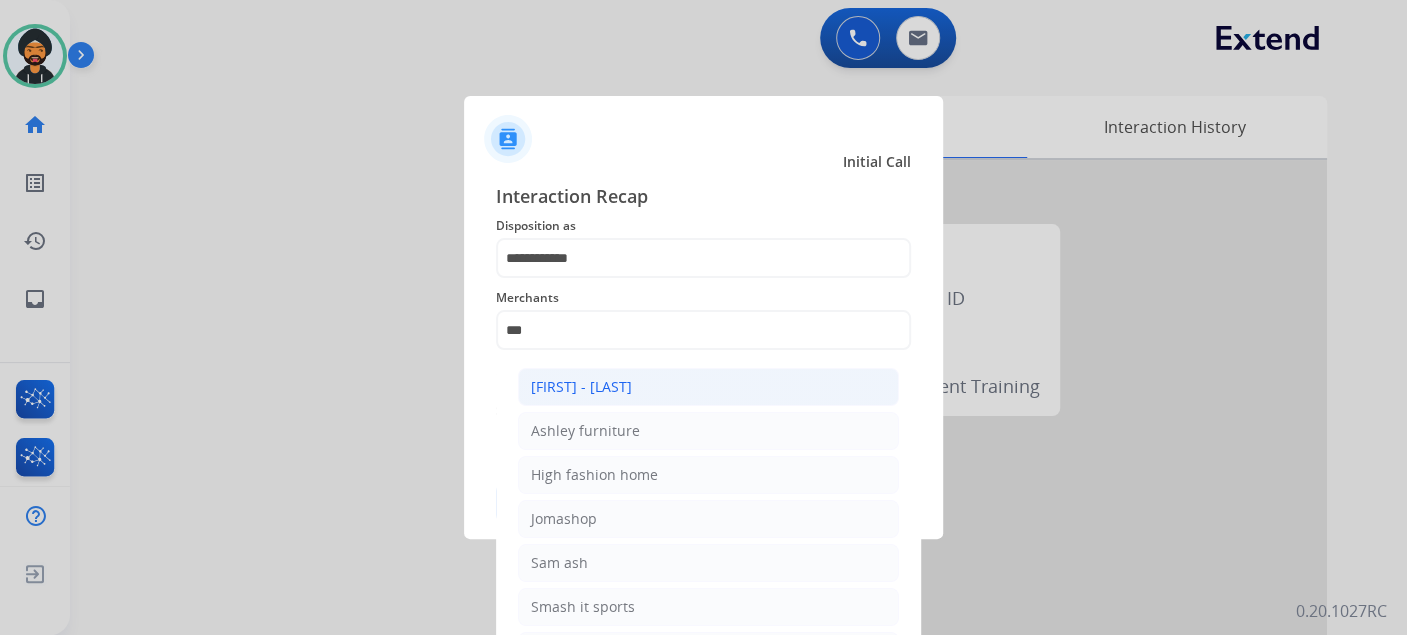 click on "[FIRST] - [LAST]" 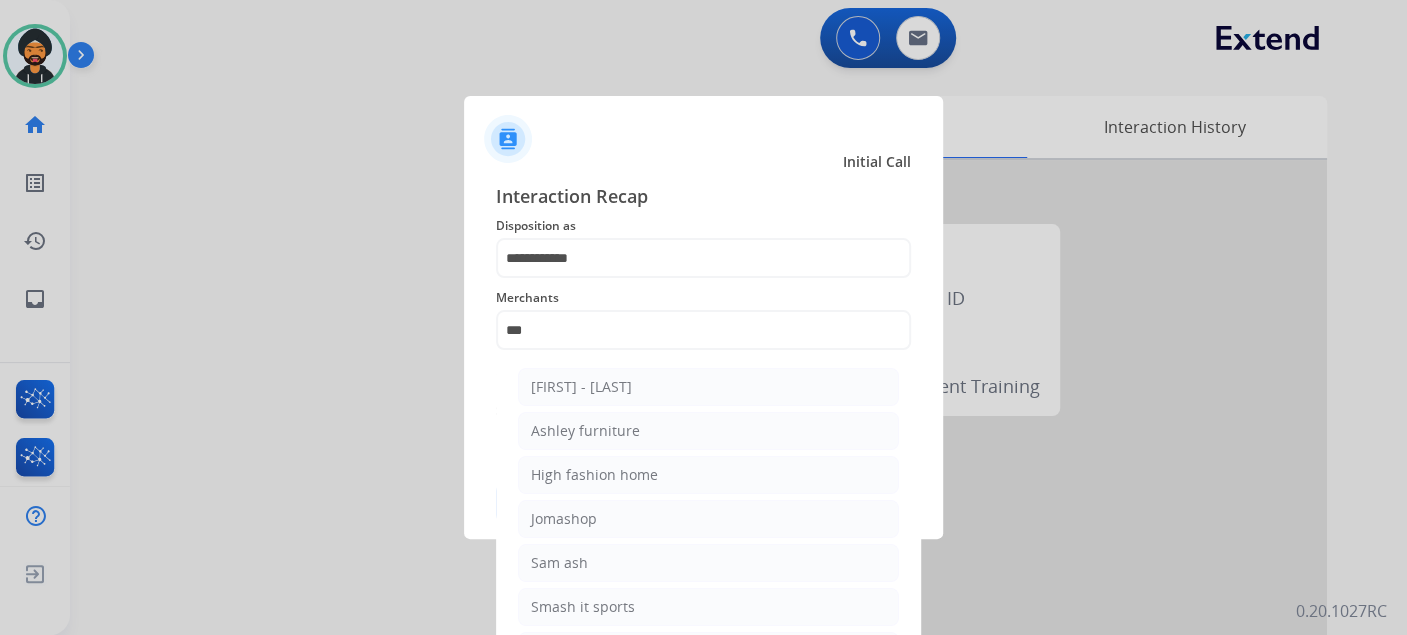 type on "**********" 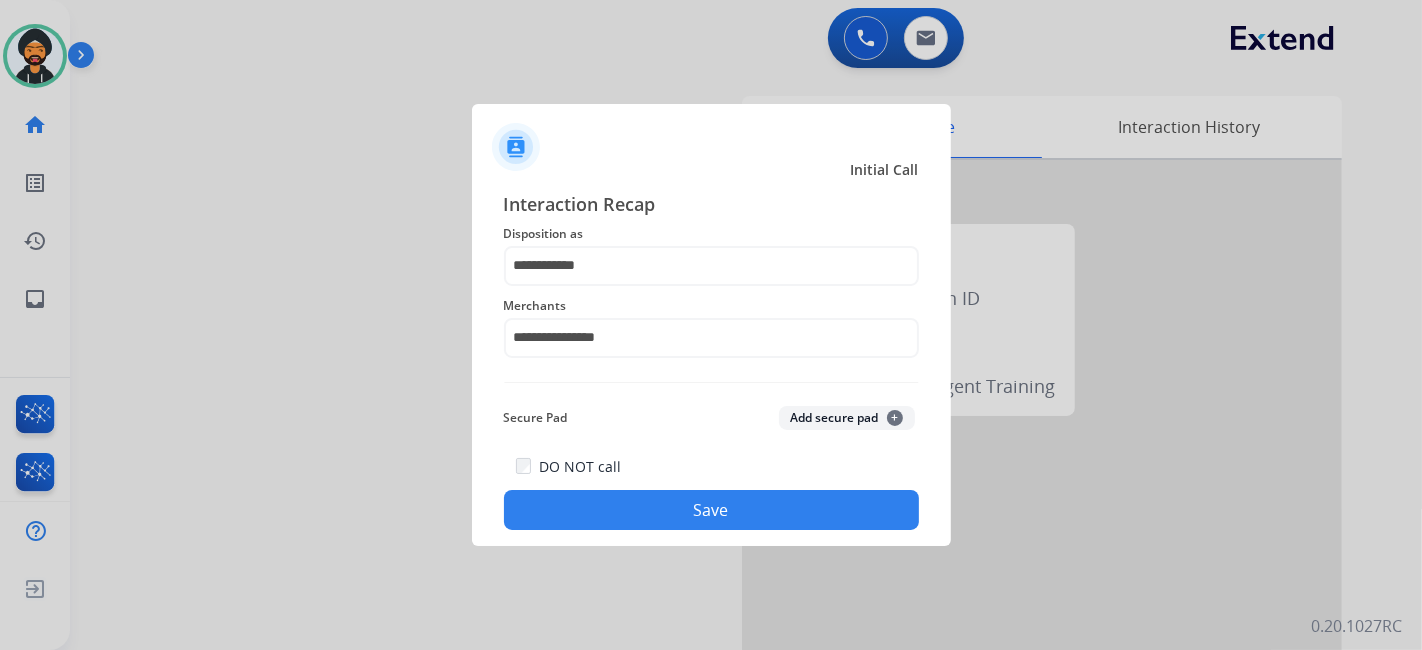 click on "Save" 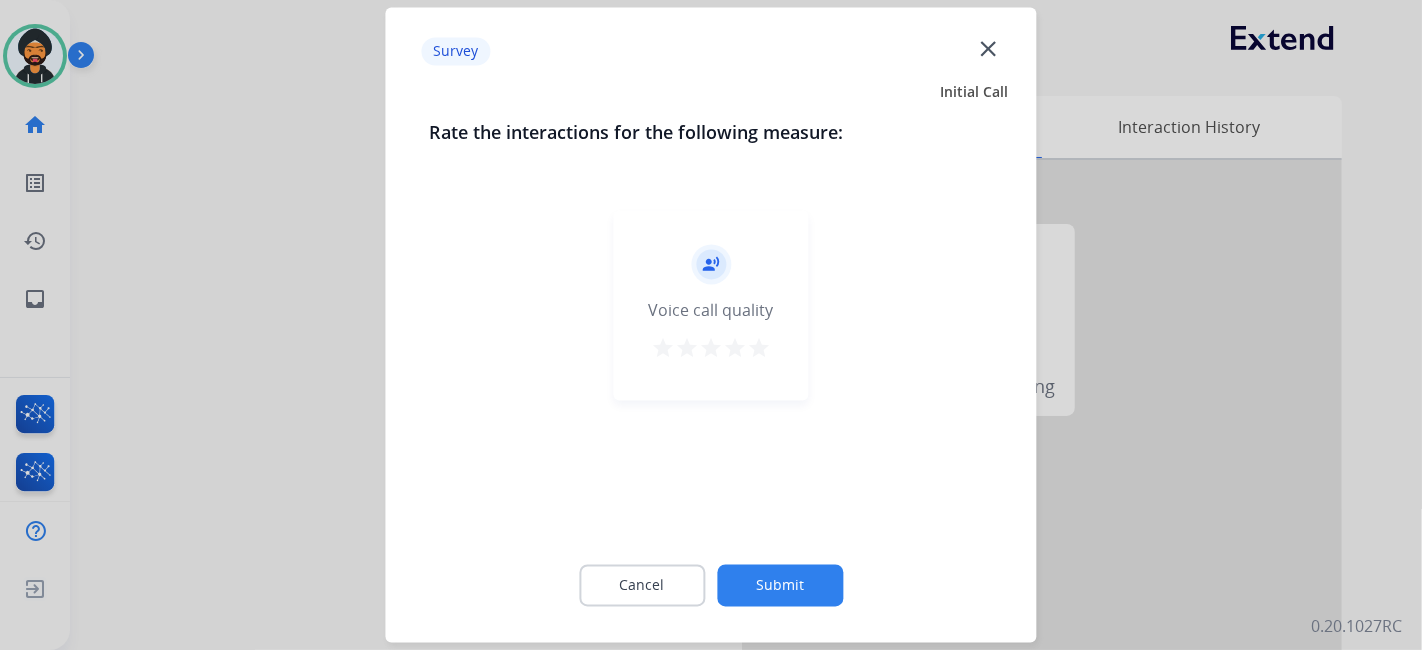 click on "Submit" 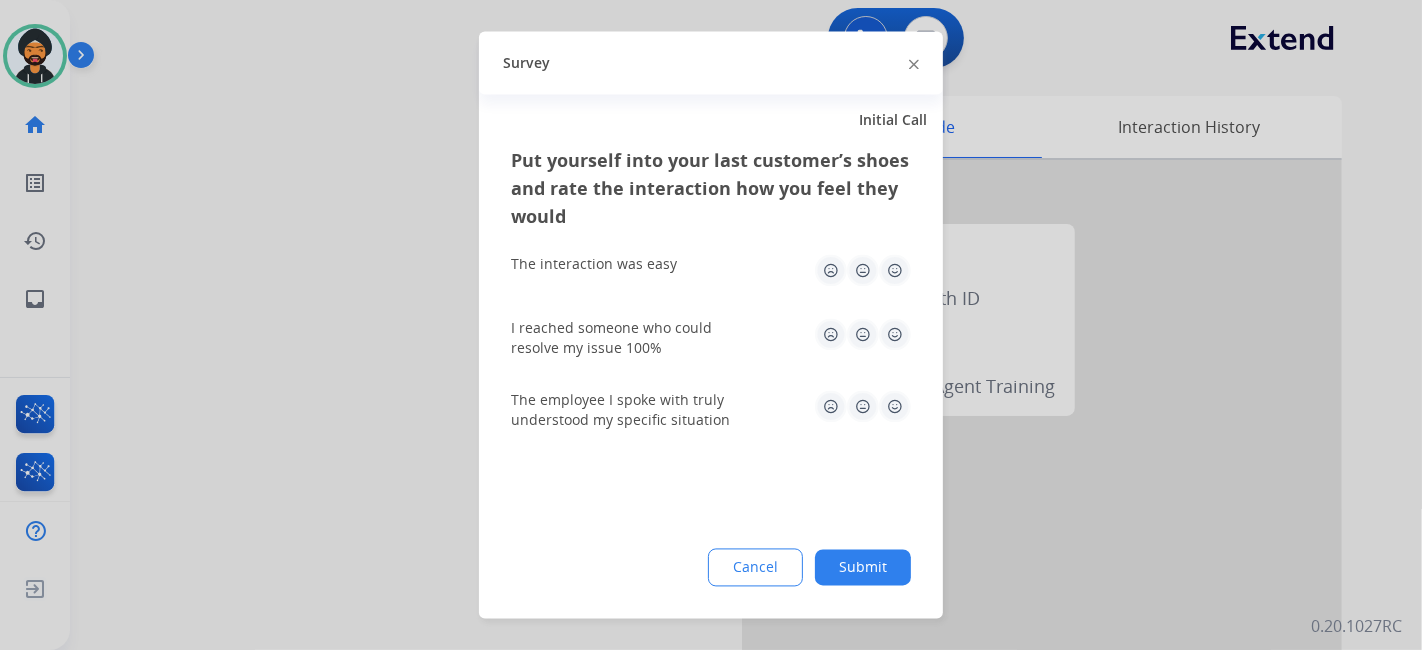 click on "Submit" 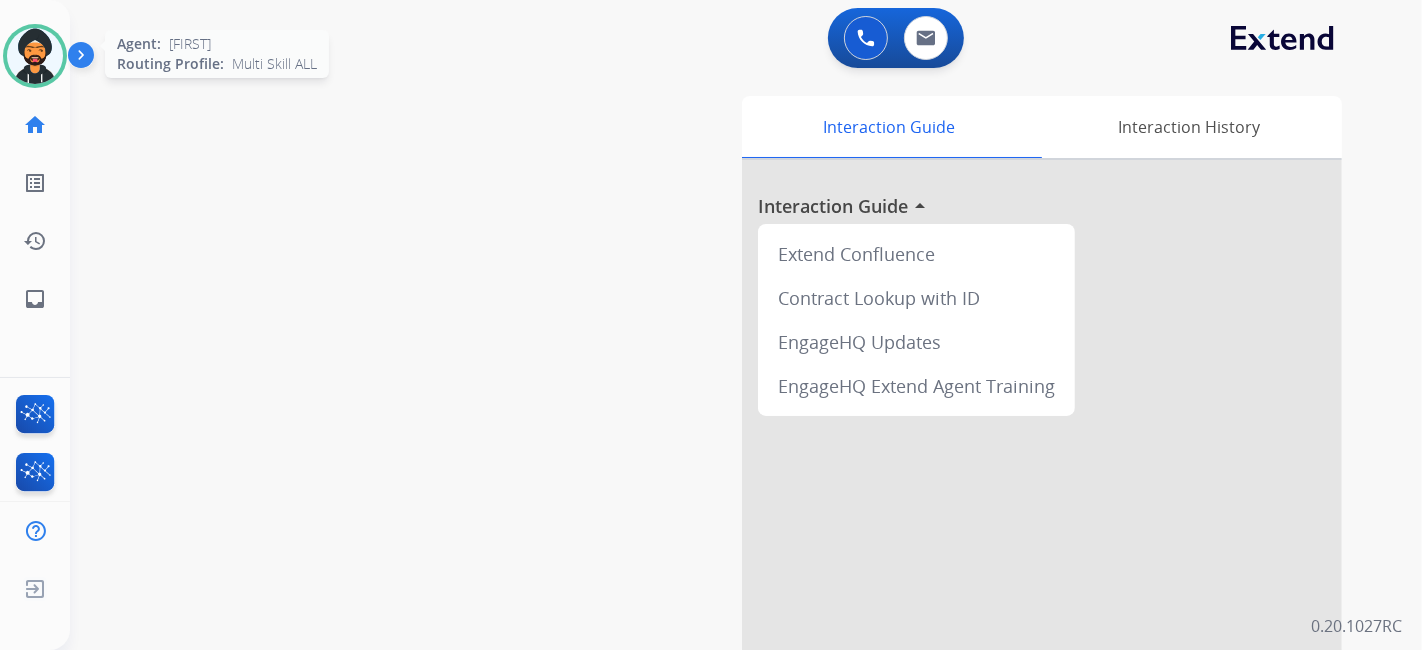 click at bounding box center [35, 56] 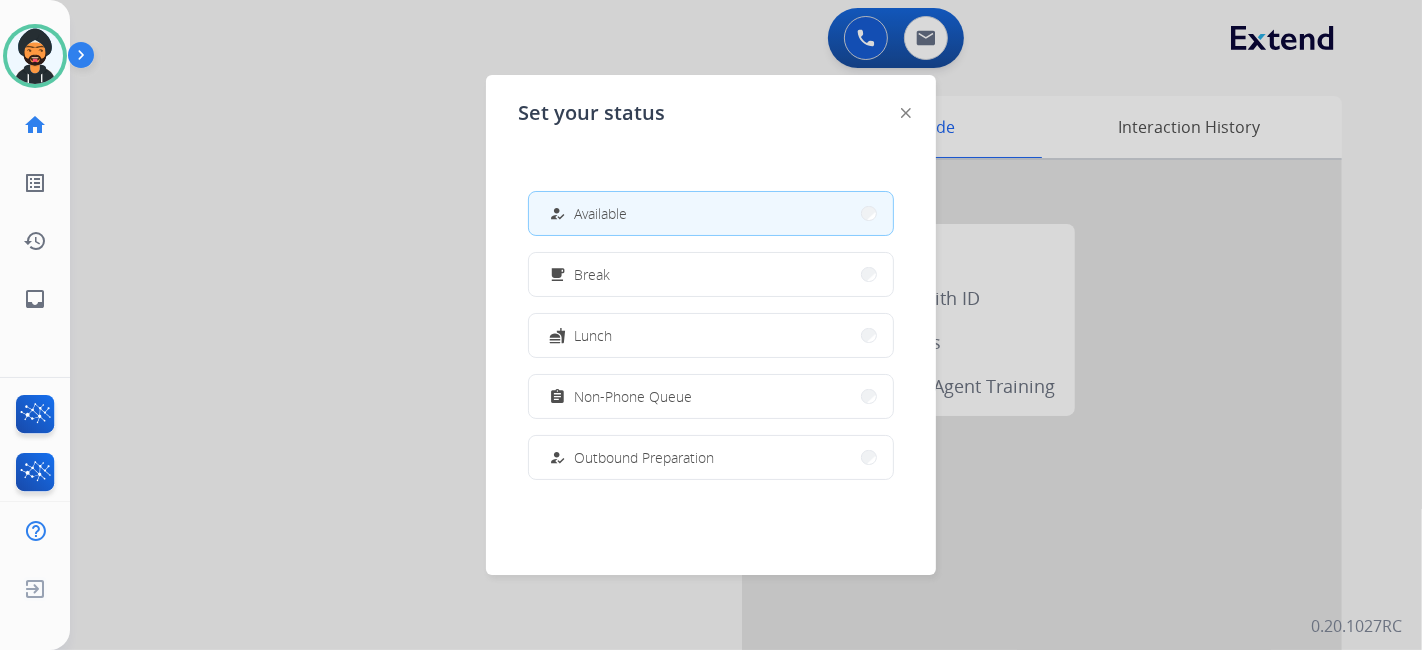 click at bounding box center [711, 325] 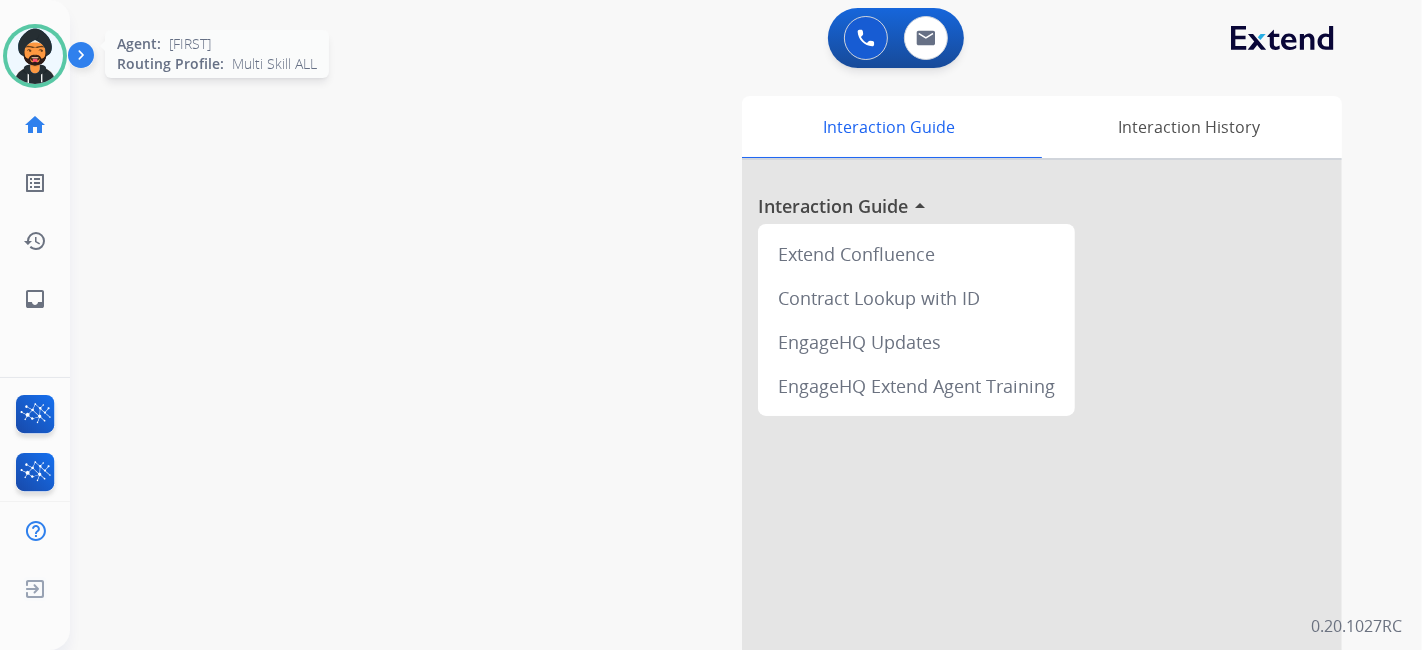 click at bounding box center (35, 56) 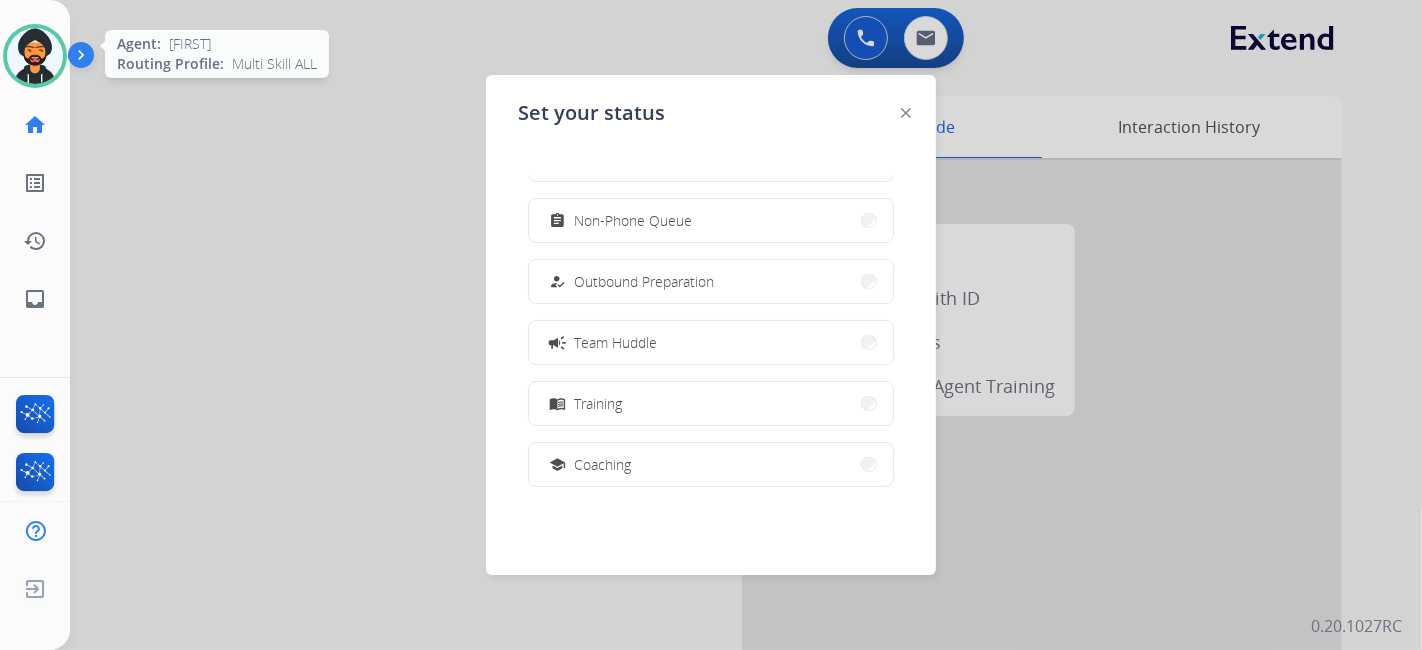 scroll, scrollTop: 175, scrollLeft: 0, axis: vertical 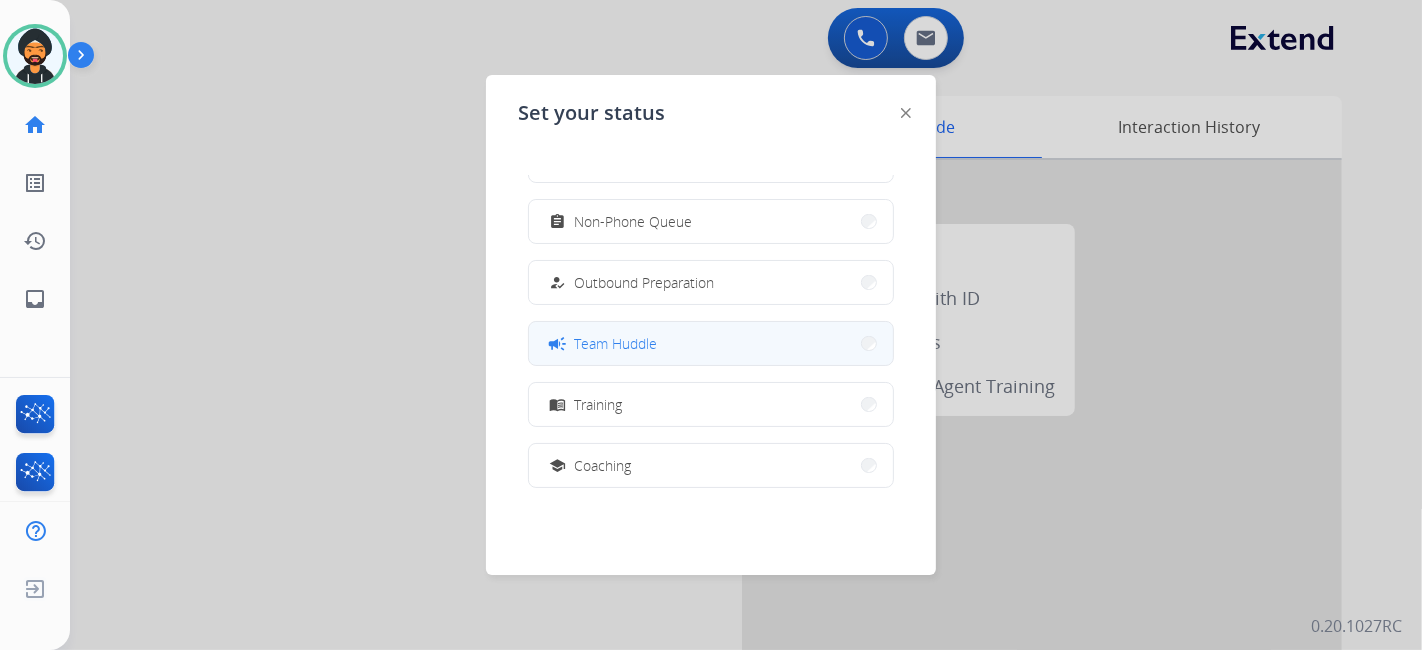 click on "campaign Team Huddle" at bounding box center (711, 343) 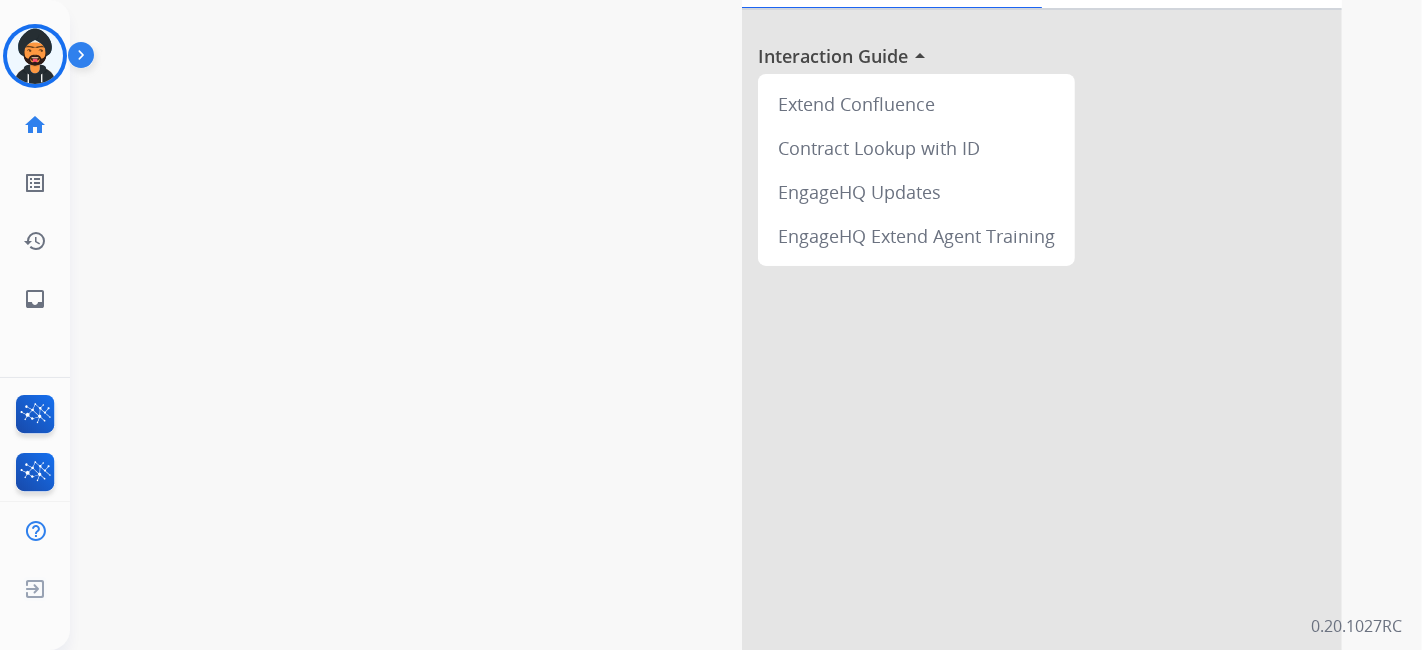 scroll, scrollTop: 255, scrollLeft: 0, axis: vertical 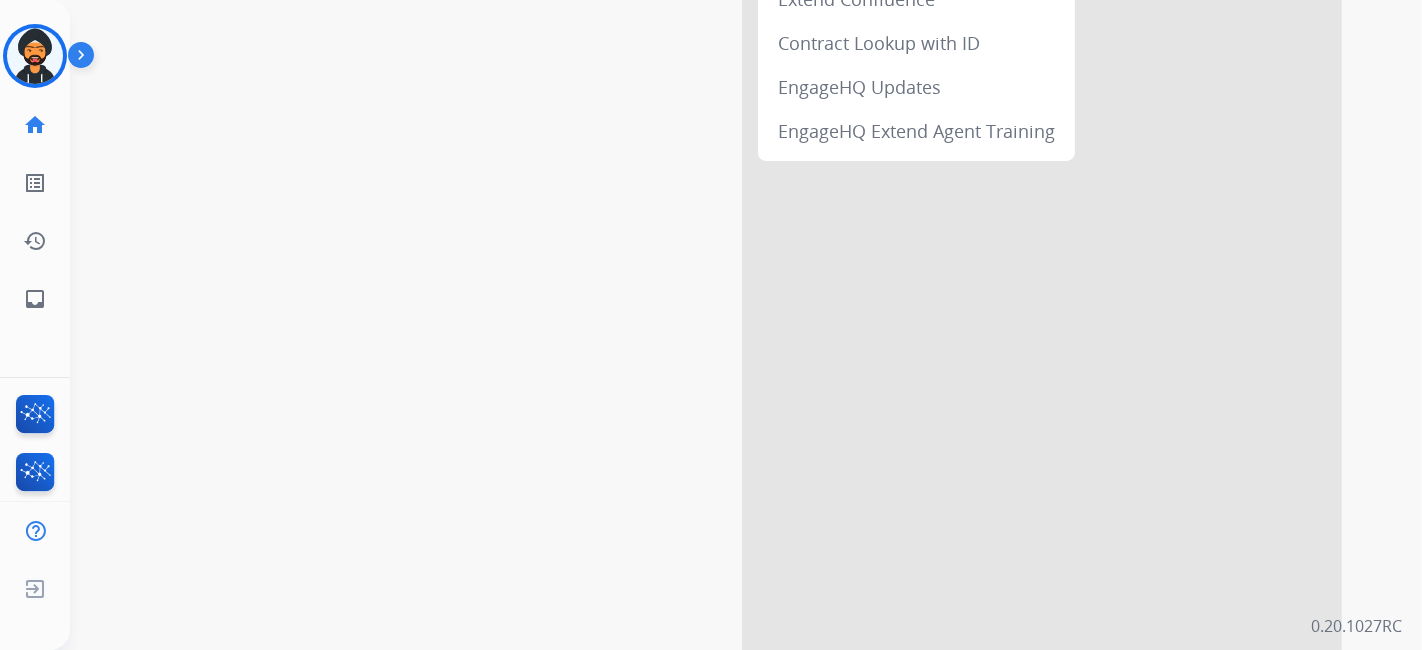 click at bounding box center (1042, 278) 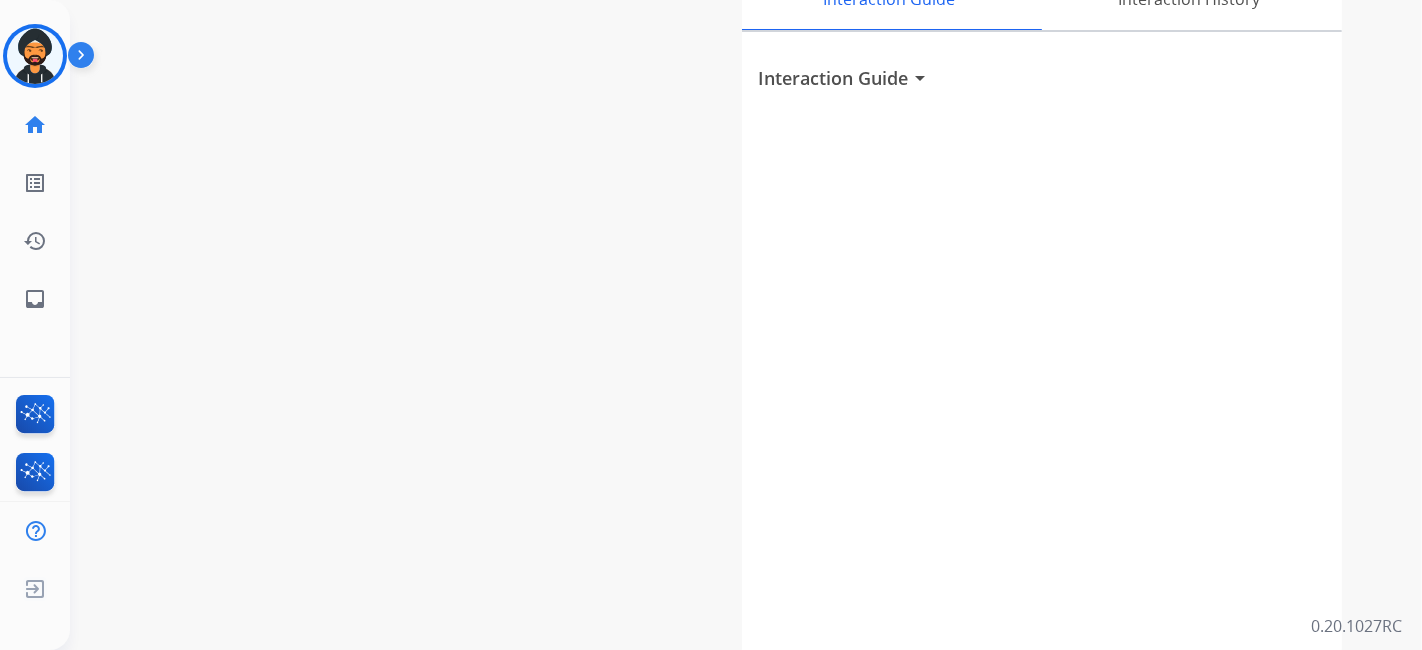 scroll, scrollTop: 0, scrollLeft: 0, axis: both 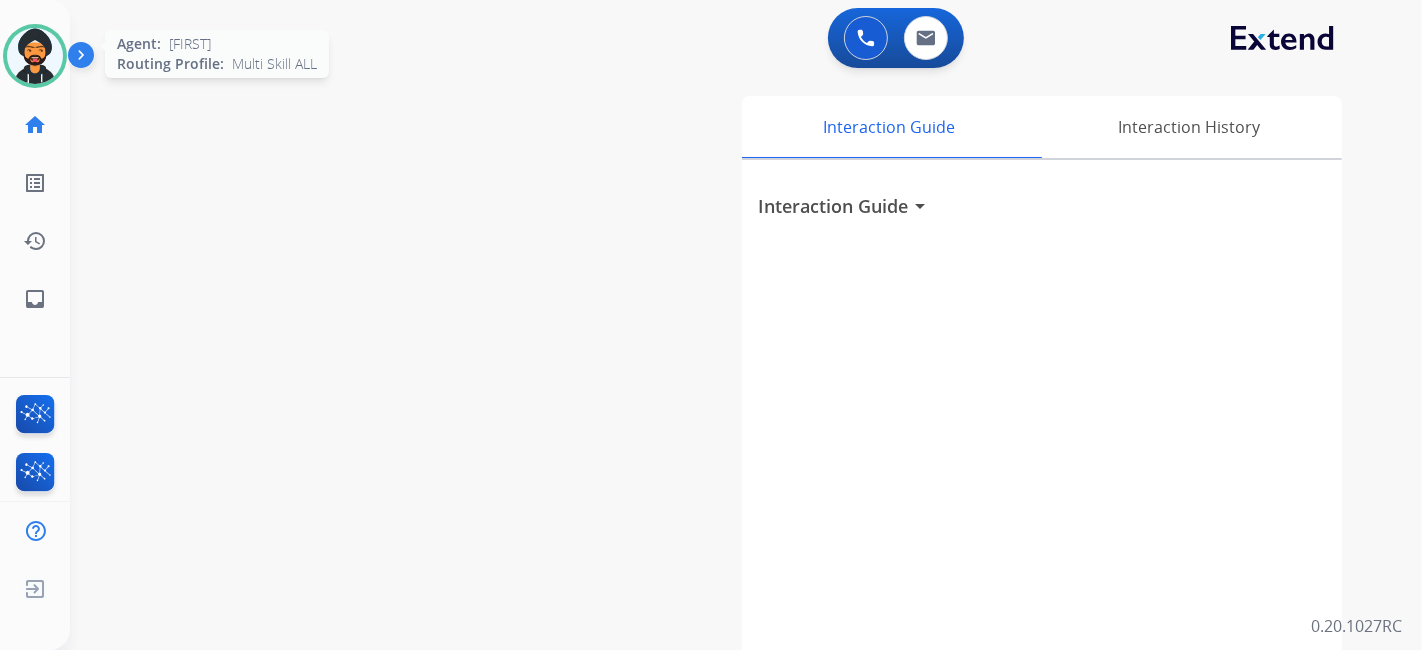 click at bounding box center [35, 56] 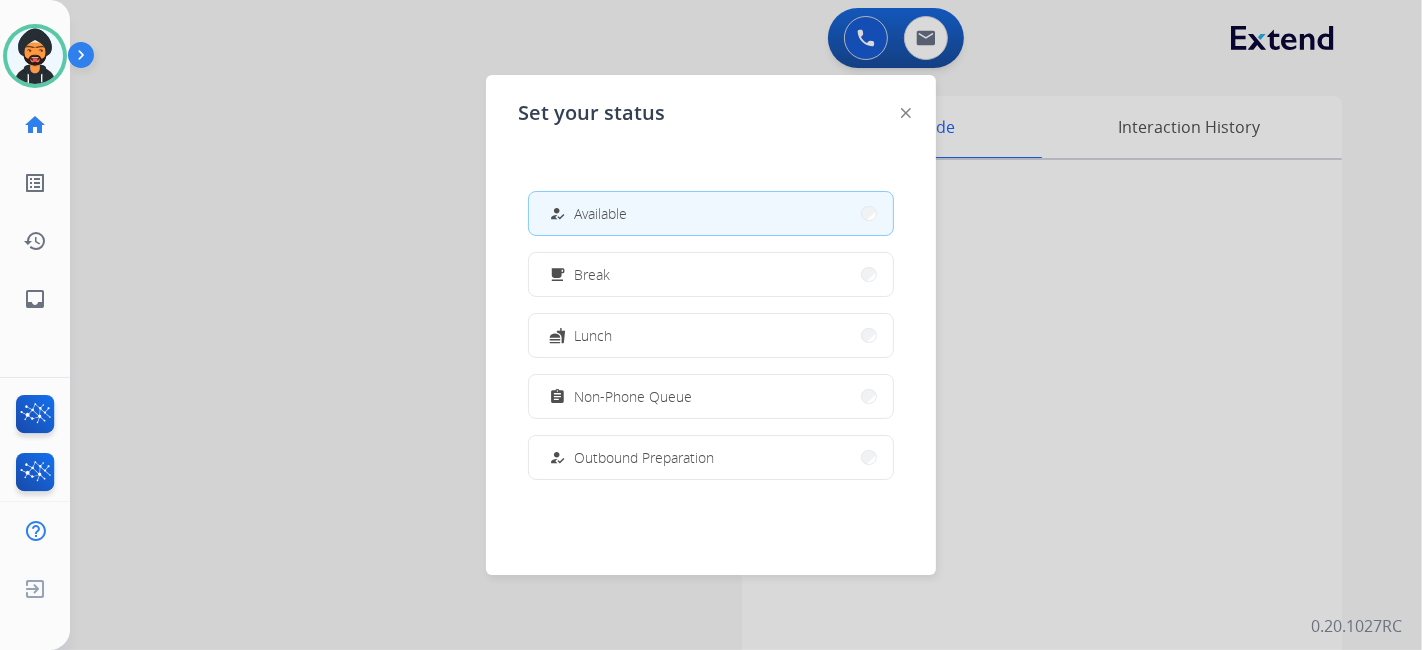 click on "how_to_reg Available" at bounding box center (711, 213) 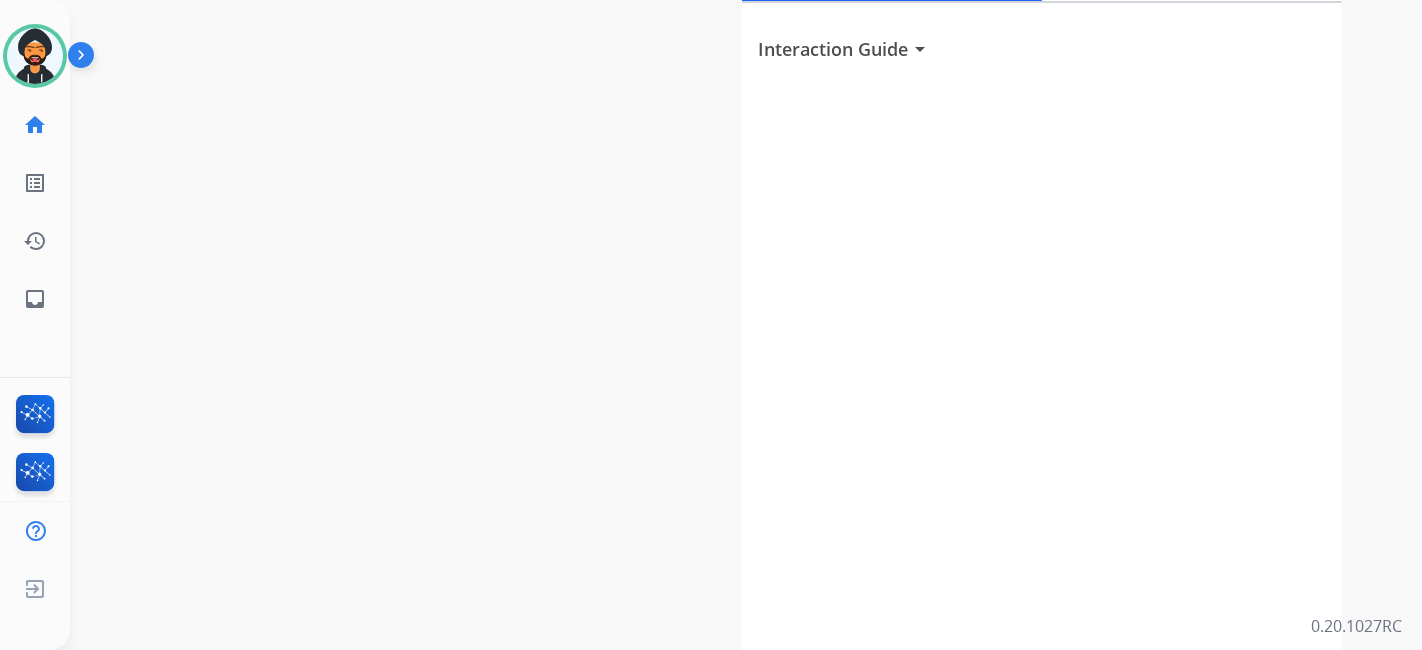 scroll, scrollTop: 255, scrollLeft: 0, axis: vertical 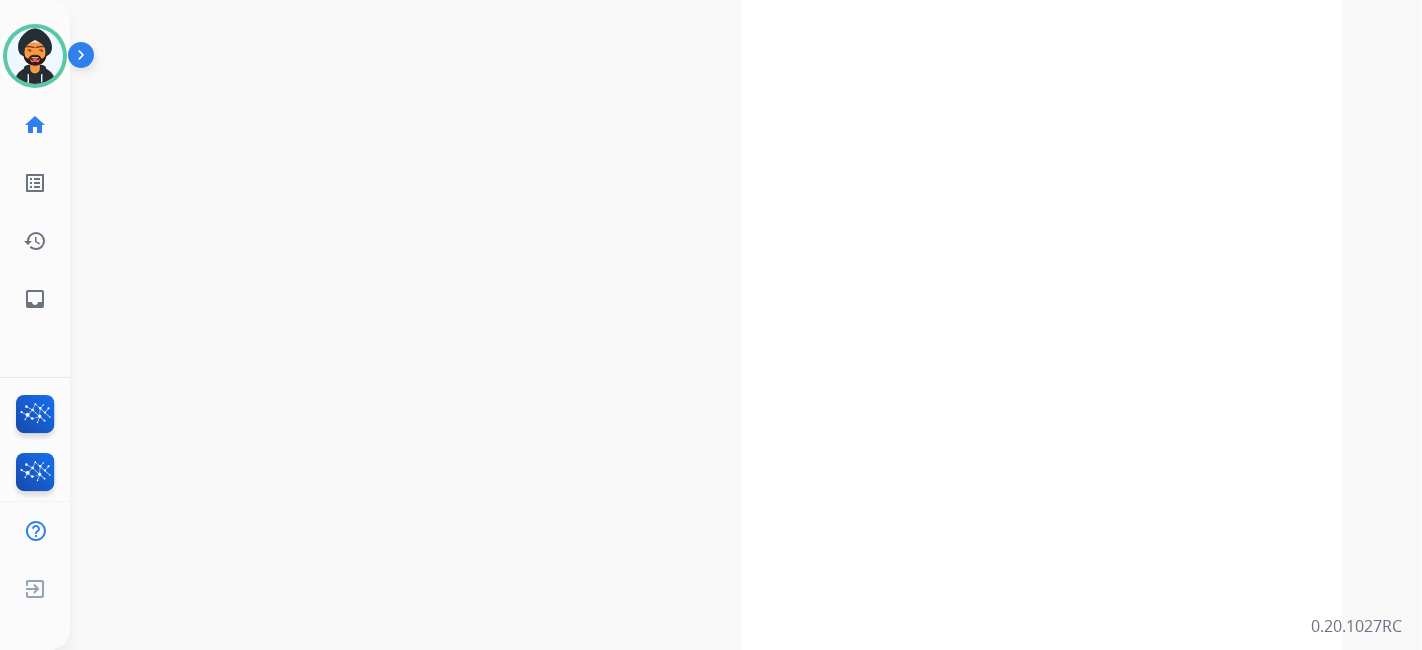 click on "Interaction Guide arrow_drop_down" at bounding box center [1042, 278] 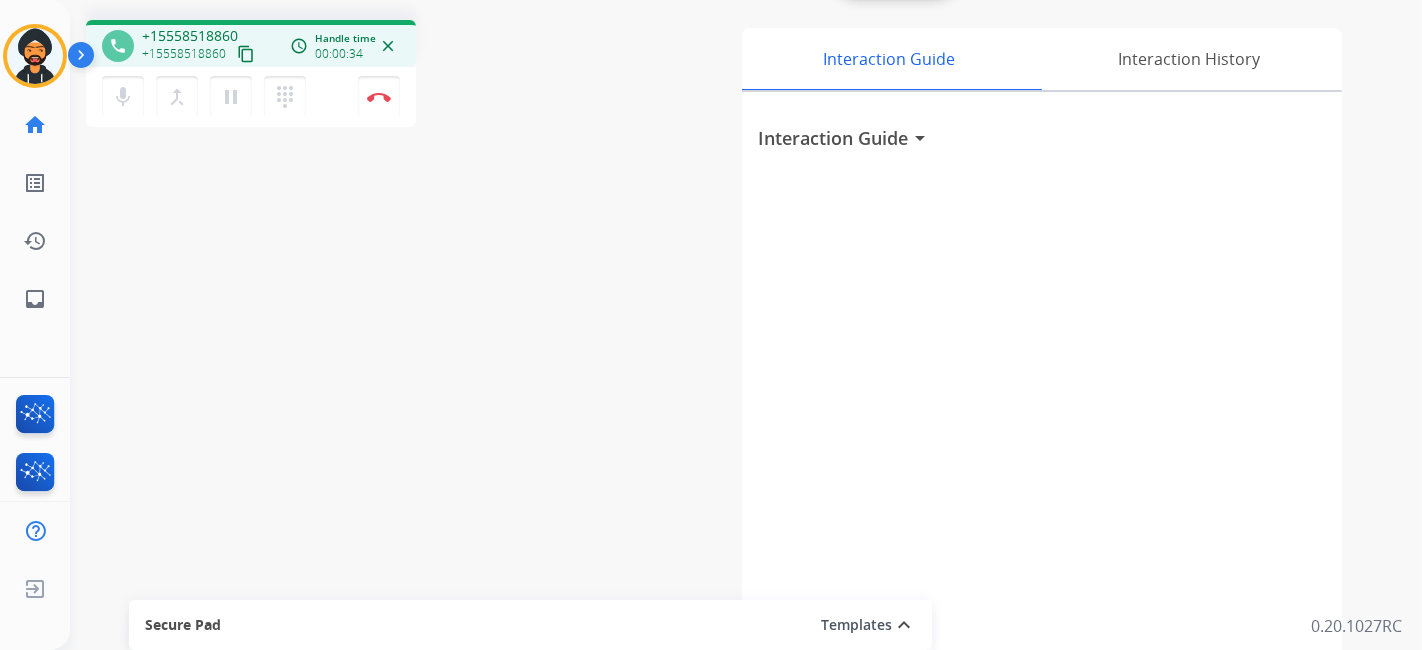 scroll, scrollTop: 33, scrollLeft: 0, axis: vertical 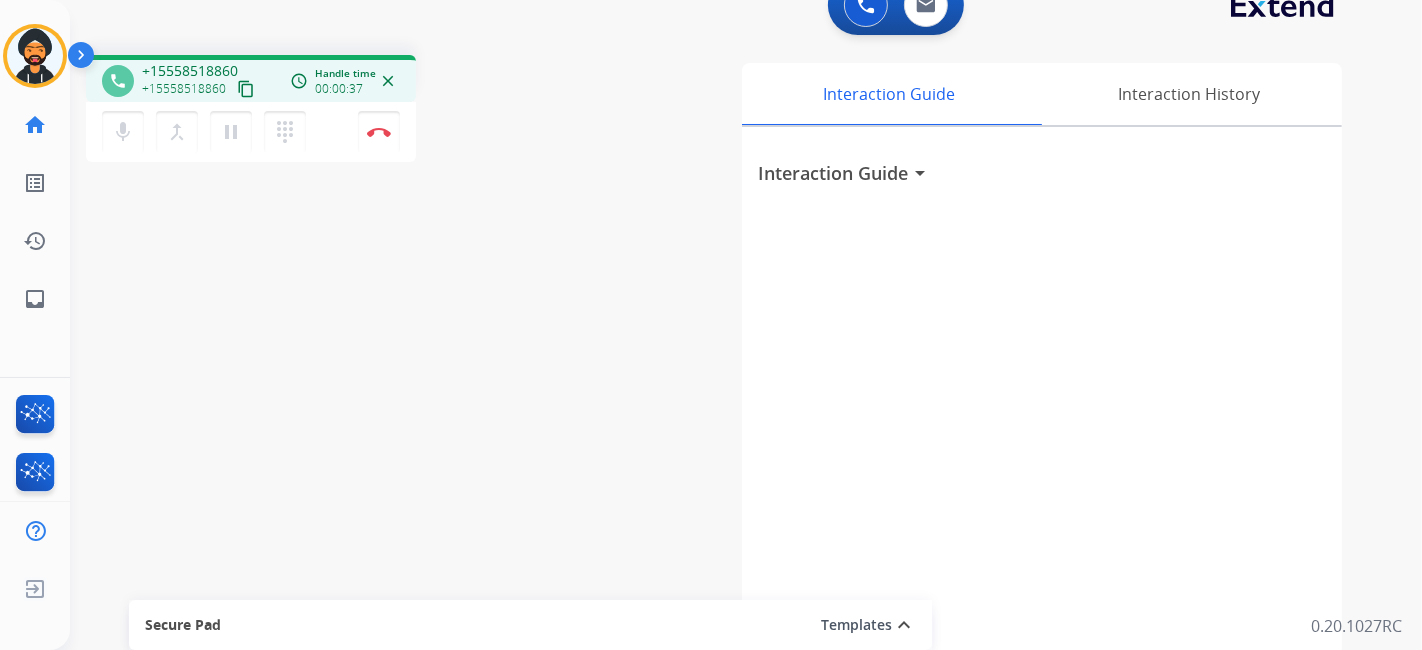 click on "content_copy" at bounding box center [246, 89] 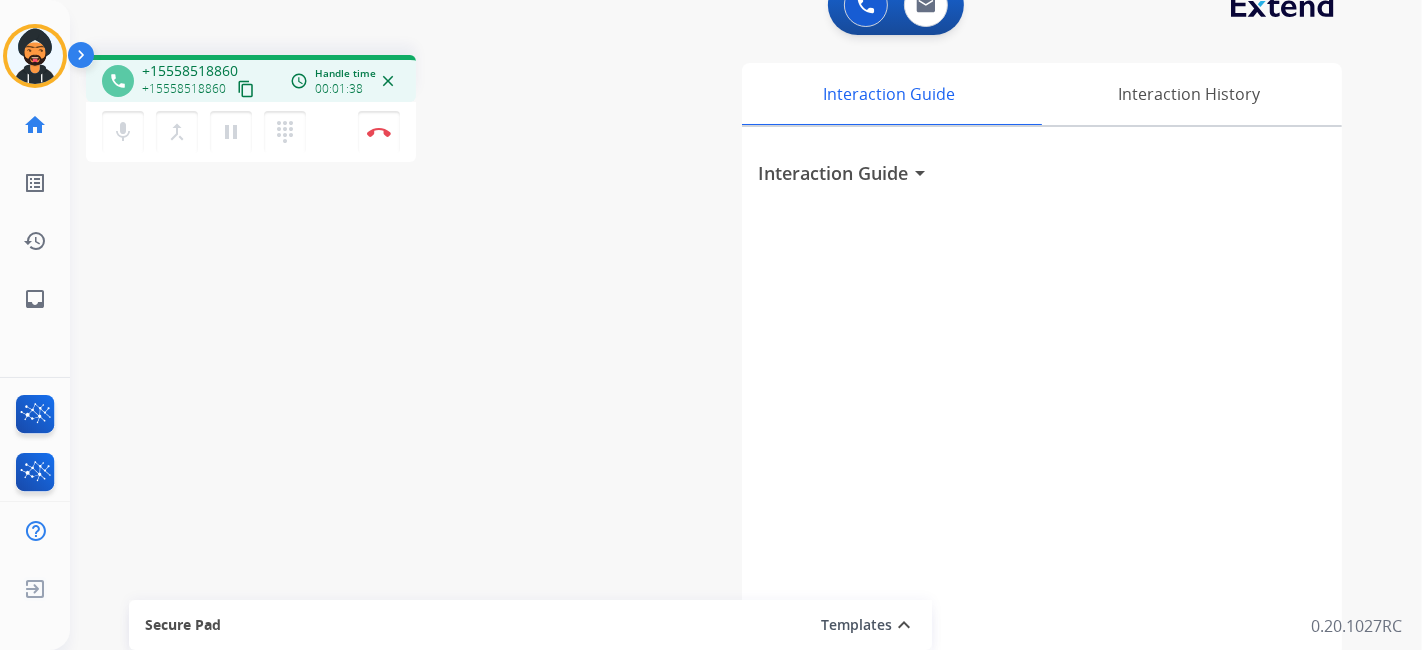 click on "content_copy" at bounding box center [246, 89] 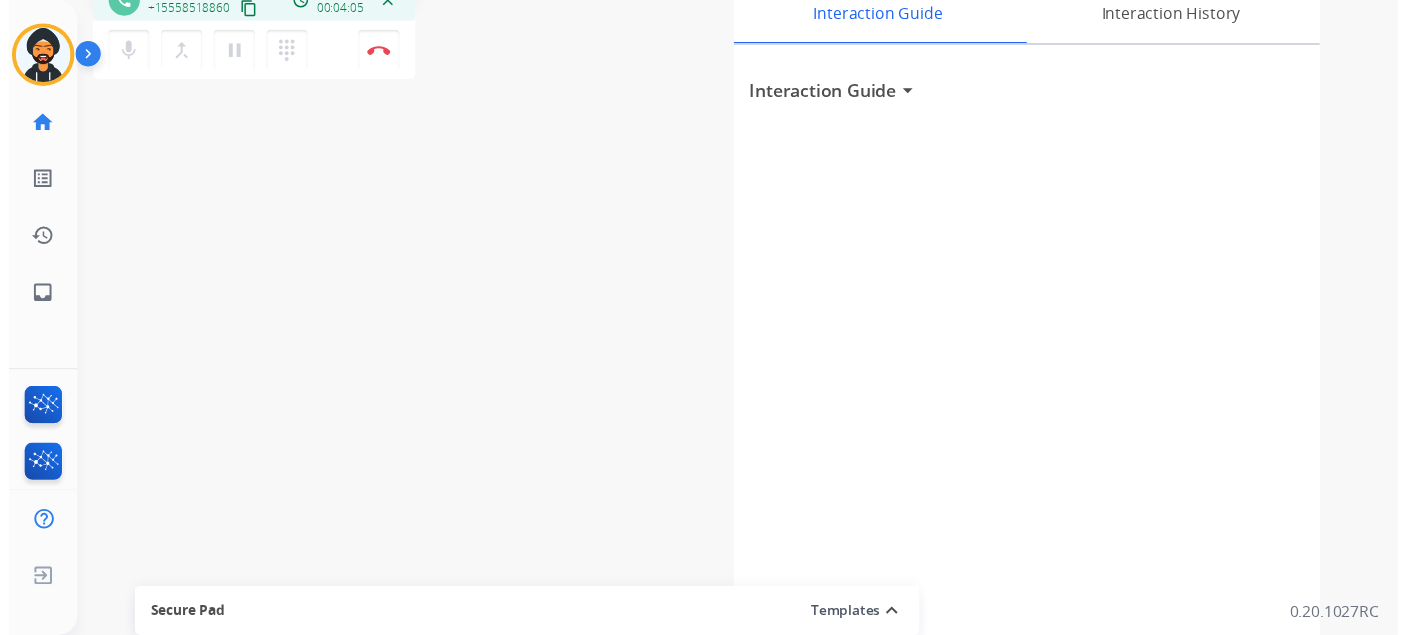 scroll, scrollTop: 33, scrollLeft: 0, axis: vertical 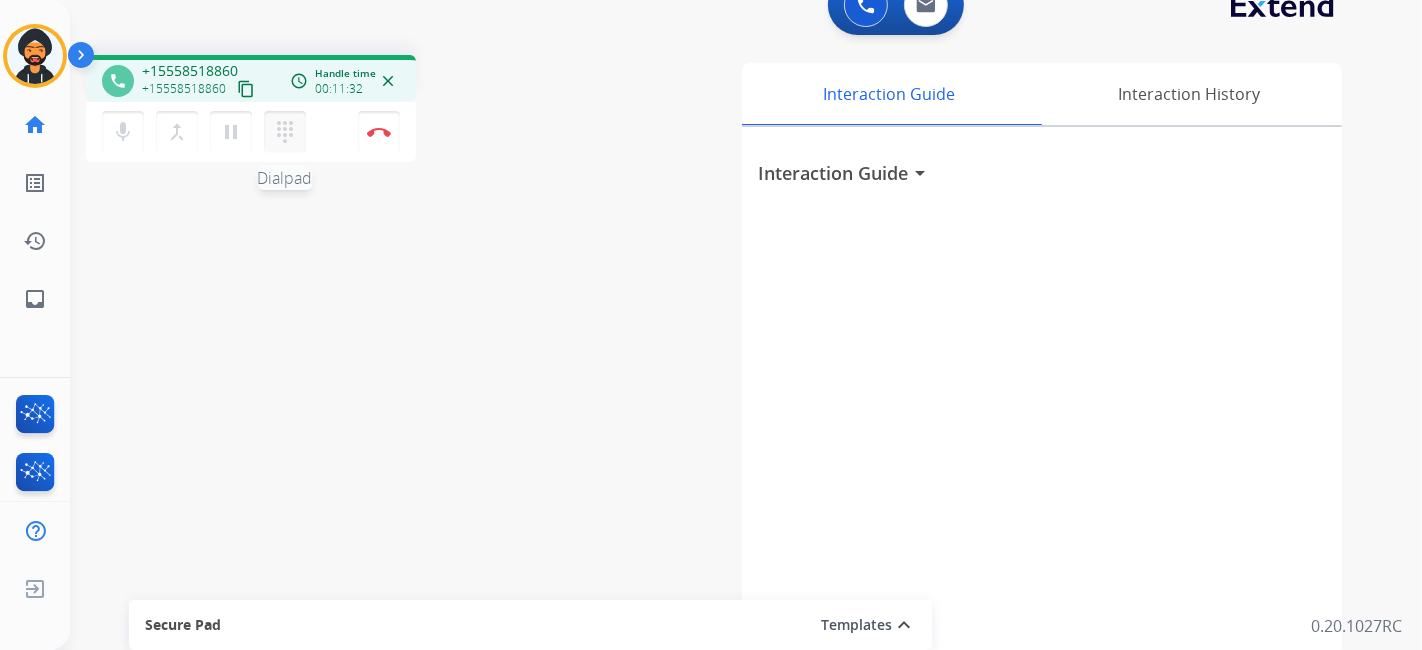 click on "dialpad Dialpad" at bounding box center [285, 132] 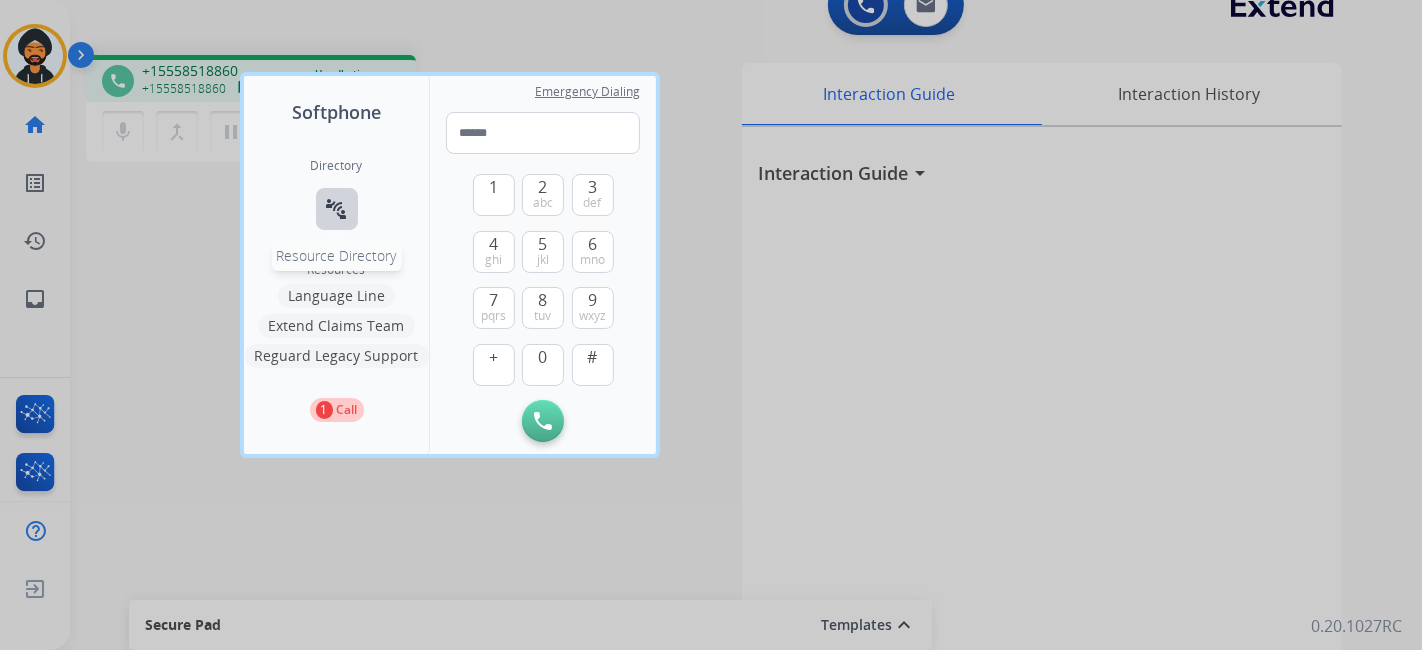 click on "connect_without_contact" at bounding box center (337, 209) 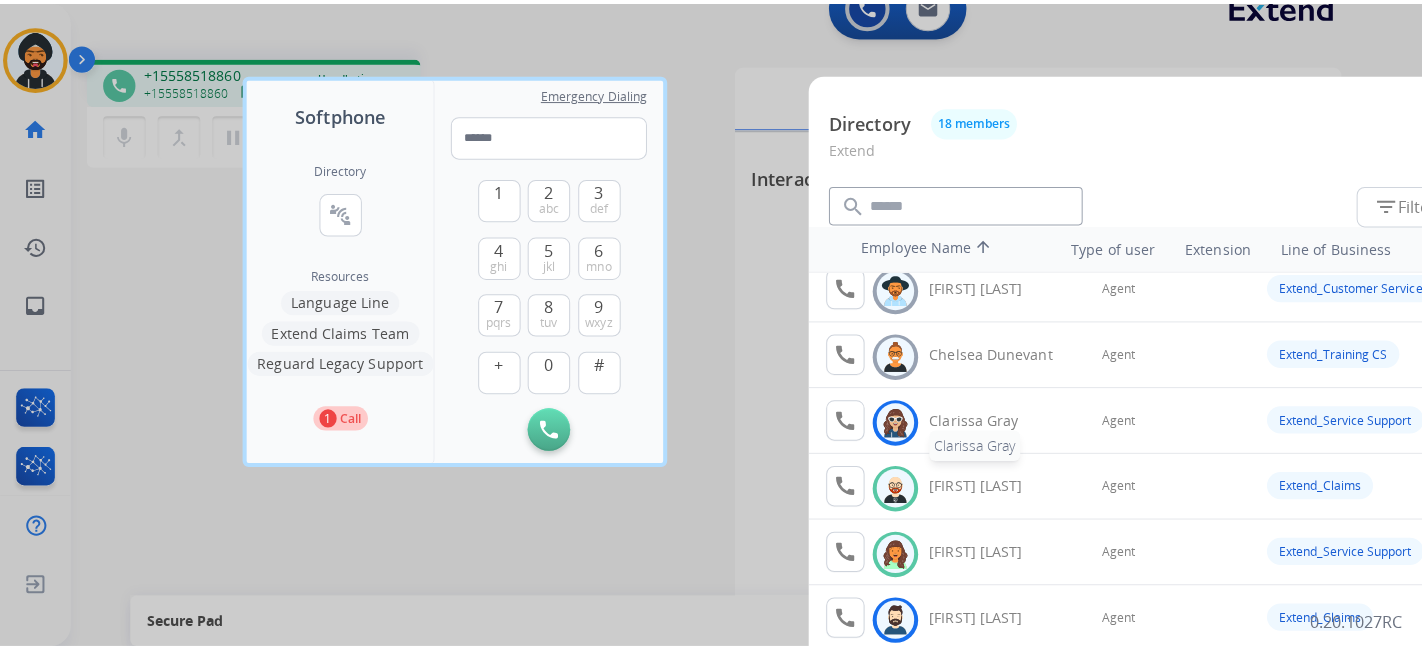 scroll, scrollTop: 222, scrollLeft: 0, axis: vertical 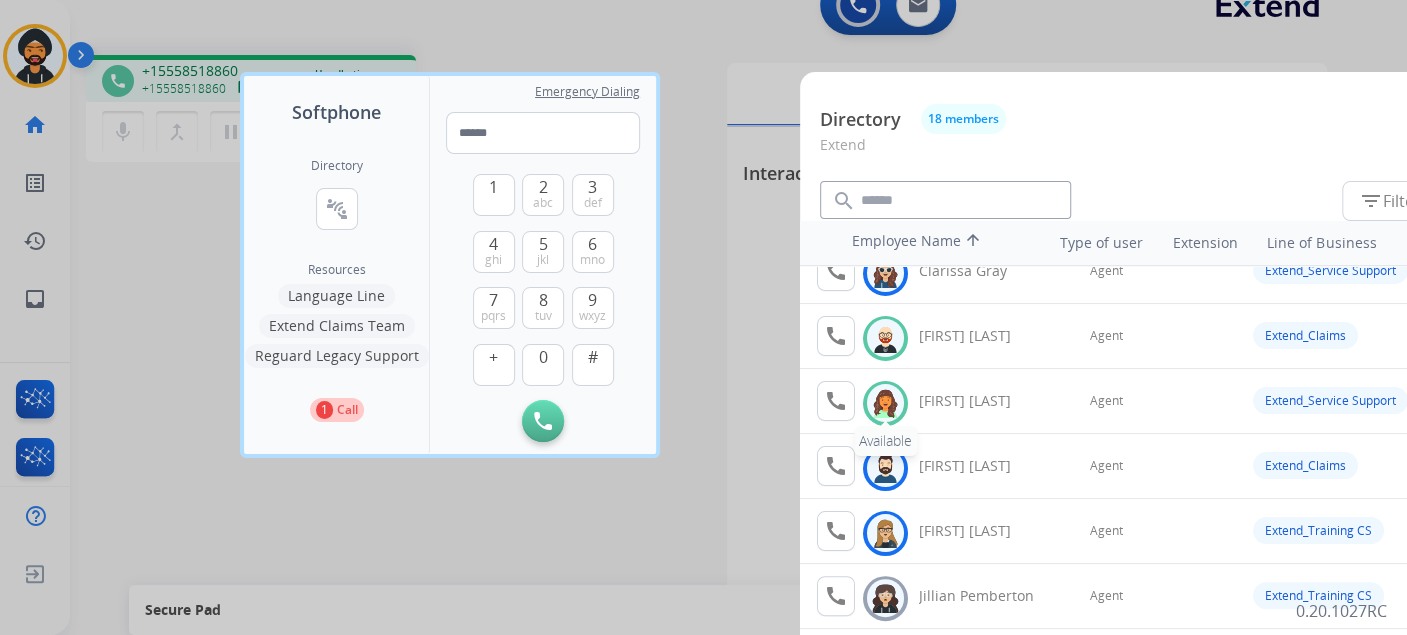 click at bounding box center (885, 403) 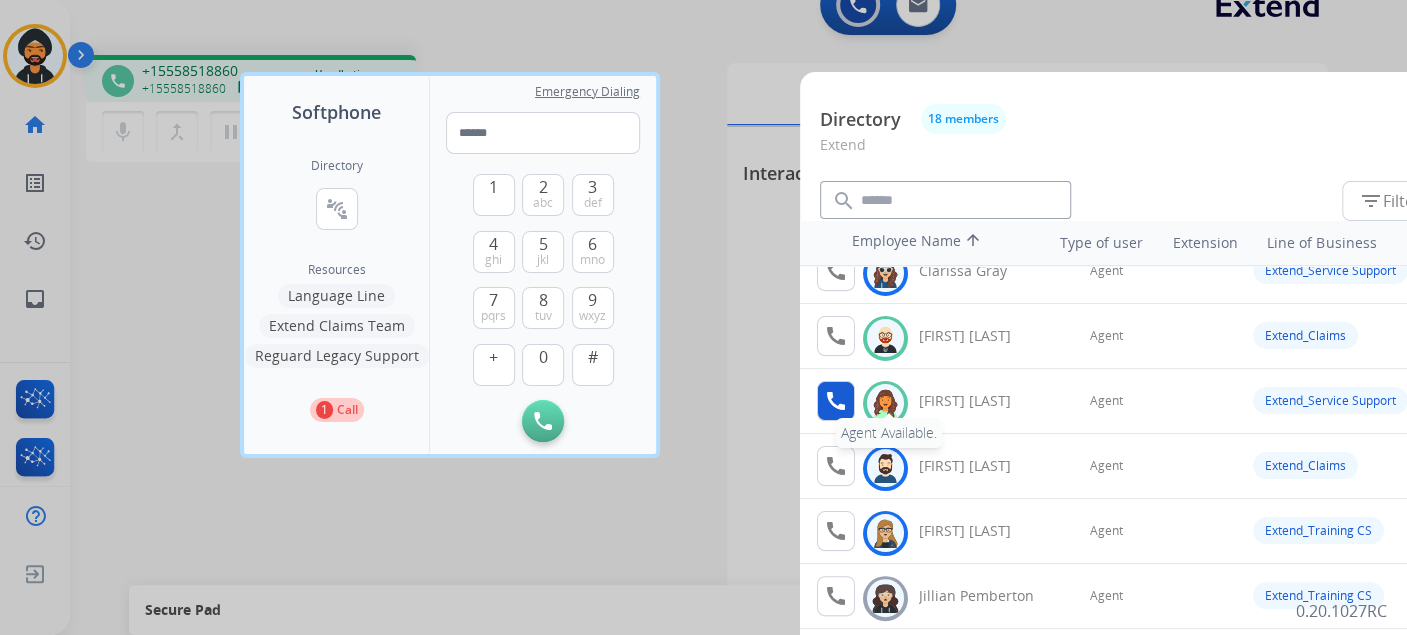 click on "call" at bounding box center (836, 401) 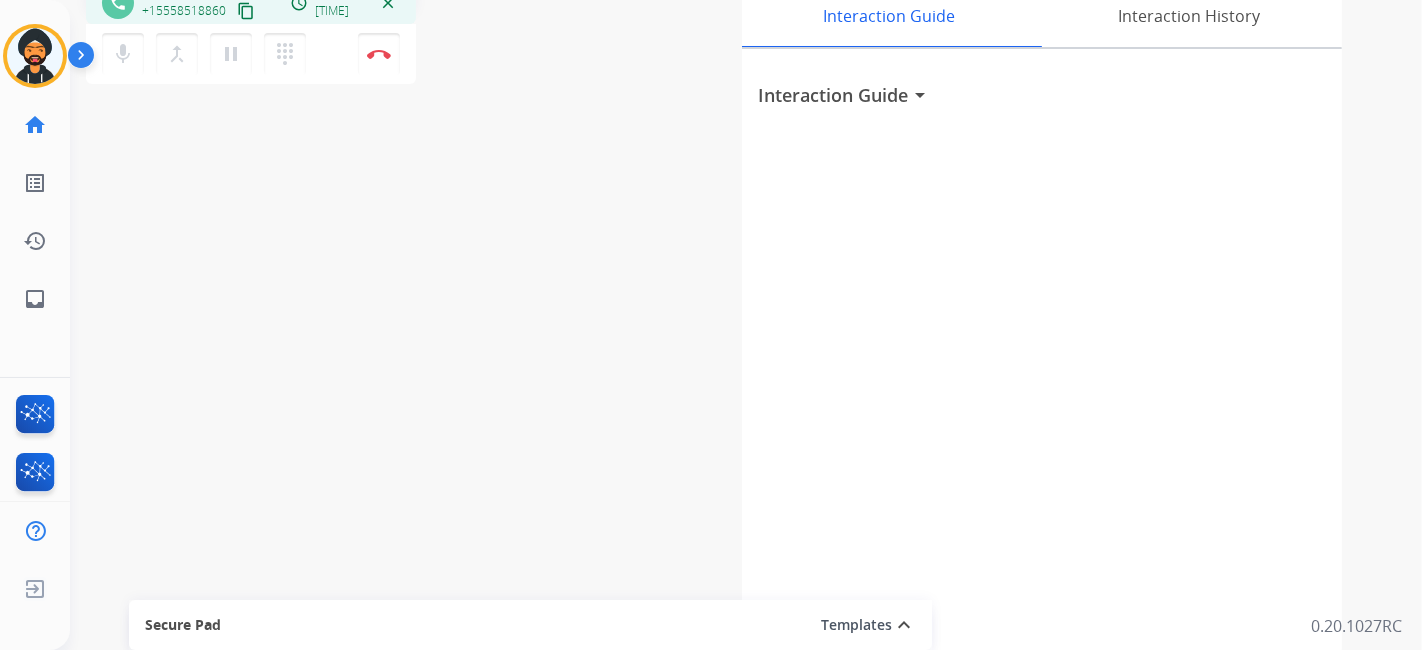 scroll, scrollTop: 0, scrollLeft: 0, axis: both 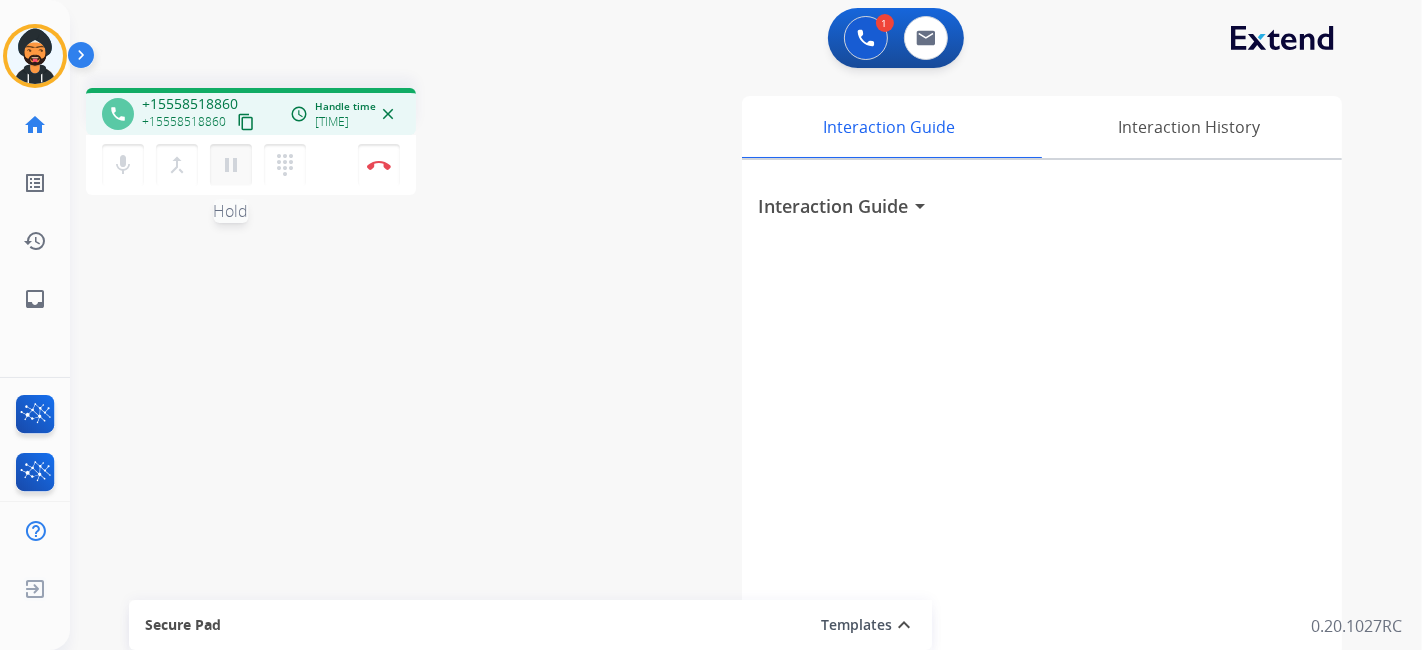 click on "pause" at bounding box center [231, 165] 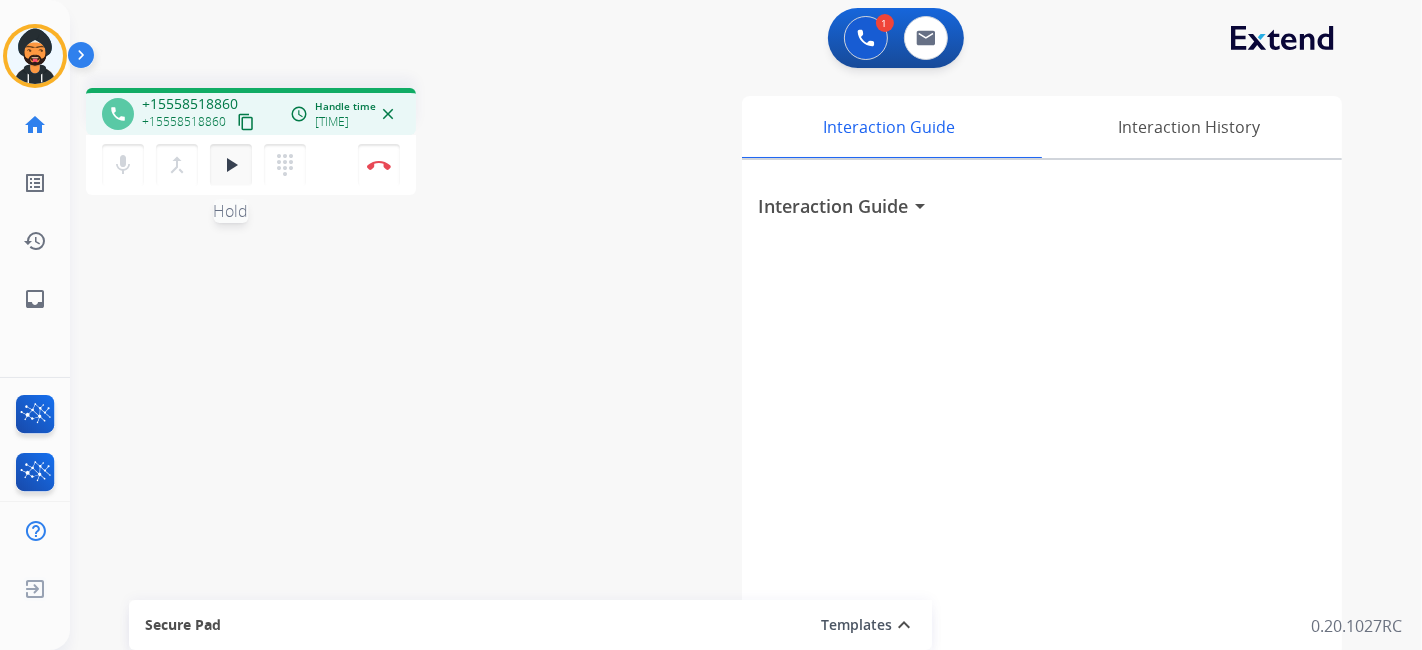 click on "play_arrow" at bounding box center (231, 165) 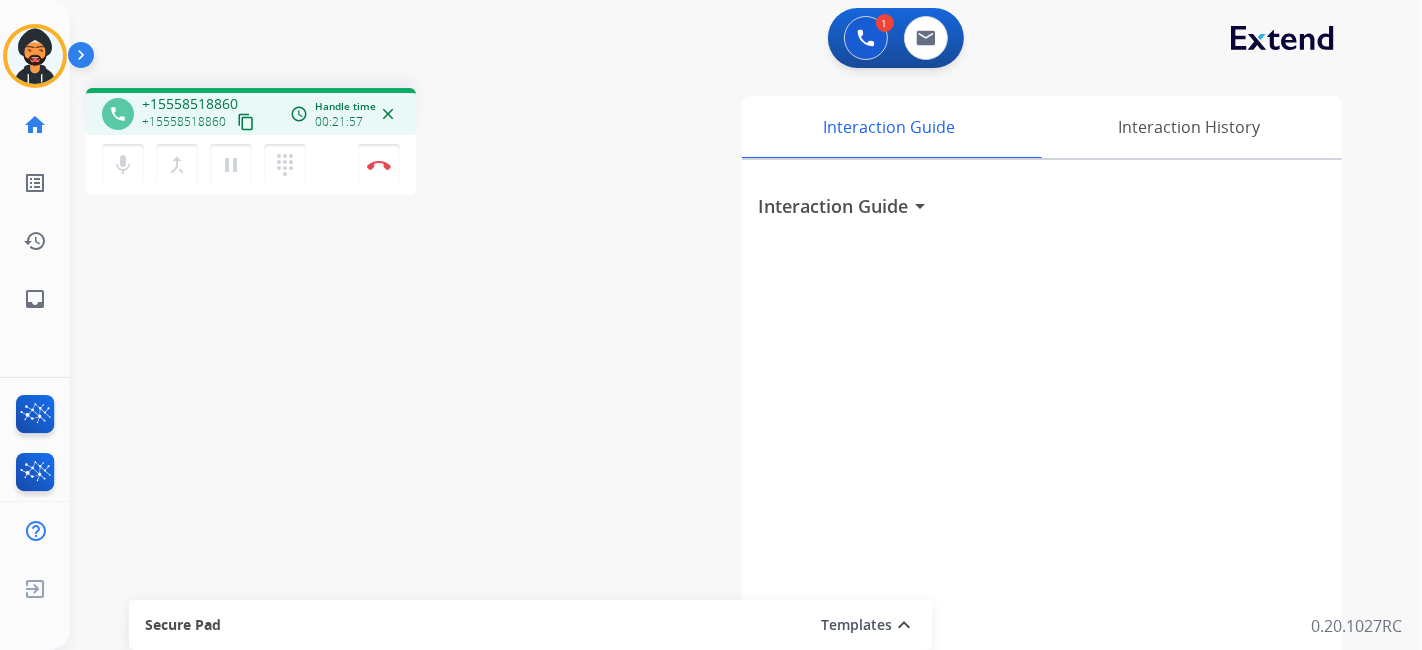 click on "mic Mute merge_type Bridge pause Hold dialpad Dialpad Disconnect" at bounding box center (251, 165) 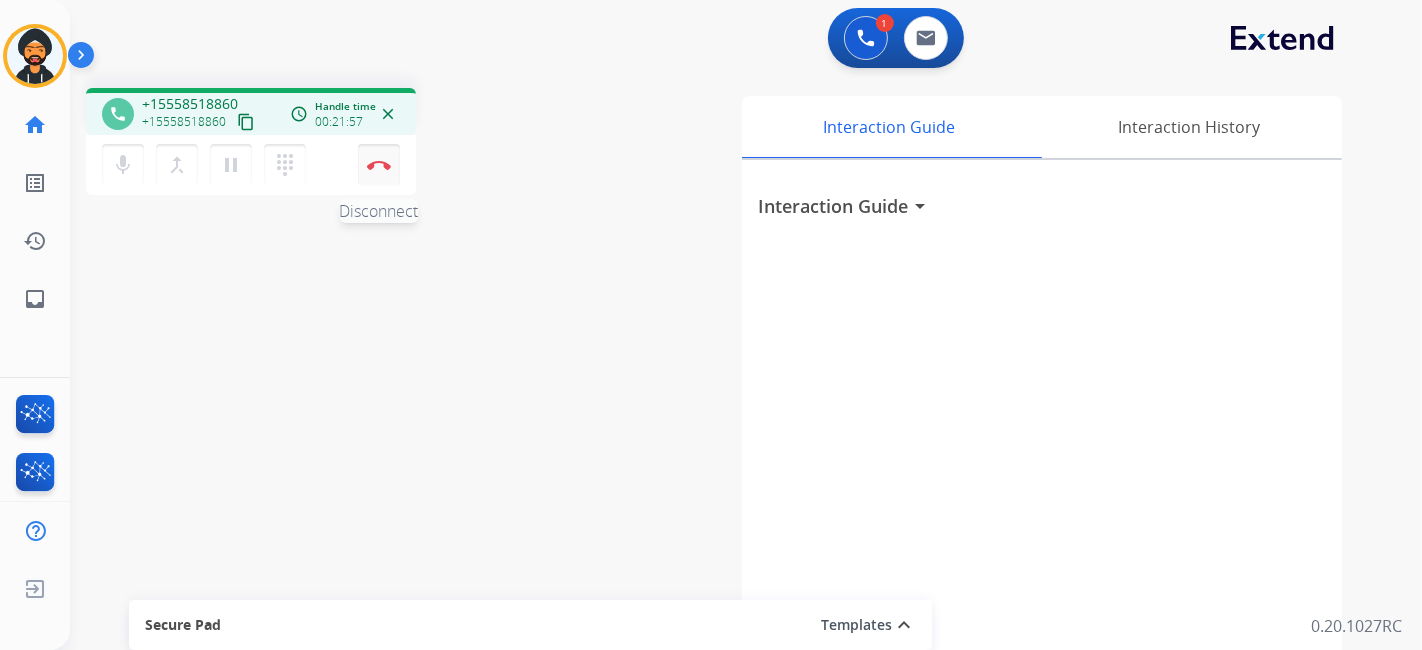 click at bounding box center [379, 165] 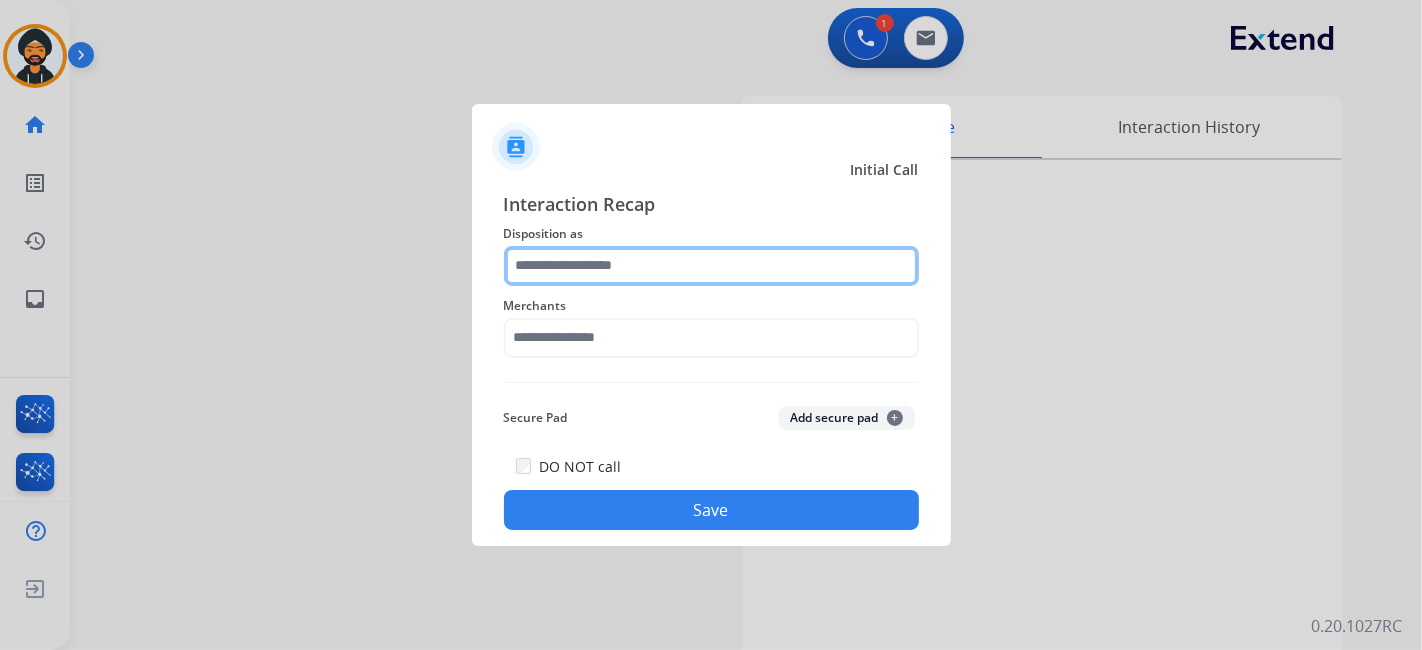 click 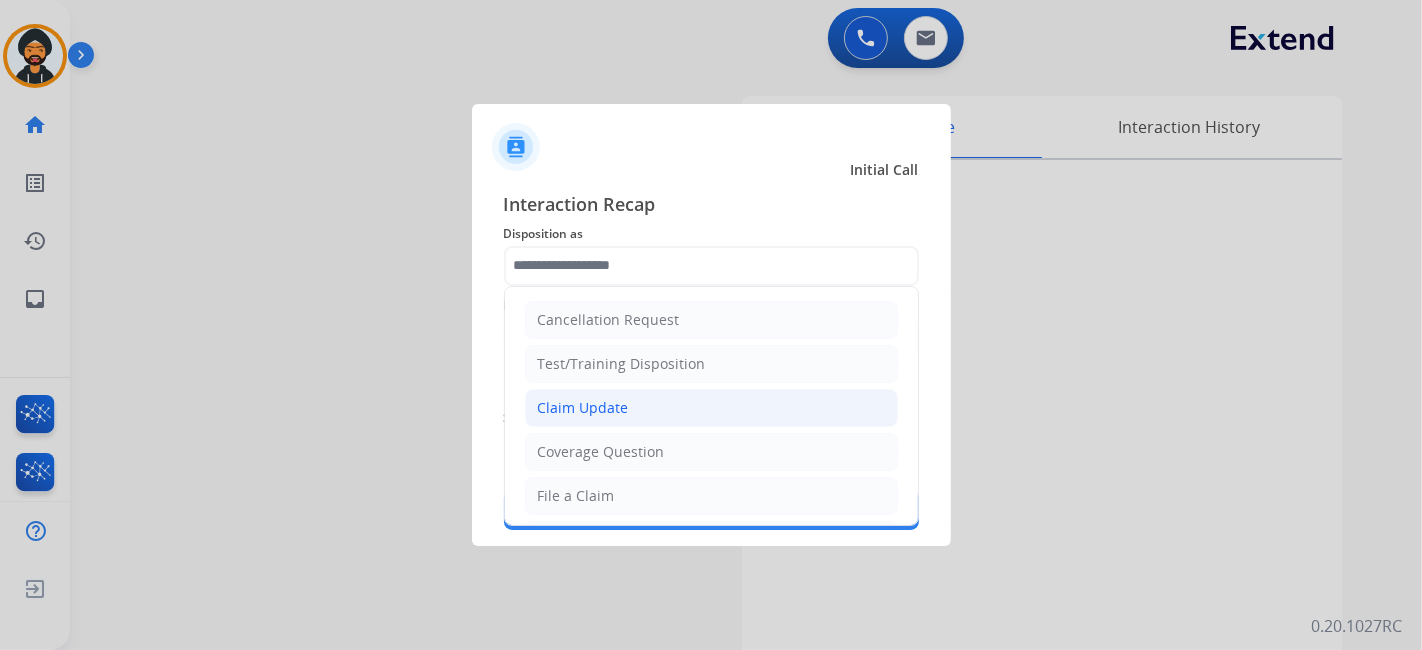 click on "Claim Update" 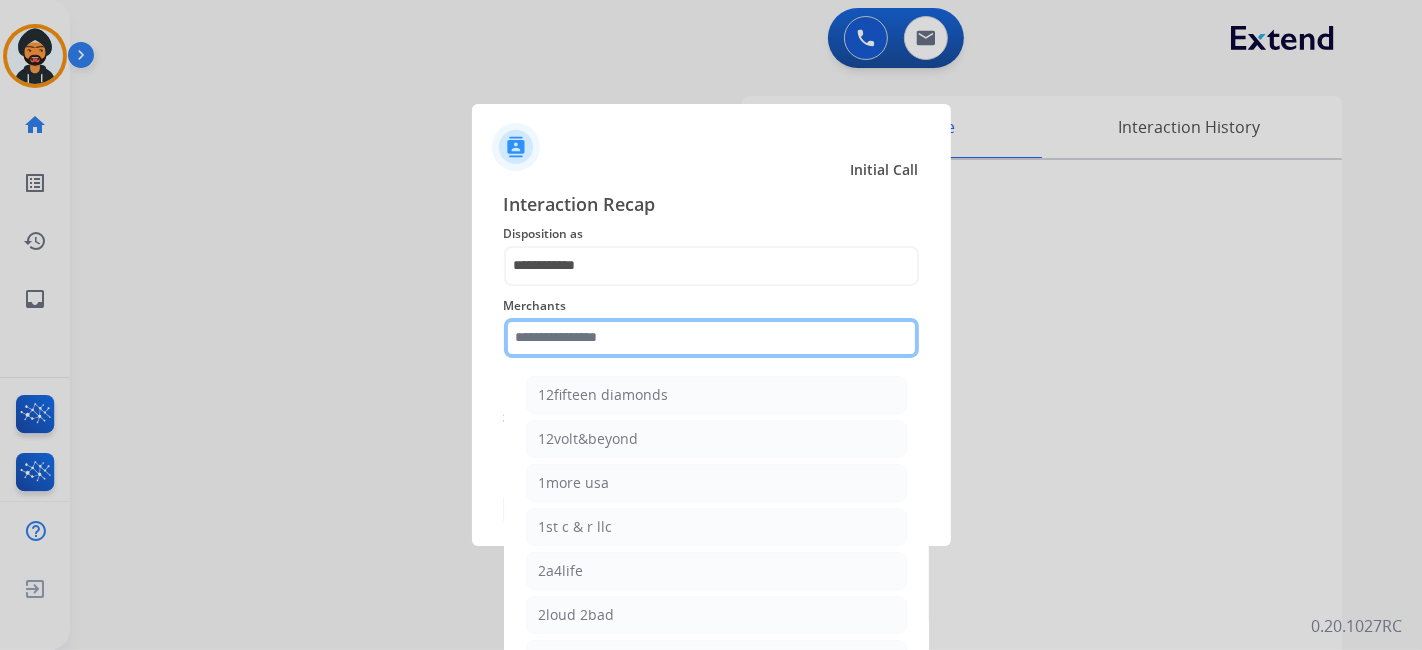 click 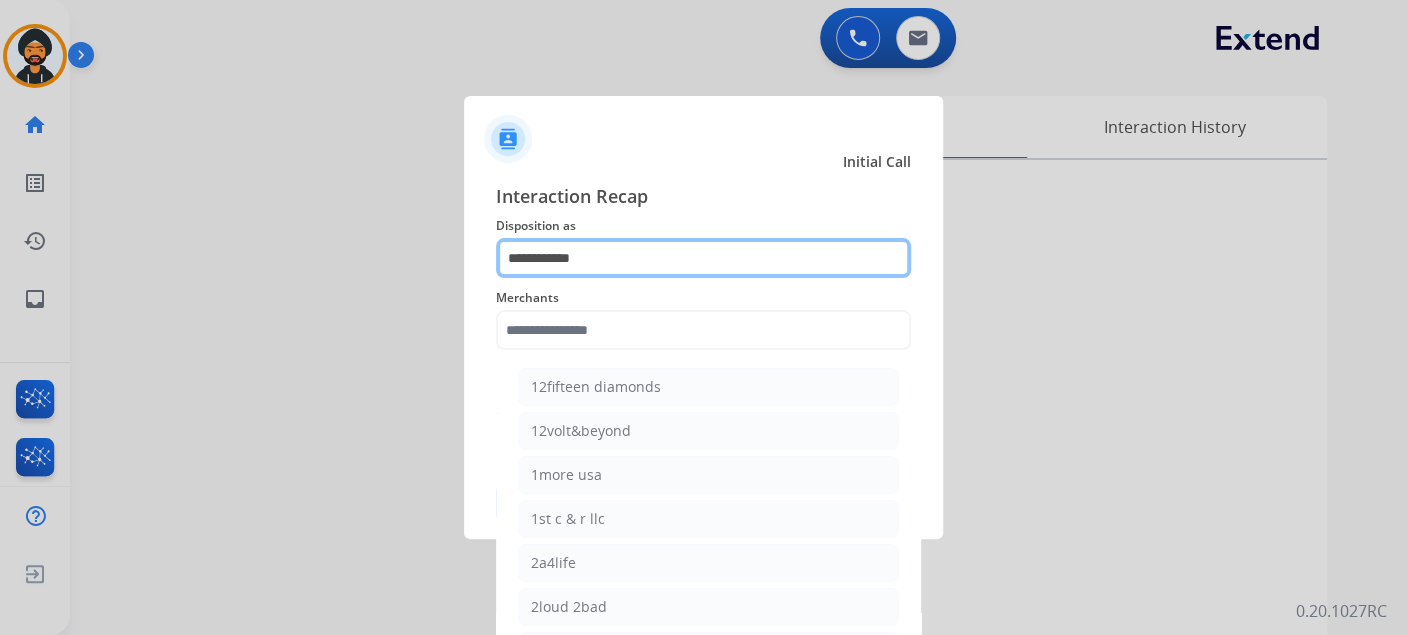 click on "**********" 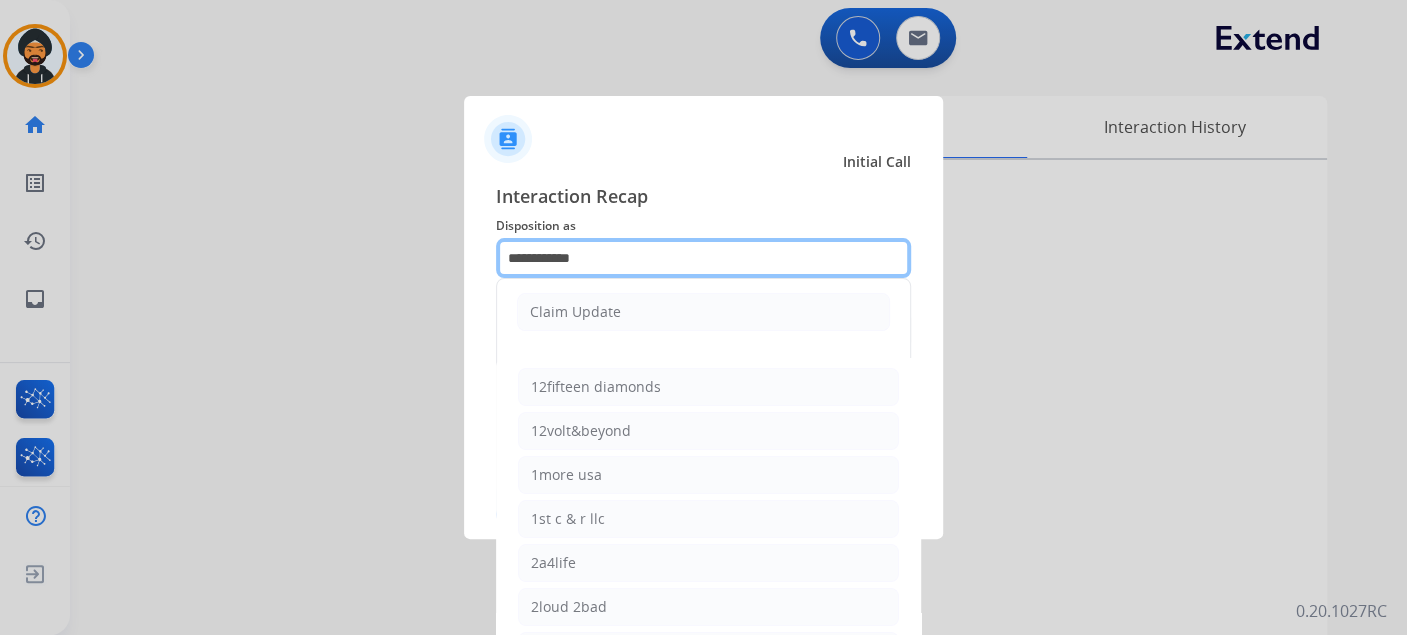 click on "**********" 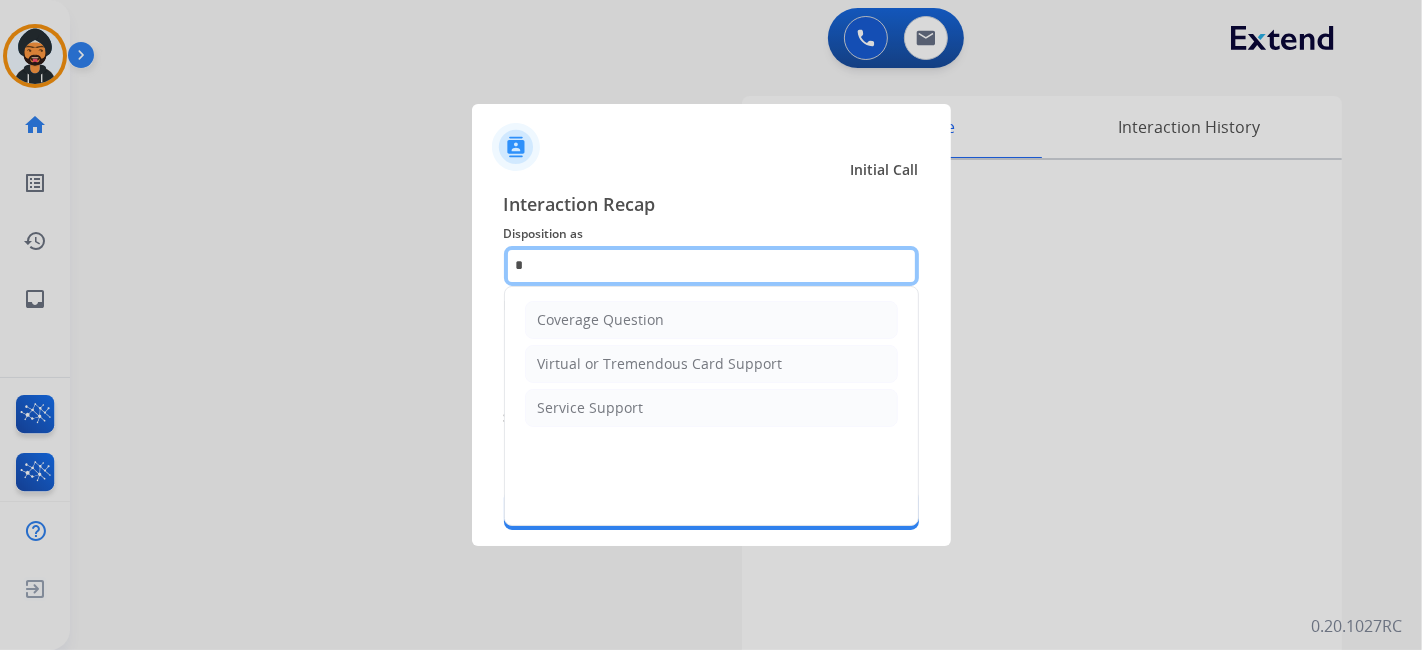 type on "*" 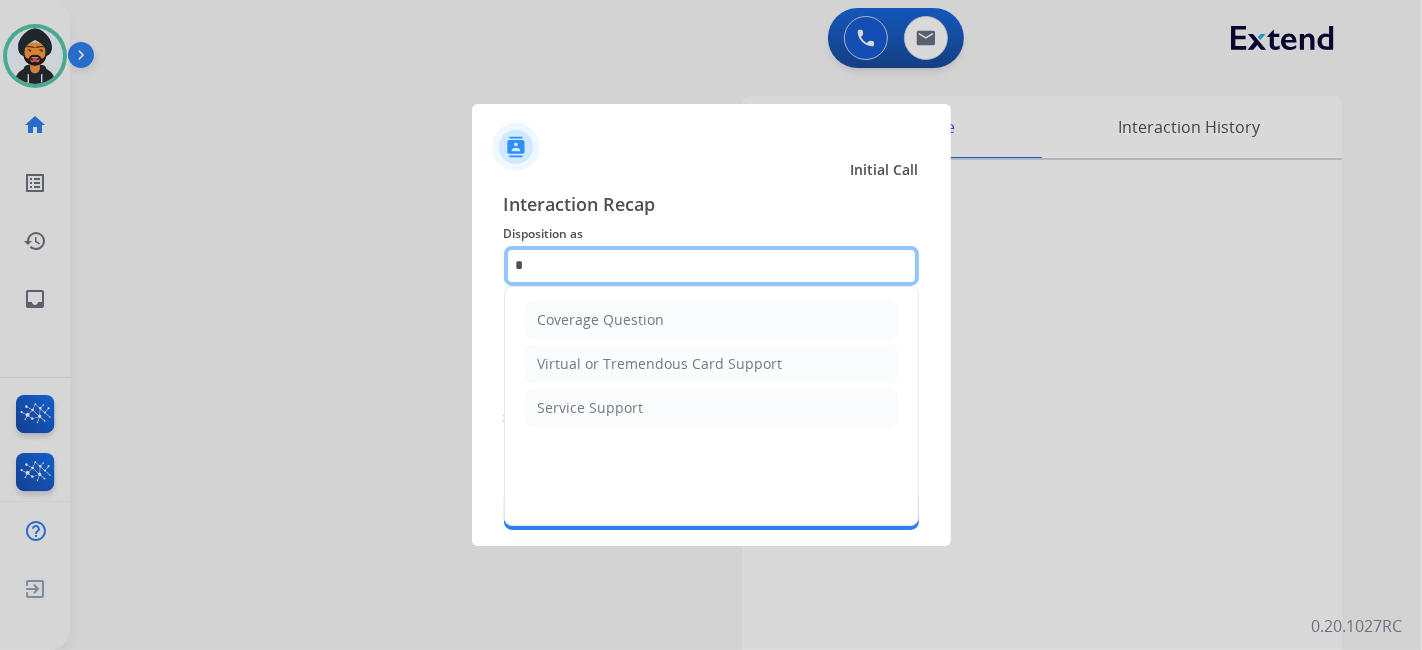click on "*" 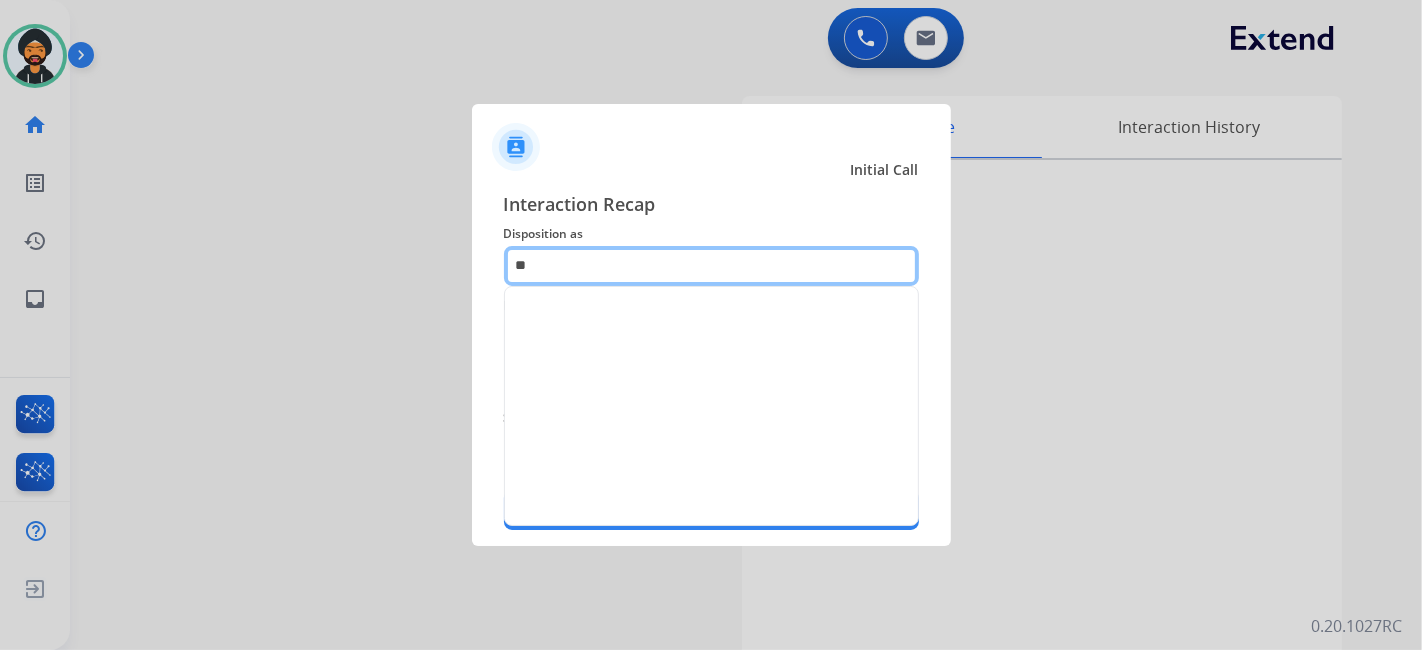 type on "*" 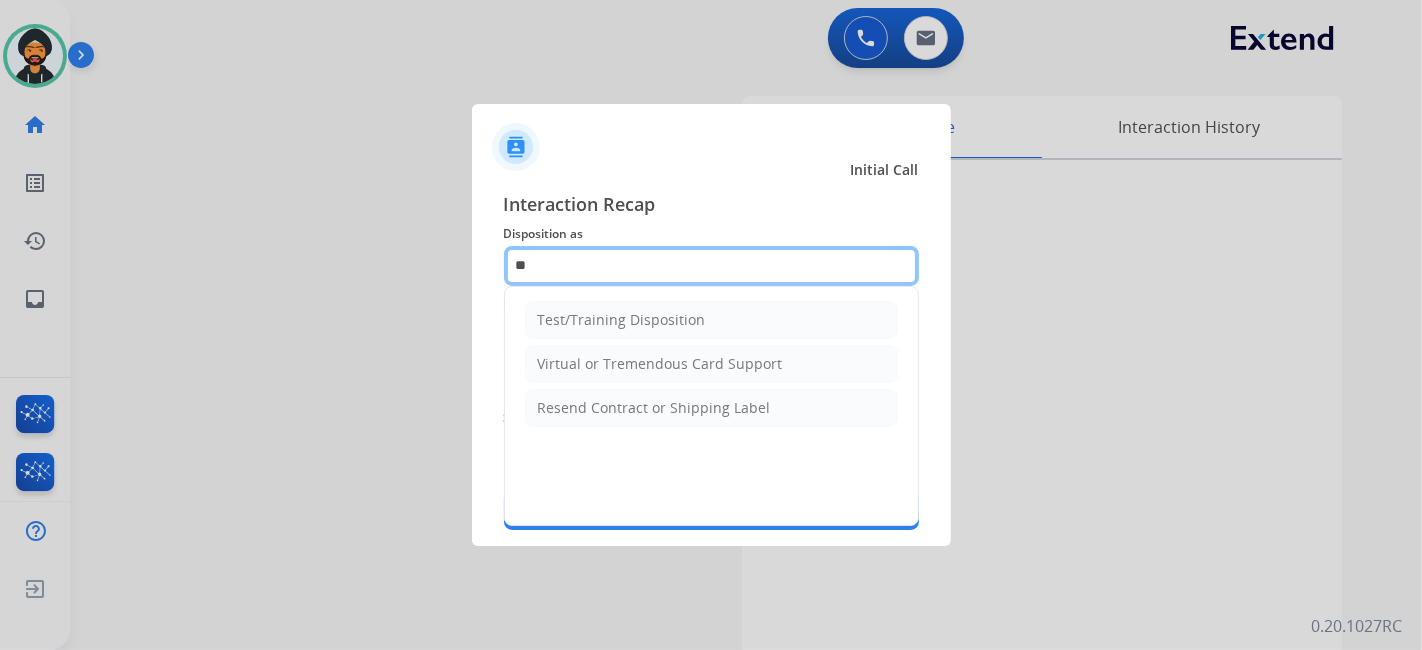 type on "*" 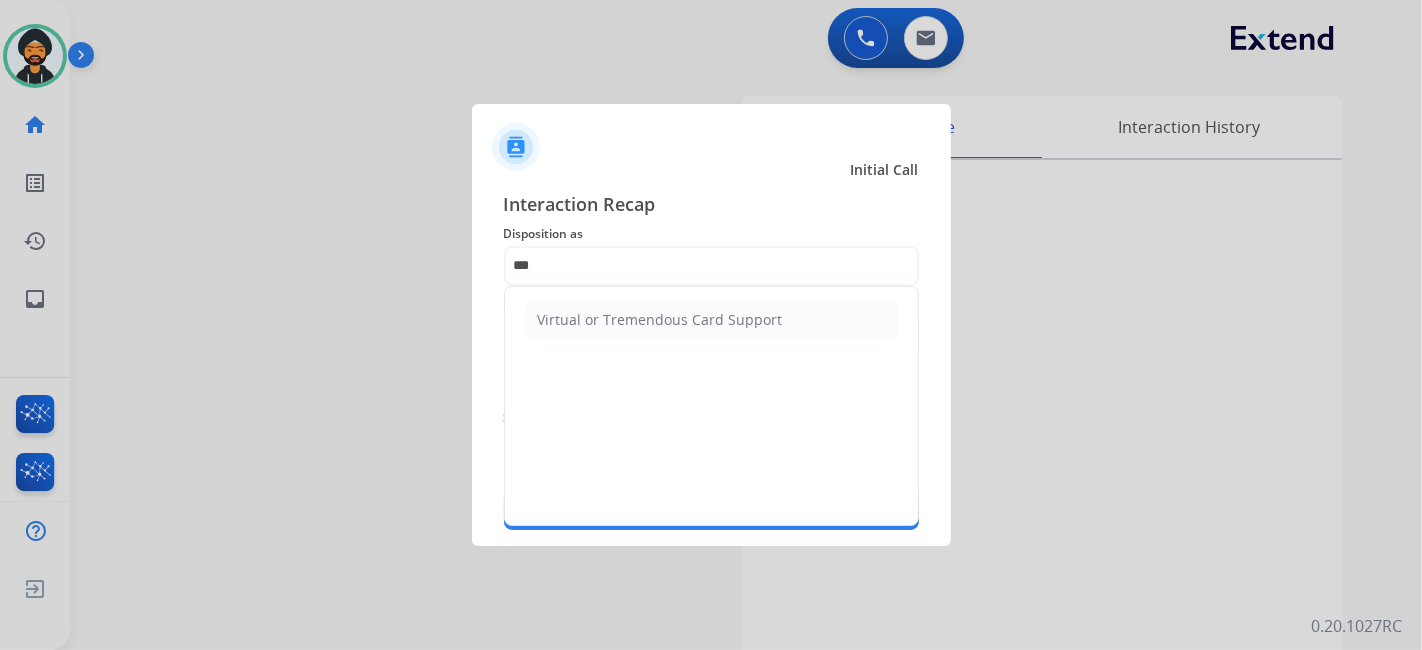 drag, startPoint x: 637, startPoint y: 316, endPoint x: 620, endPoint y: 320, distance: 17.464249 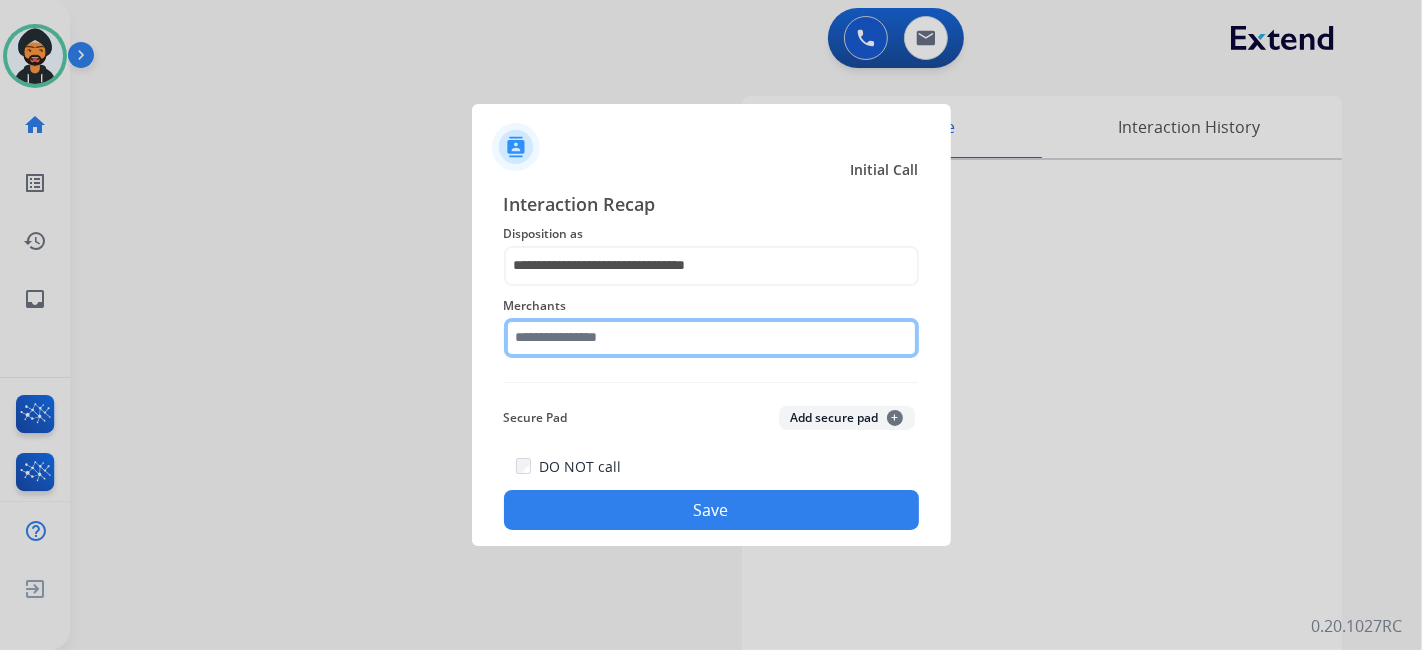 click on "Merchants" 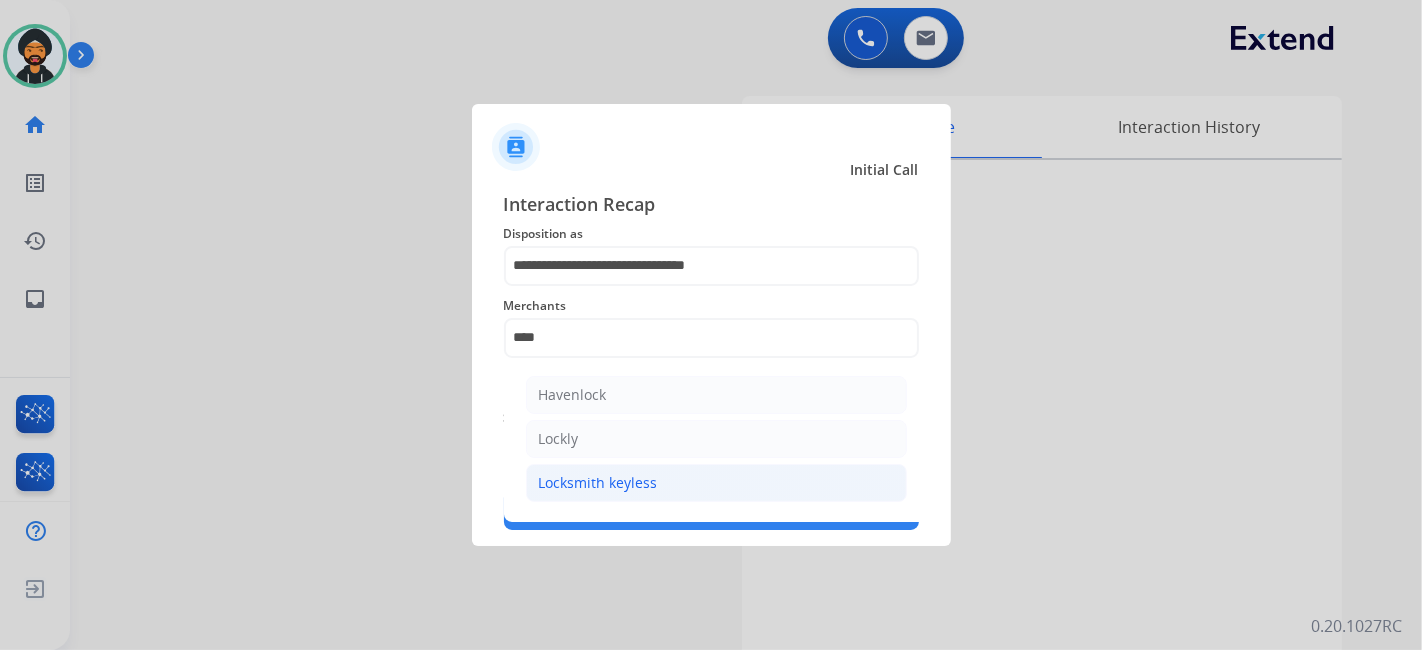 click on "Locksmith keyless" 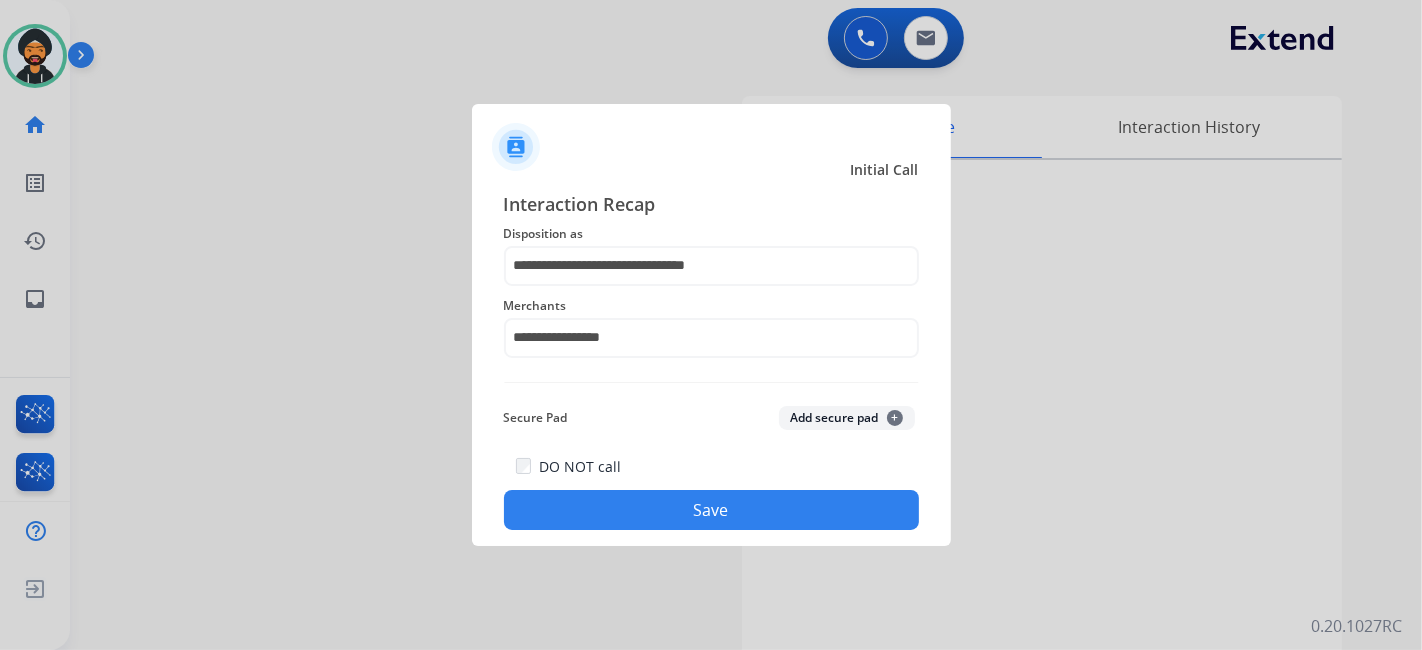 click on "Save" 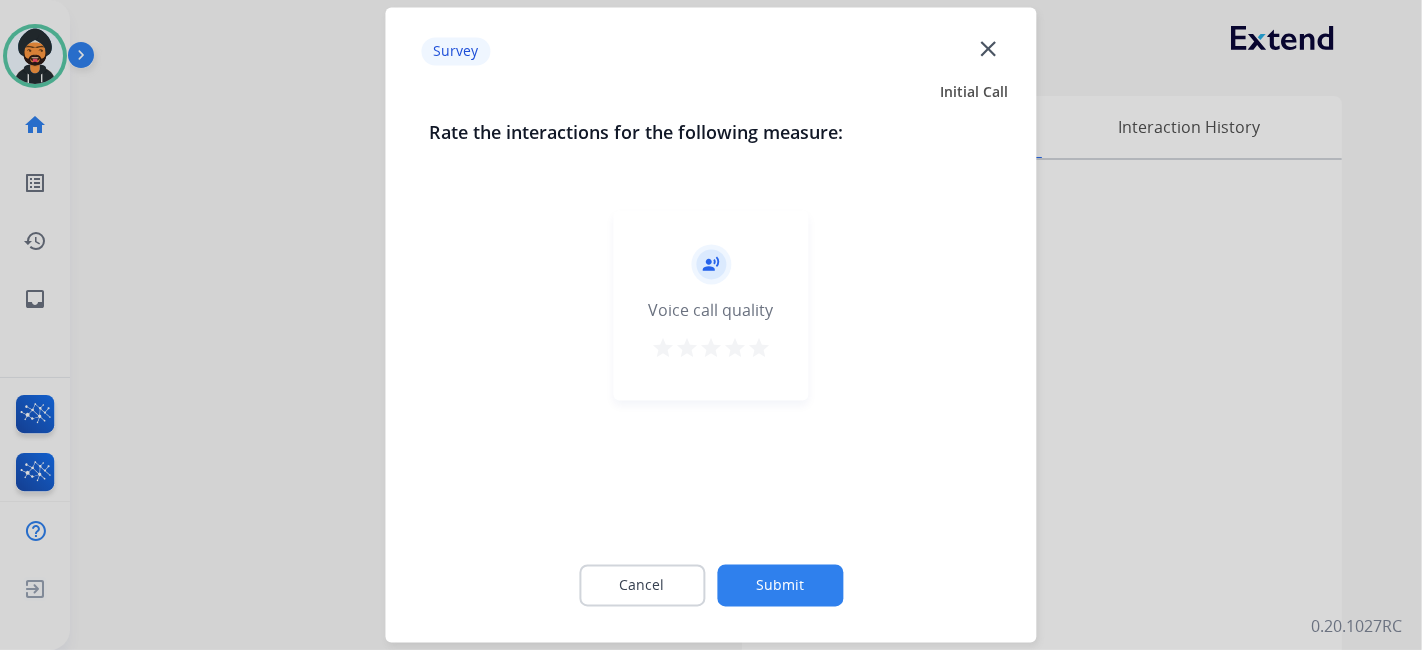 click on "Submit" 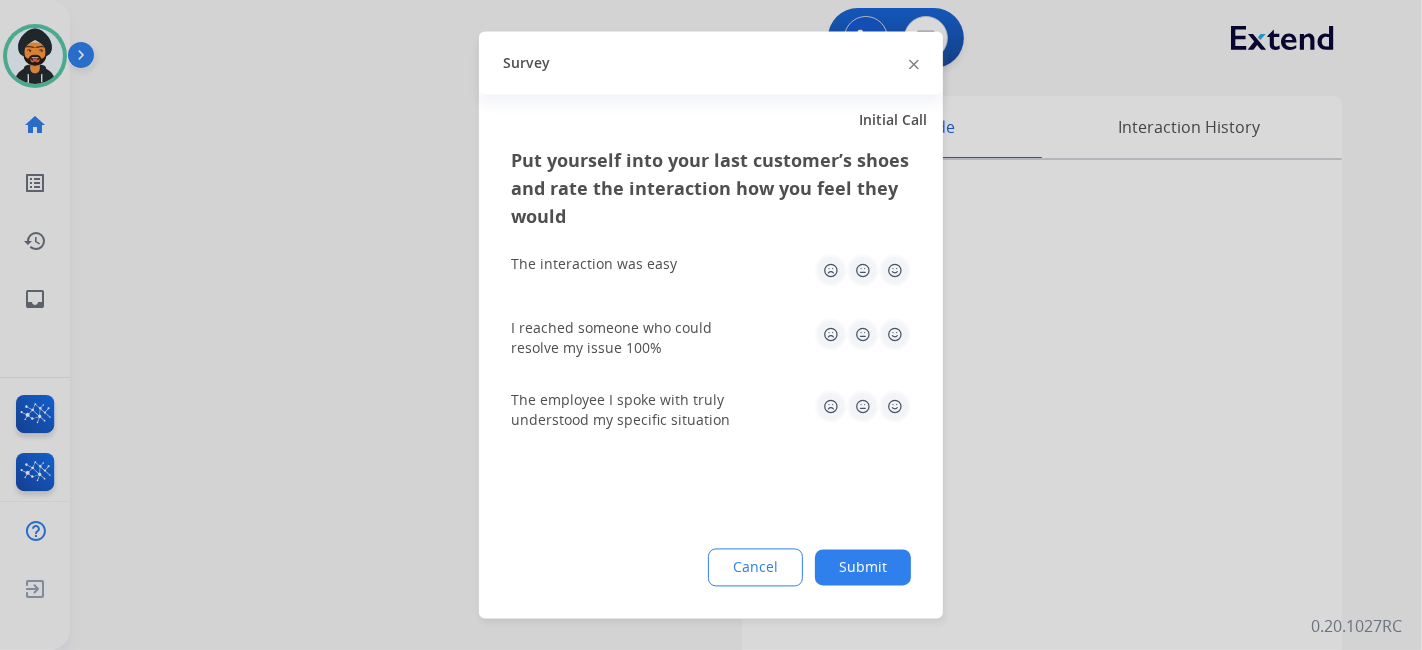 click on "Submit" 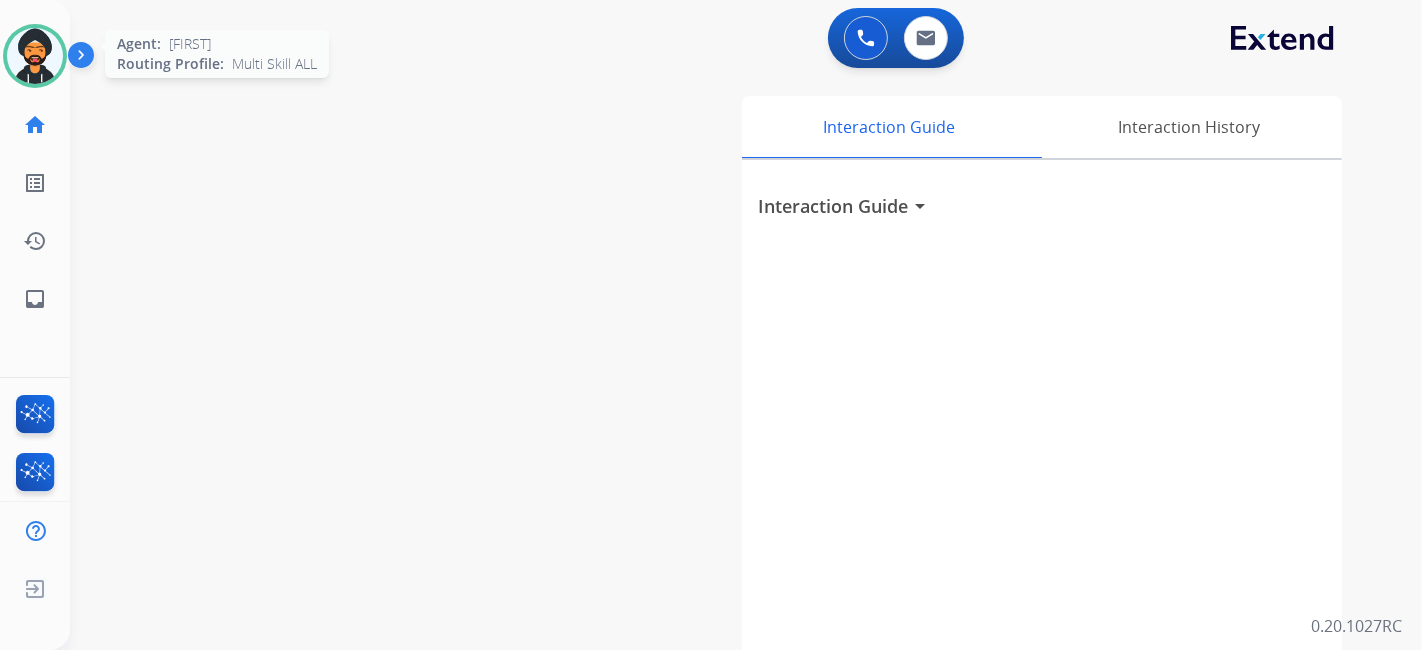 drag, startPoint x: 31, startPoint y: 45, endPoint x: 61, endPoint y: 56, distance: 31.95309 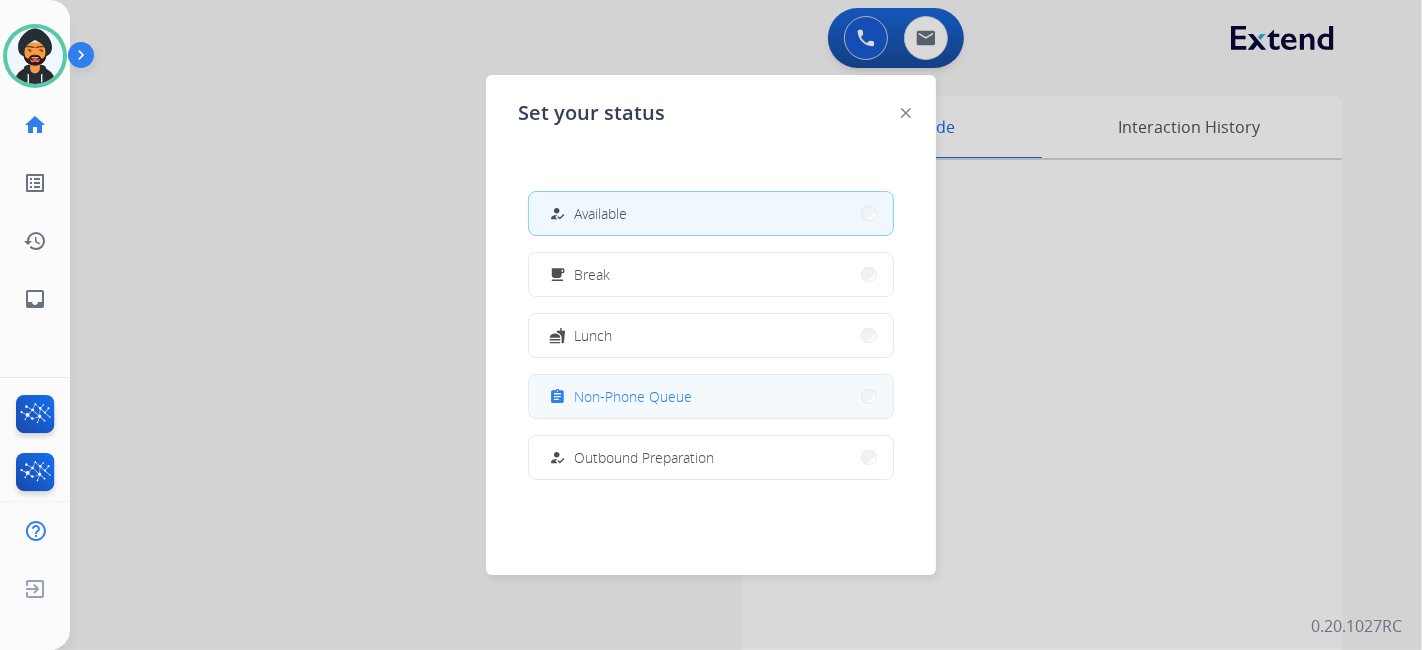 click on "Non-Phone Queue" at bounding box center (633, 396) 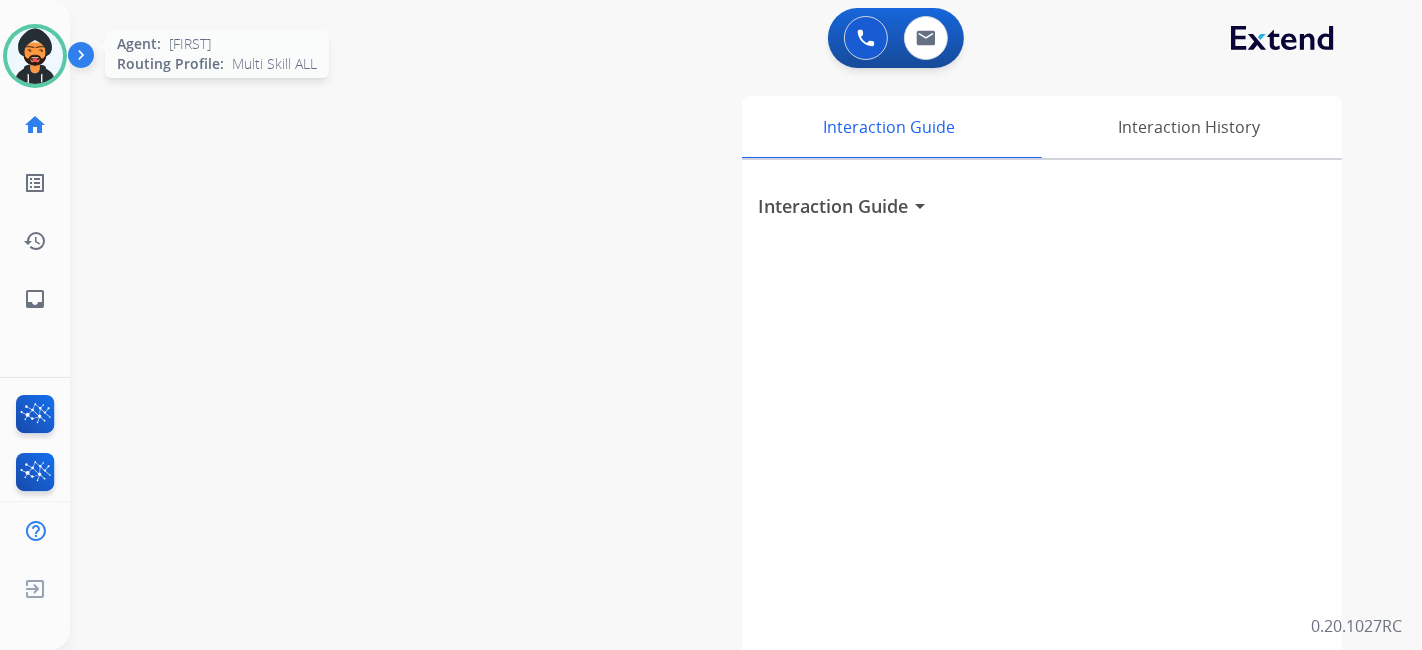 click at bounding box center [35, 56] 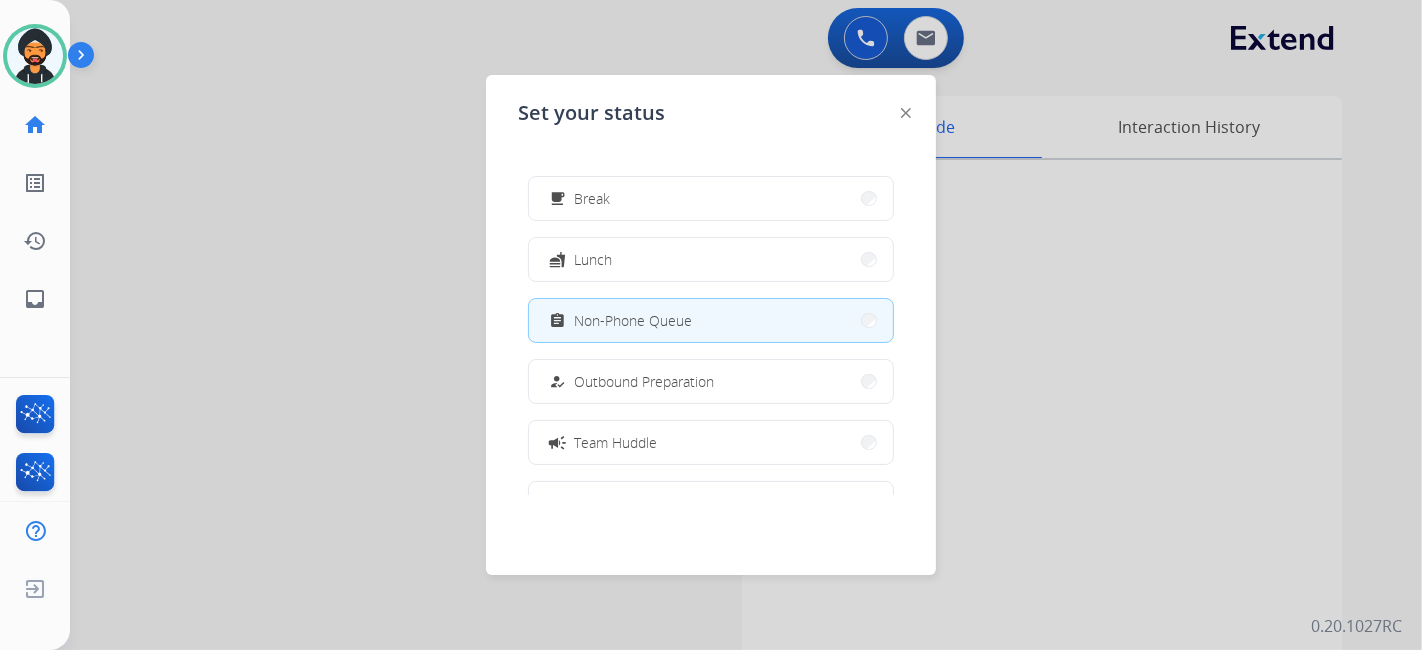 scroll, scrollTop: 111, scrollLeft: 0, axis: vertical 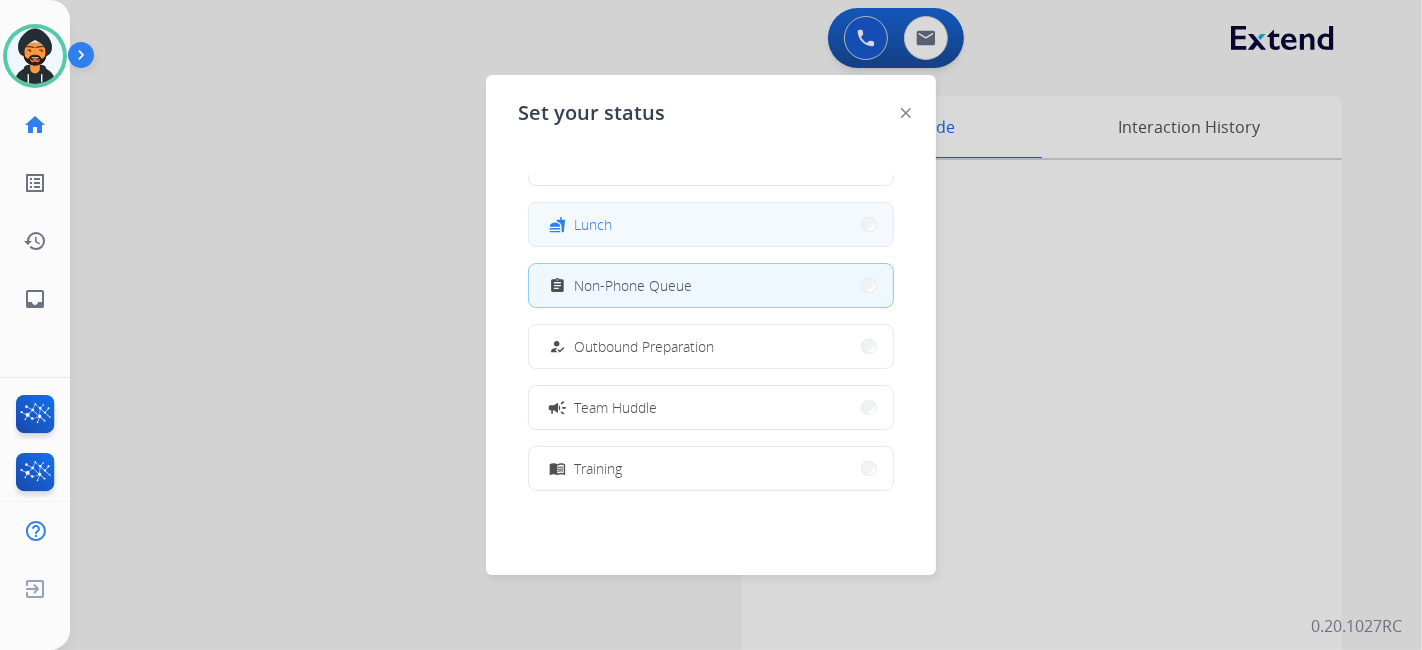 click on "fastfood Lunch" at bounding box center (711, 224) 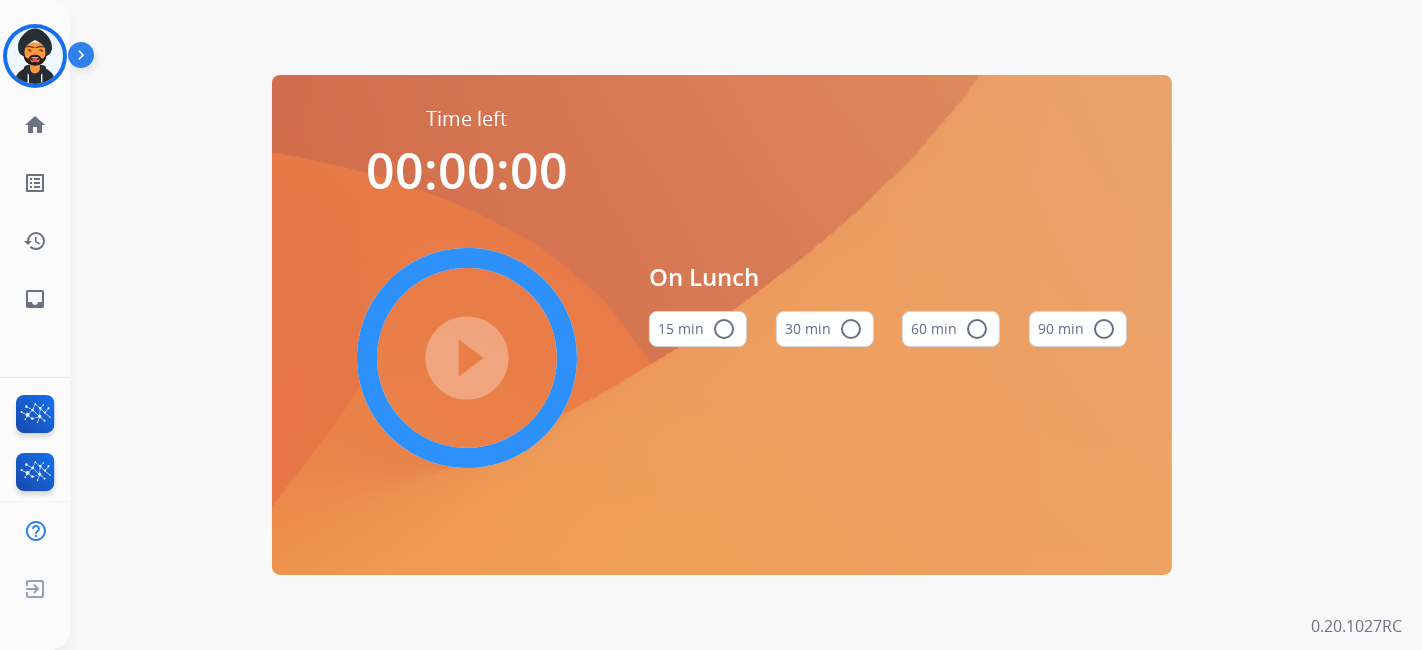 click on "60 min  radio_button_unchecked" at bounding box center (951, 329) 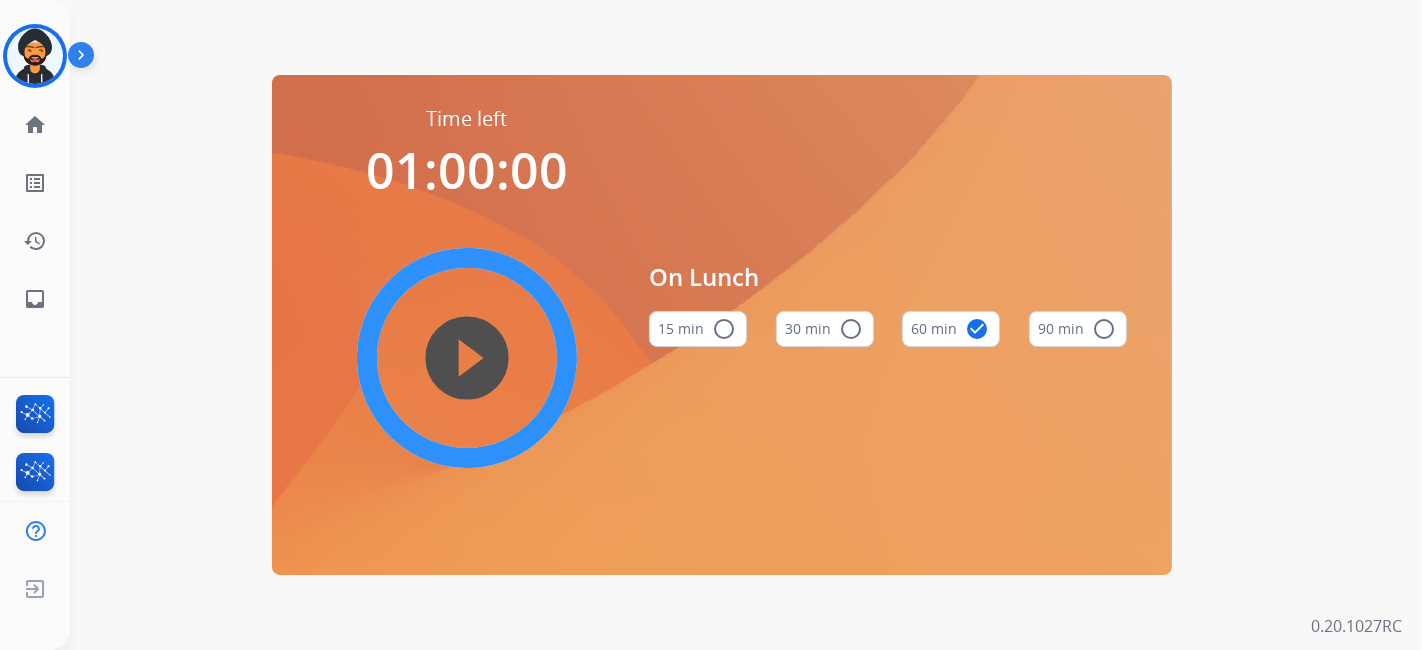 click on "play_circle_filled" at bounding box center (467, 358) 